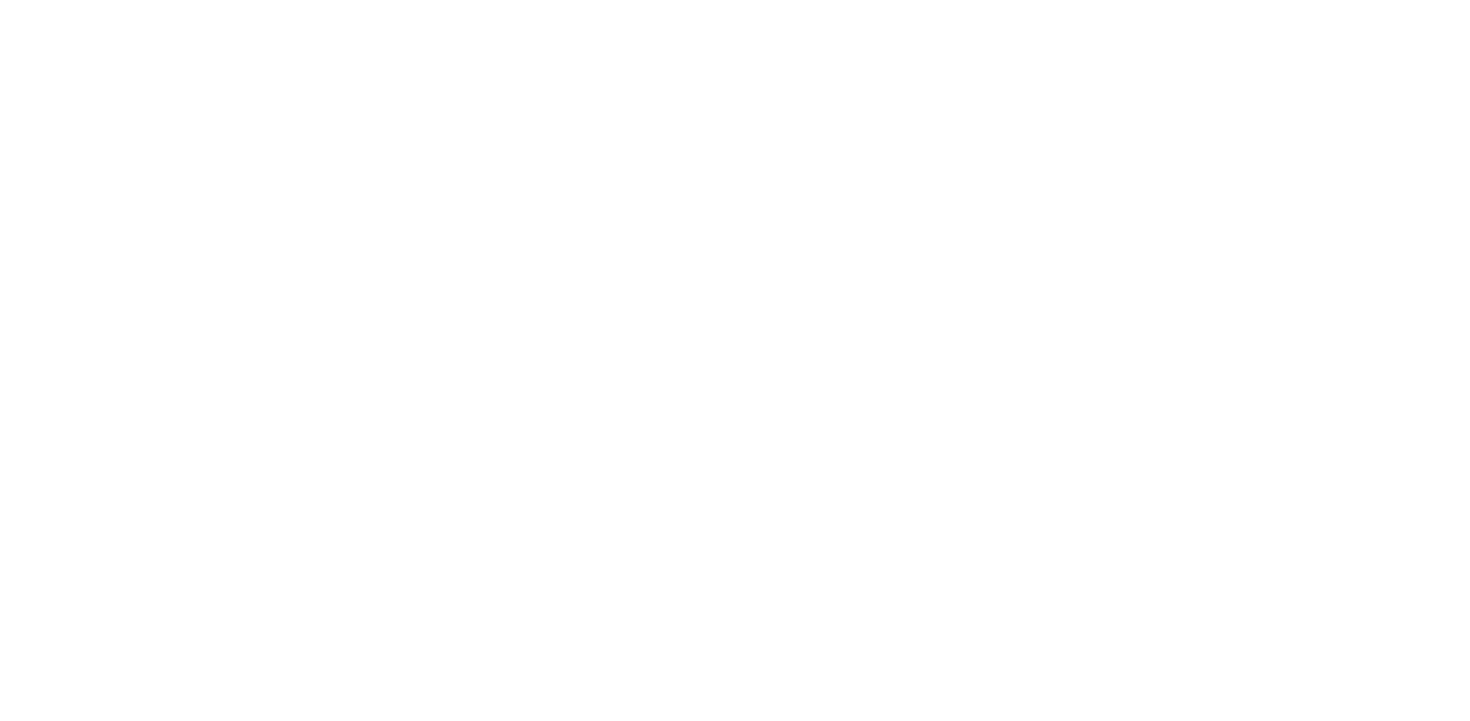 scroll, scrollTop: 0, scrollLeft: 0, axis: both 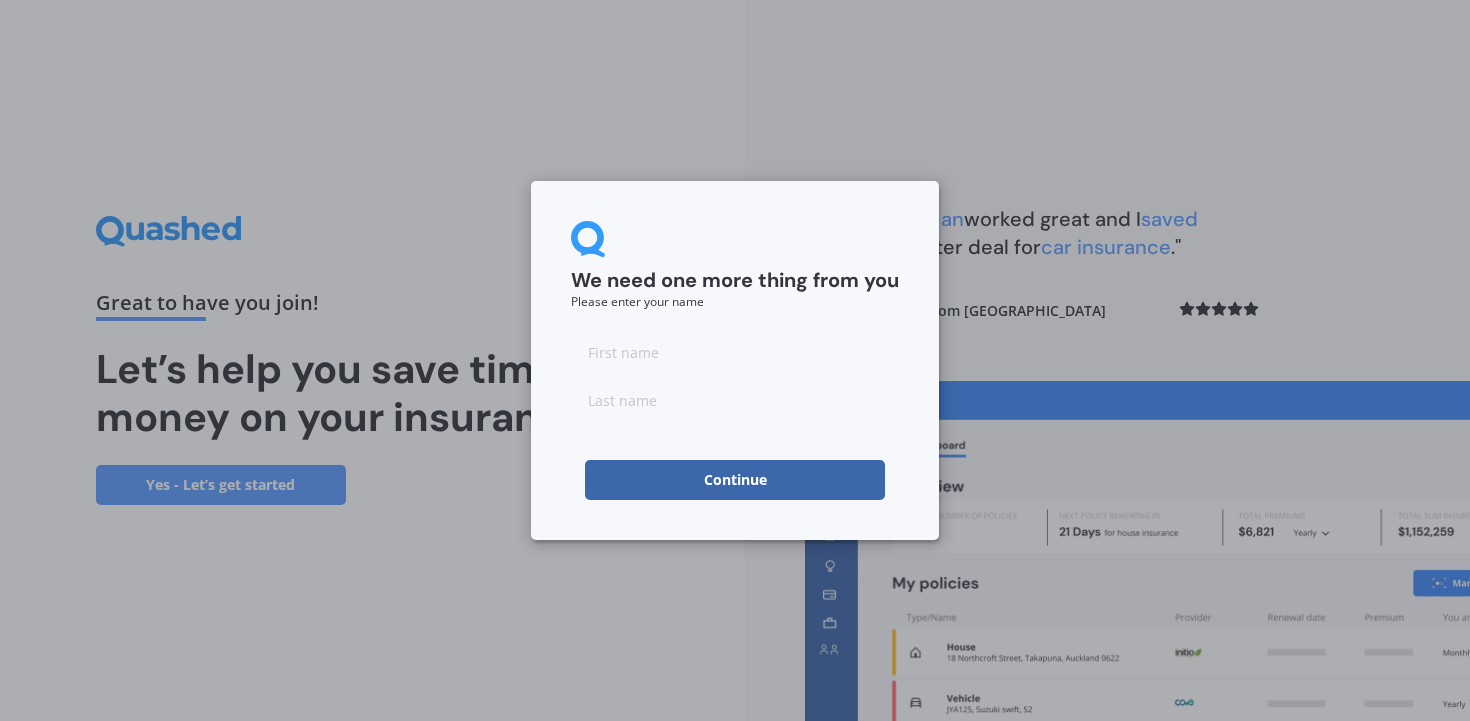 click at bounding box center (735, 352) 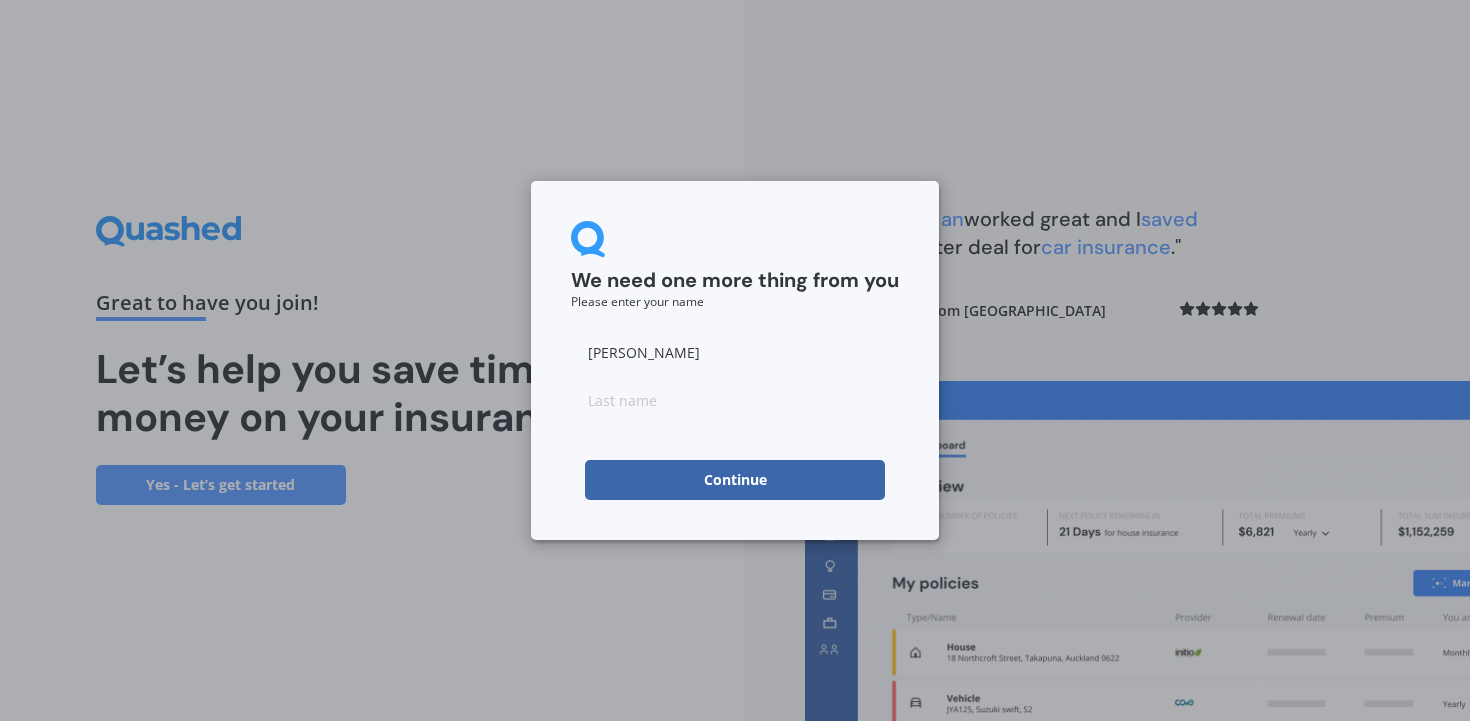 type on "Craig" 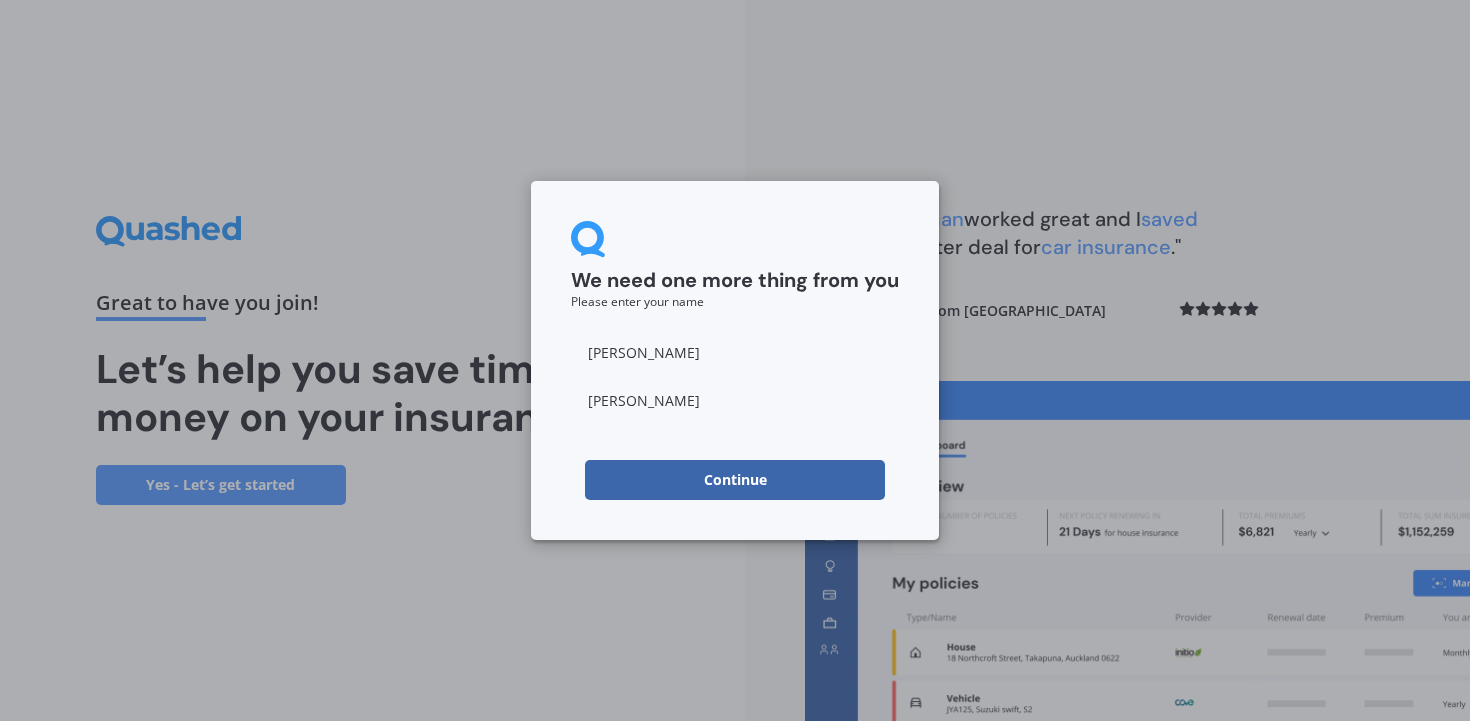 type on "Coutts" 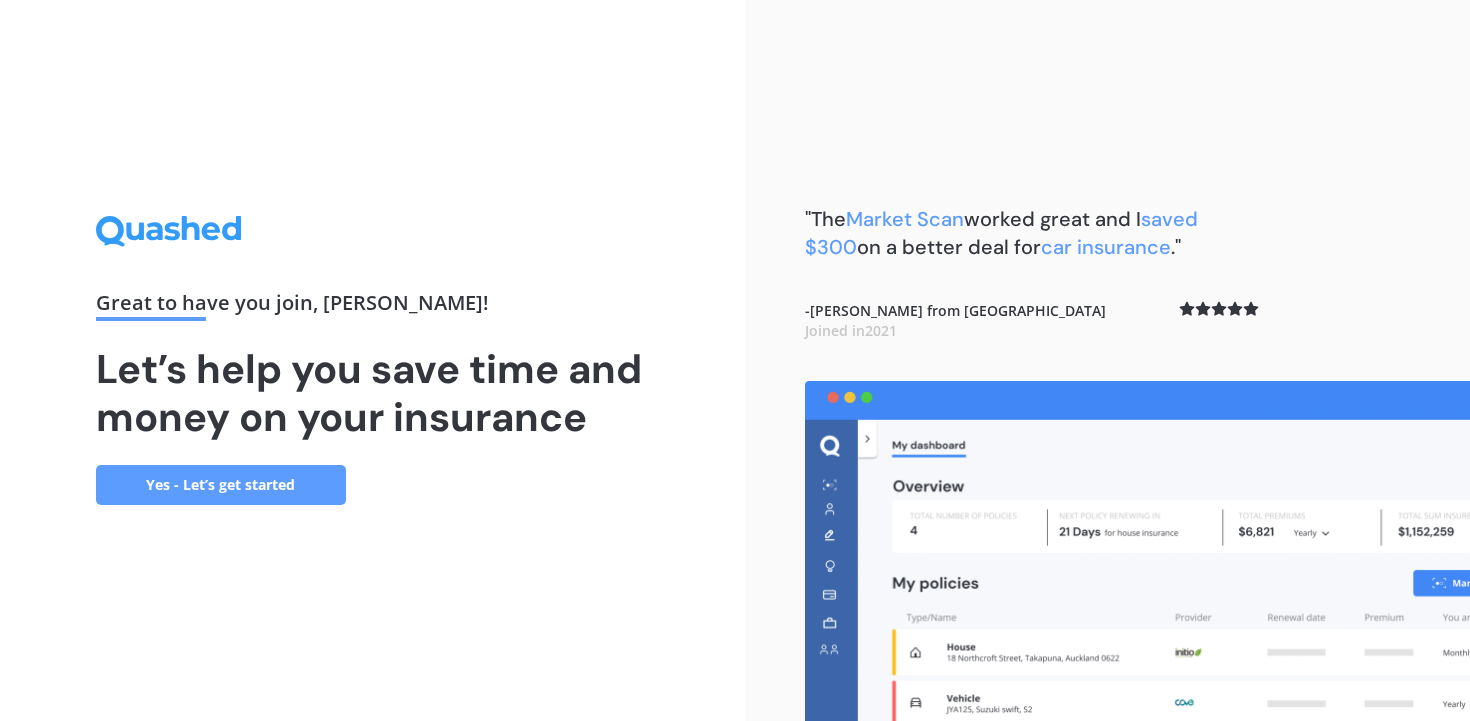 click on "Yes - Let’s get started" at bounding box center [221, 485] 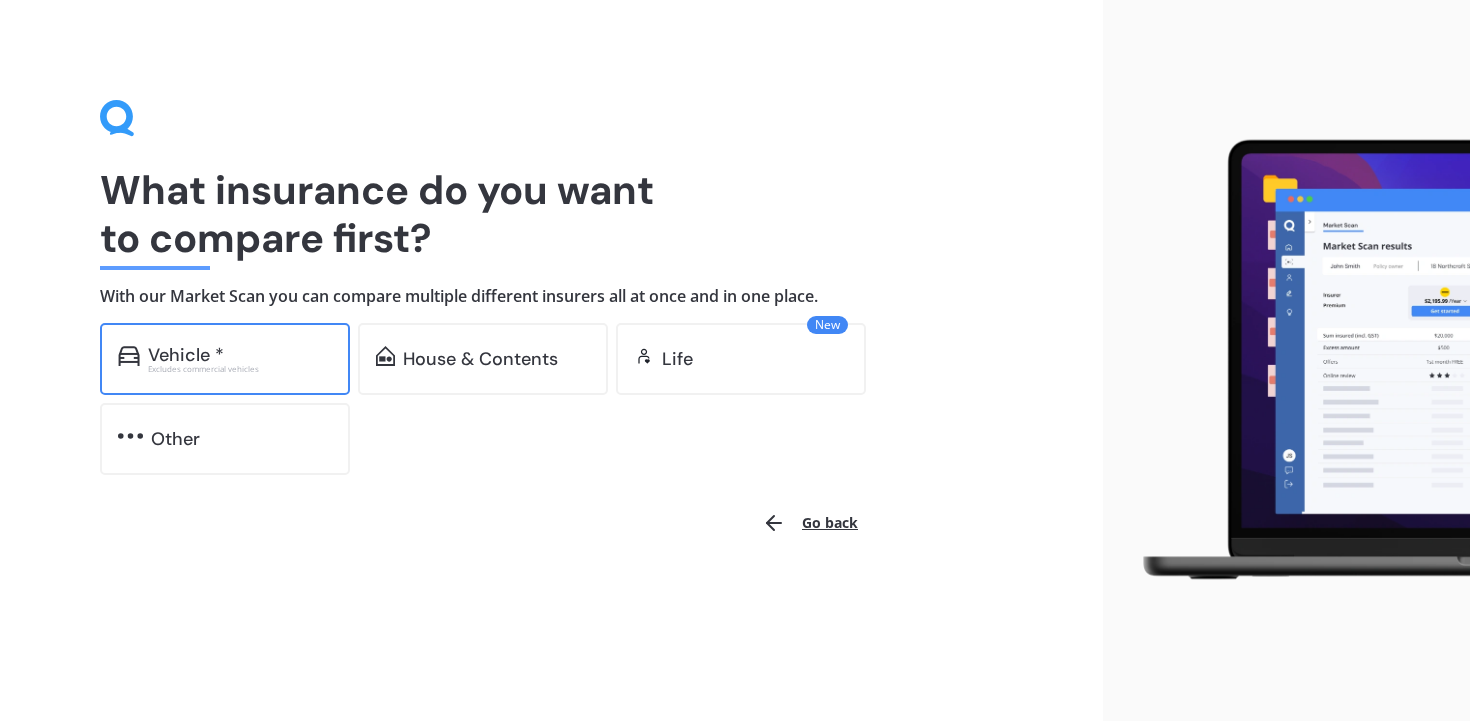 click on "Excludes commercial vehicles" at bounding box center [240, 369] 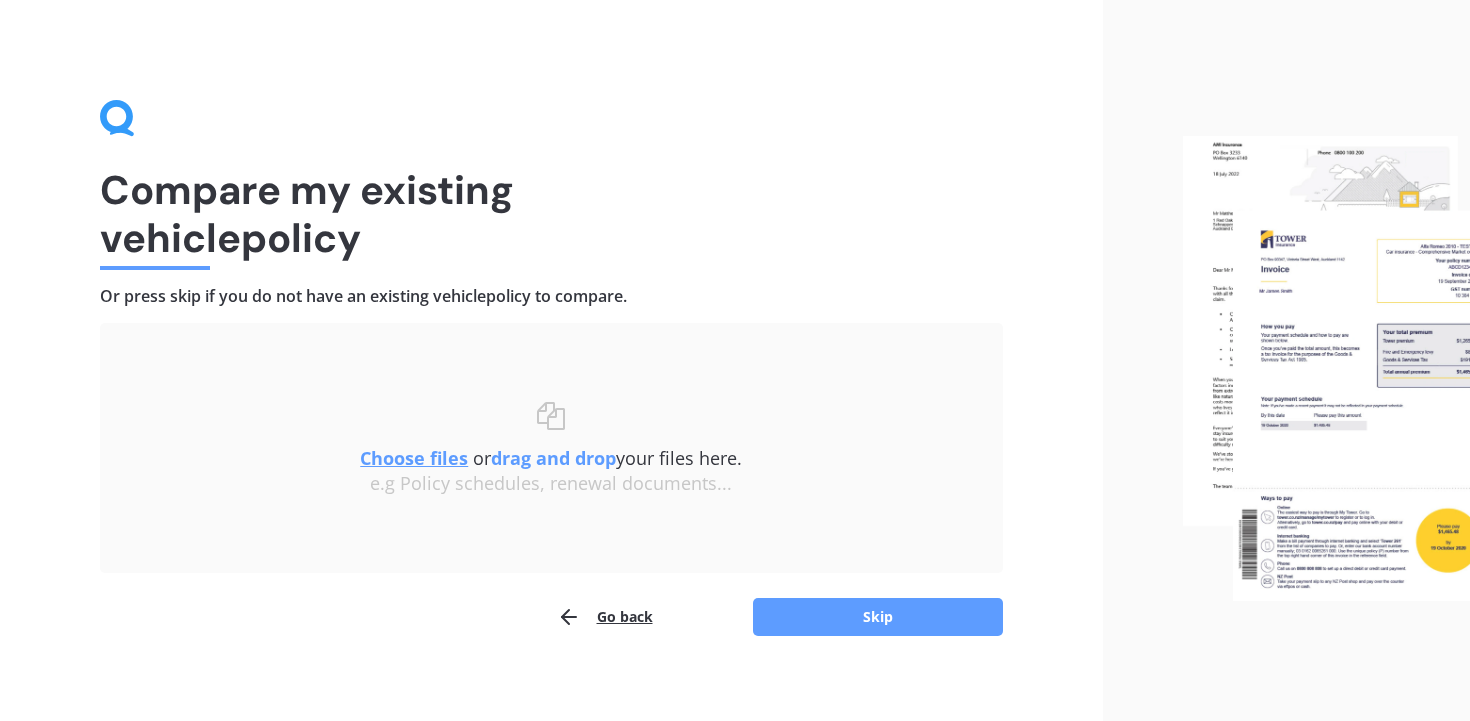 scroll, scrollTop: 15, scrollLeft: 0, axis: vertical 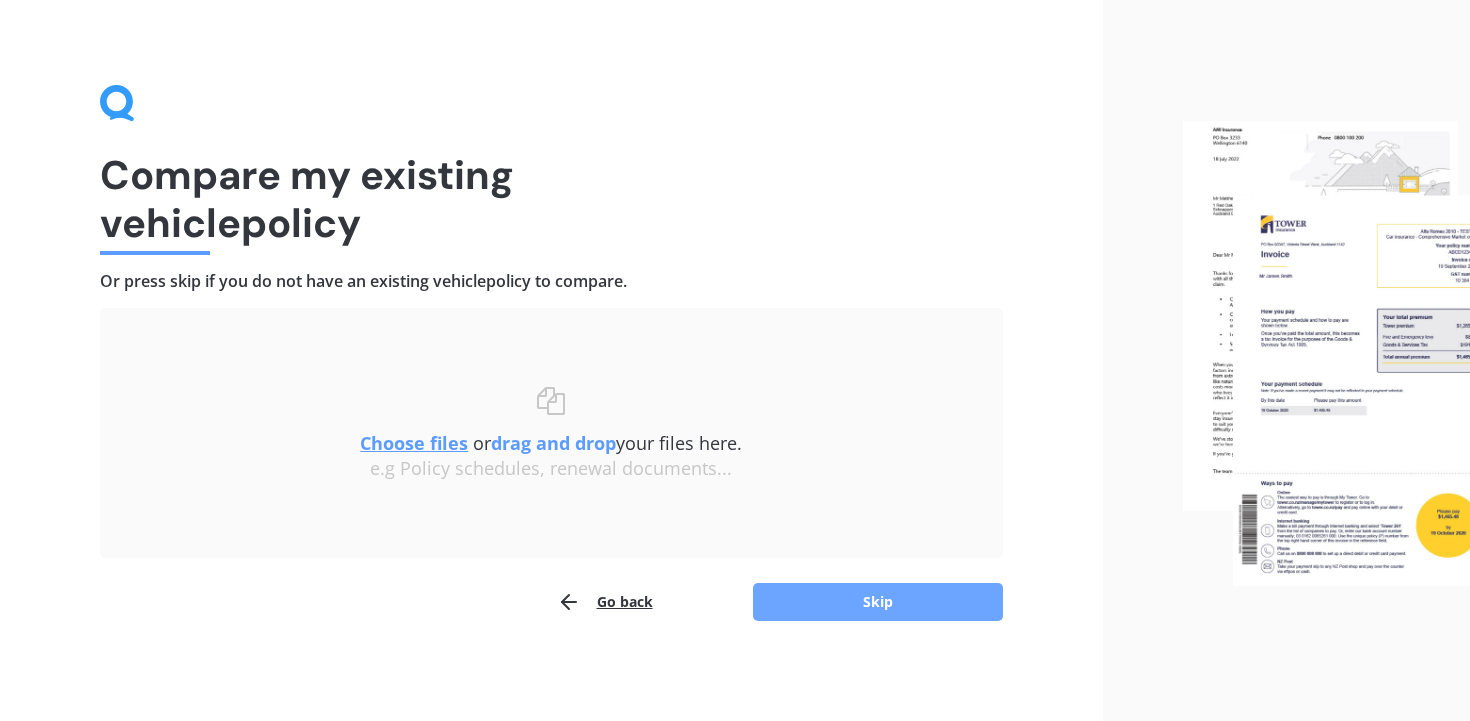 click on "Skip" at bounding box center (878, 602) 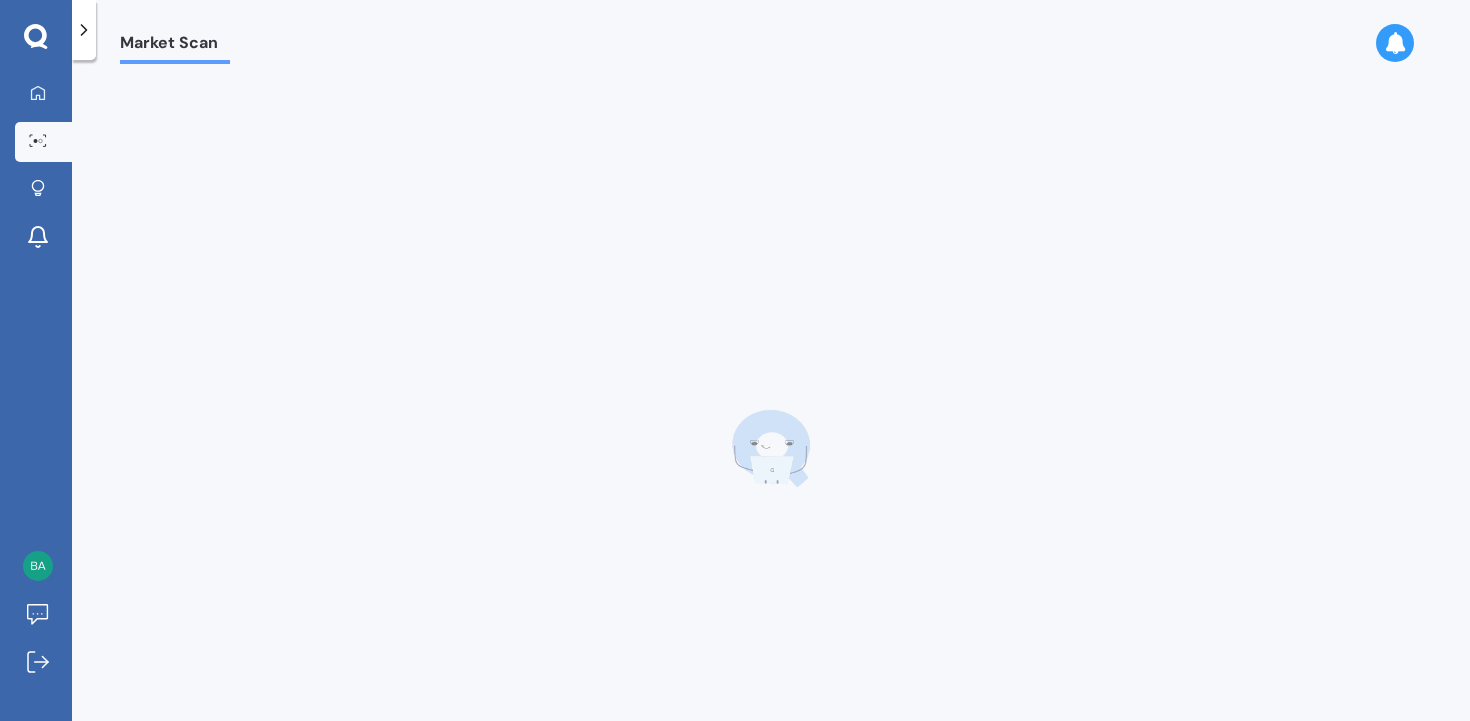 scroll, scrollTop: 0, scrollLeft: 0, axis: both 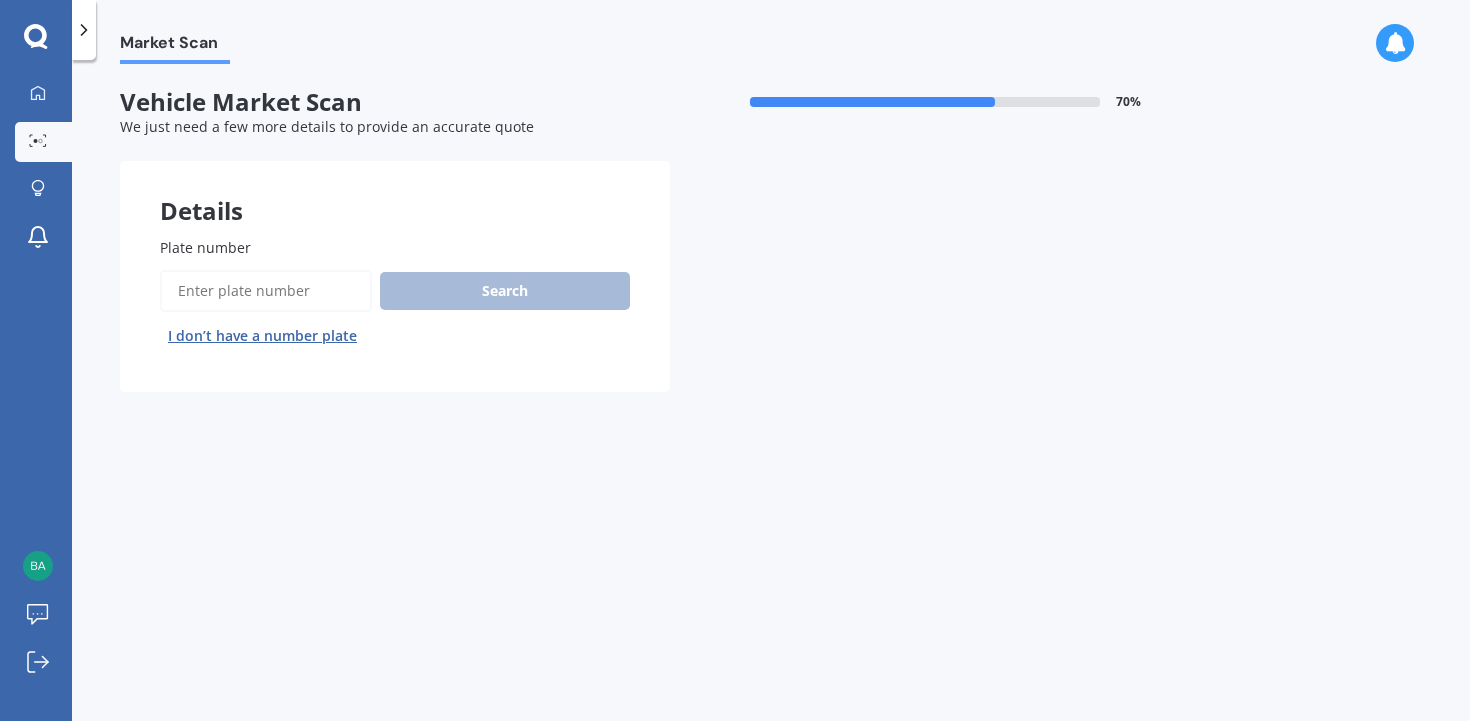 click on "Plate number" at bounding box center (266, 291) 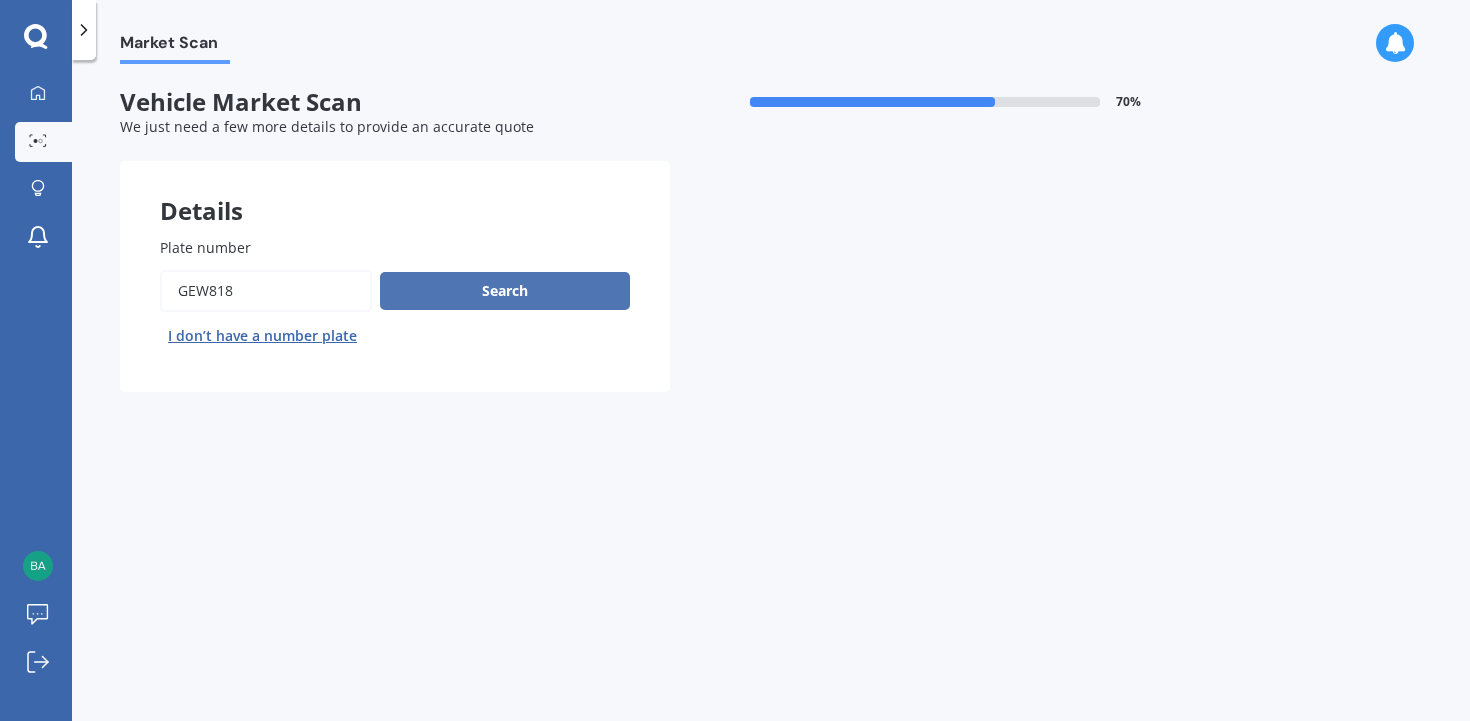 type on "GEW818" 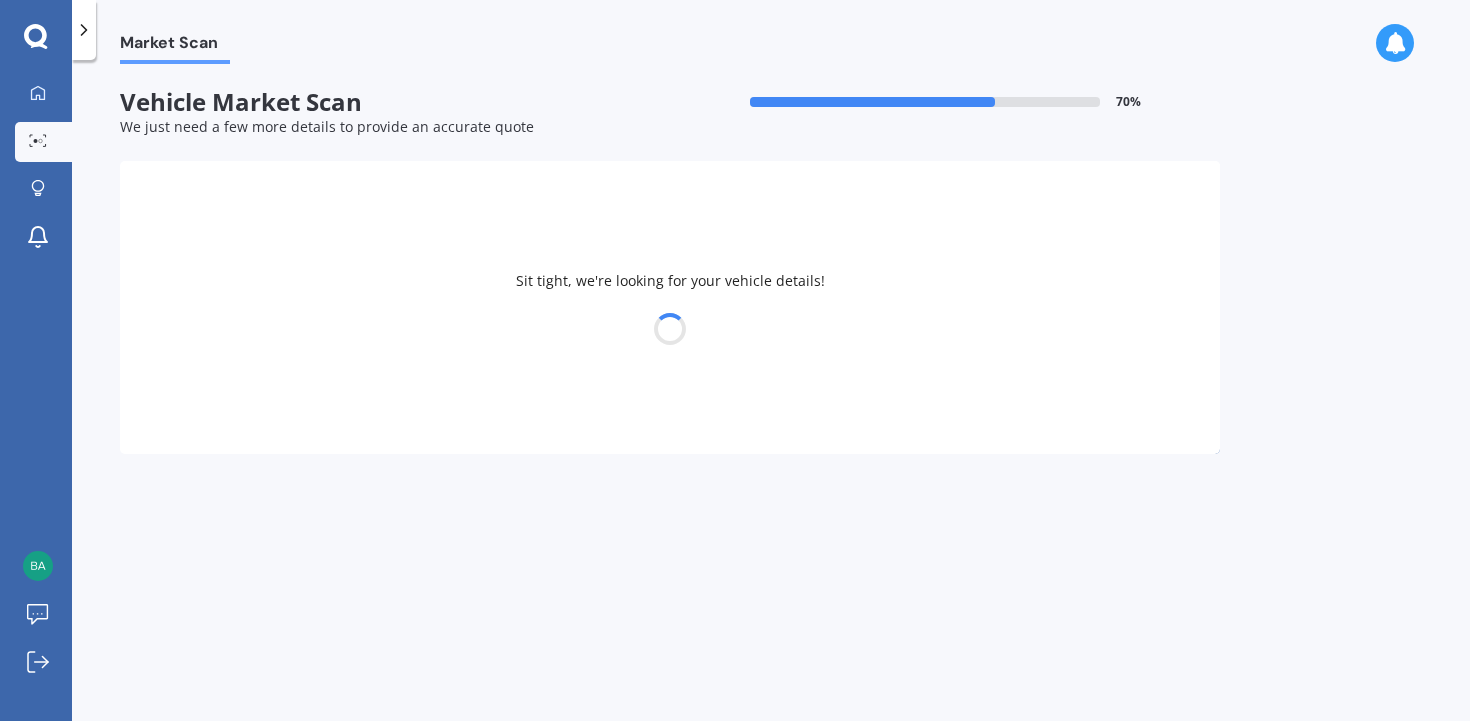 select on "HONDA" 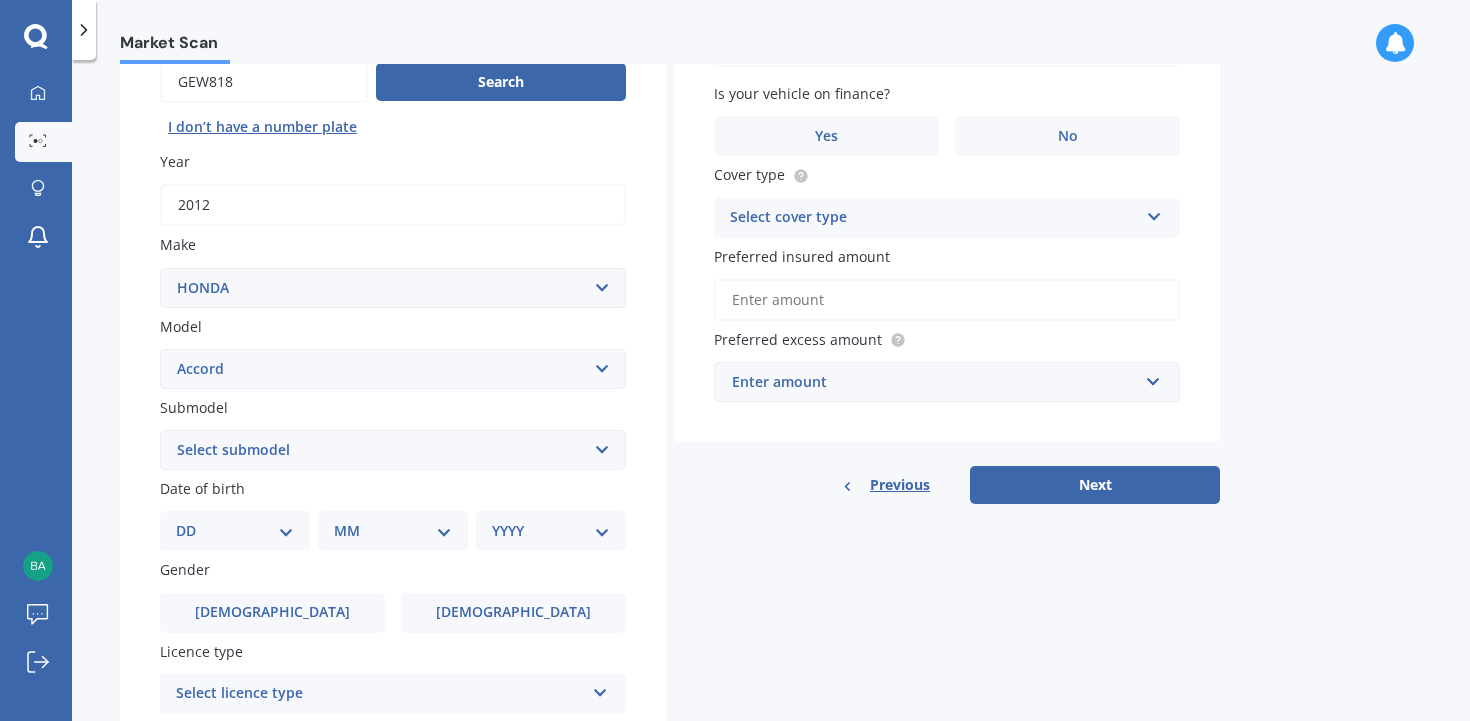 scroll, scrollTop: 214, scrollLeft: 0, axis: vertical 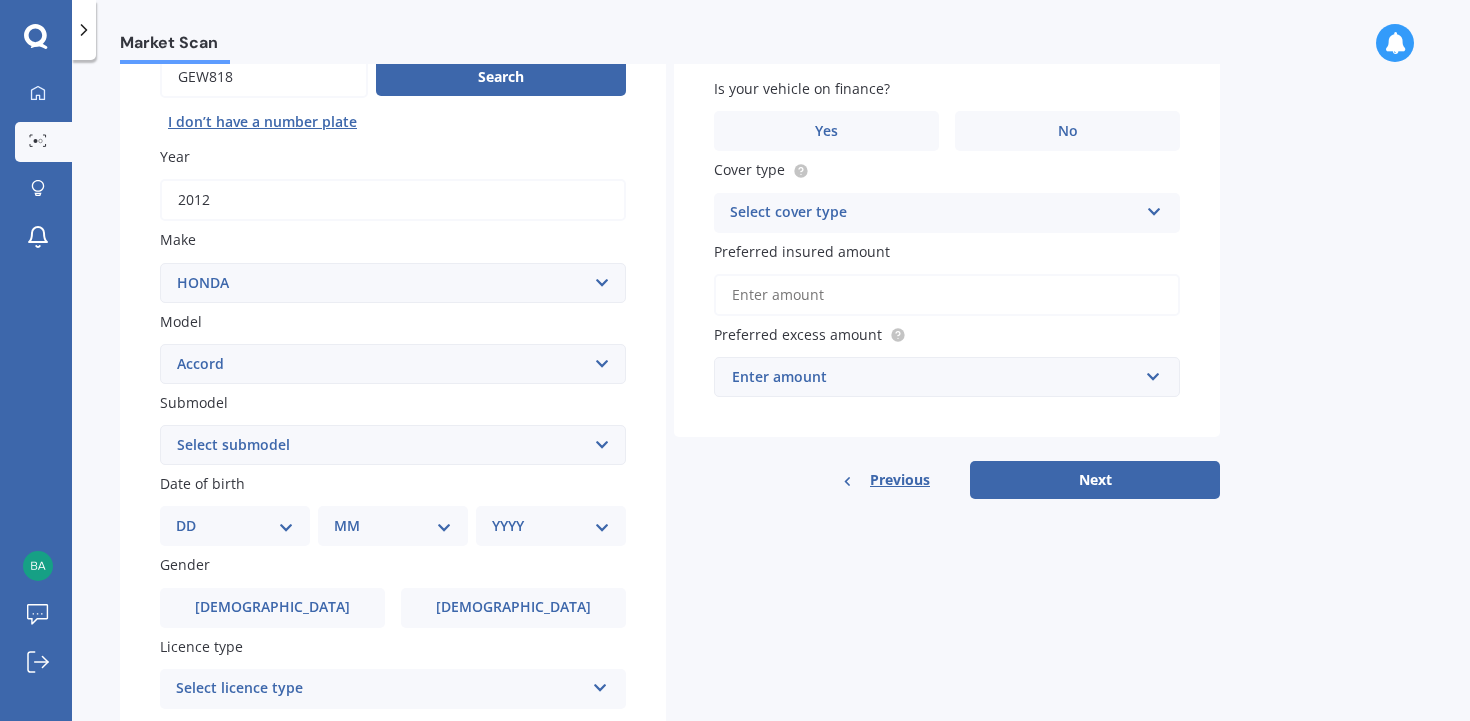 click on "Select submodel (all other) 2.2i Euro 2.0 Euro 2.4 Euro 2.4 Tourer Euro R EX EXI EXI-S Hybrid Lsi LX Lxi NT NT Sport V6 3.5 Vti Vti V6 Vti-L Vti-L V6 Vti-S Wagon" at bounding box center (393, 445) 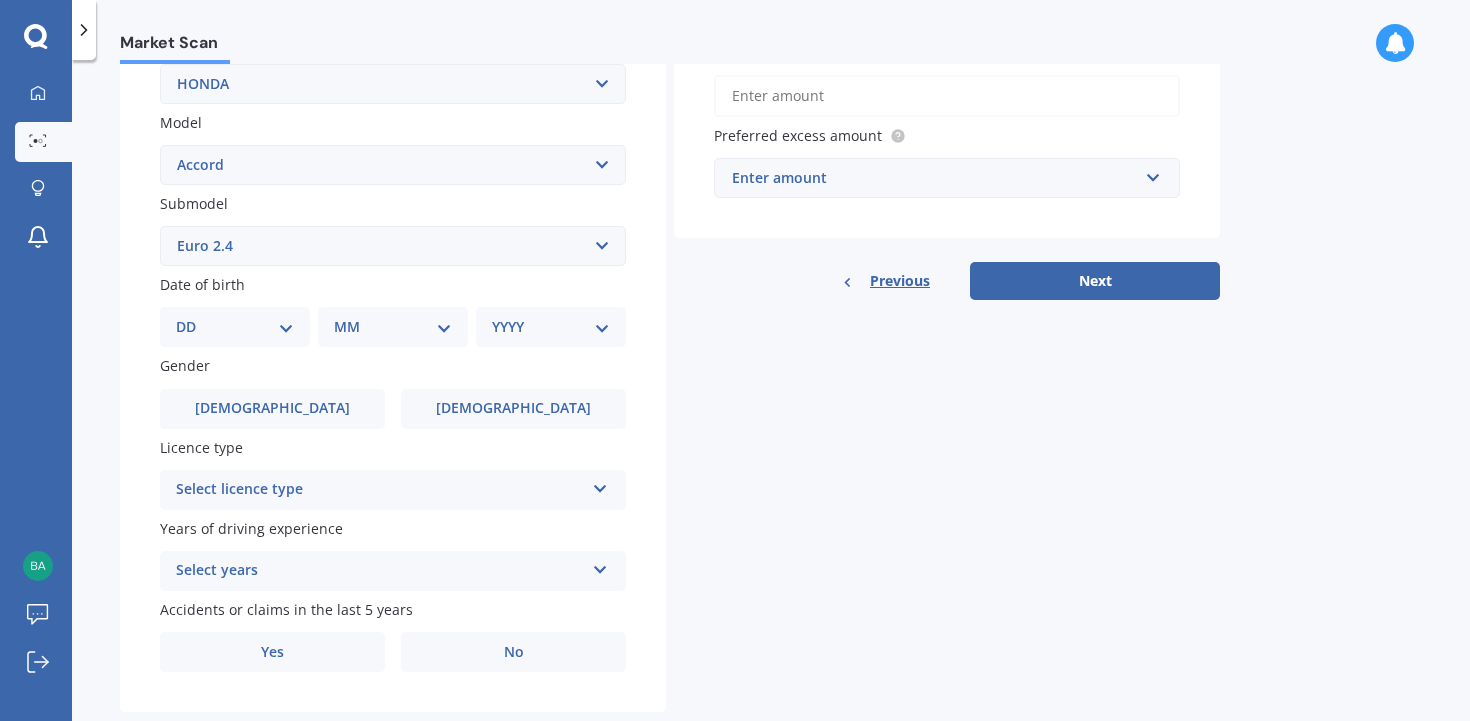 scroll, scrollTop: 461, scrollLeft: 0, axis: vertical 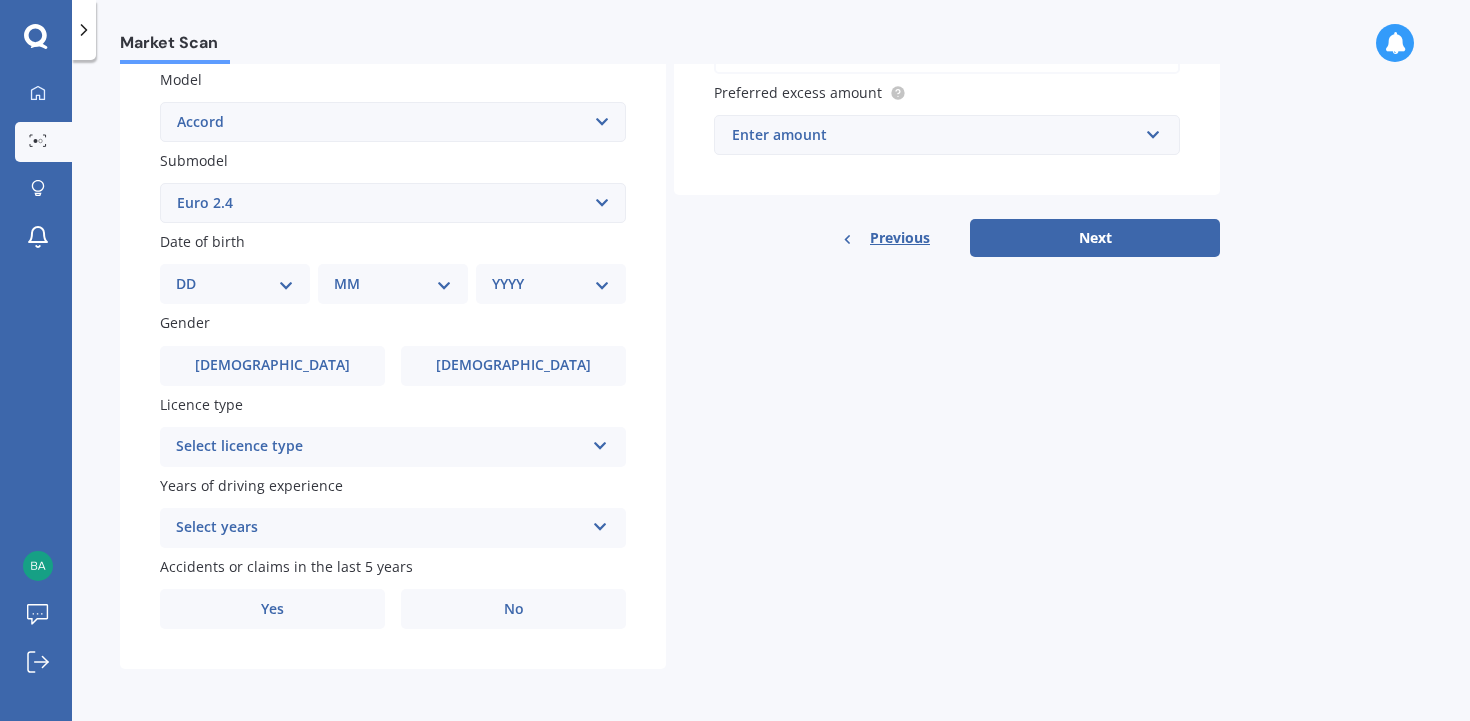 click on "DD 01 02 03 04 05 06 07 08 09 10 11 12 13 14 15 16 17 18 19 20 21 22 23 24 25 26 27 28 29 30 31" at bounding box center (235, 284) 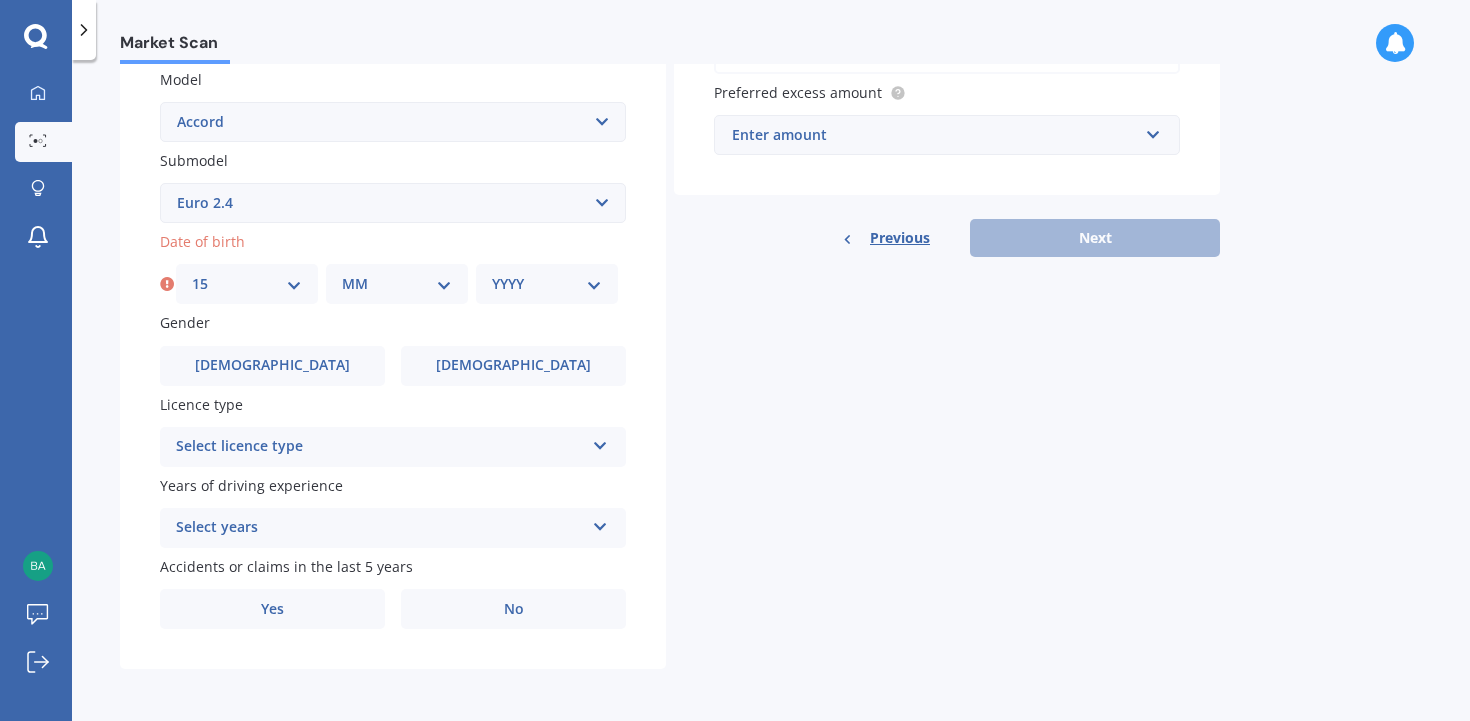 click on "MM 01 02 03 04 05 06 07 08 09 10 11 12" at bounding box center (397, 284) 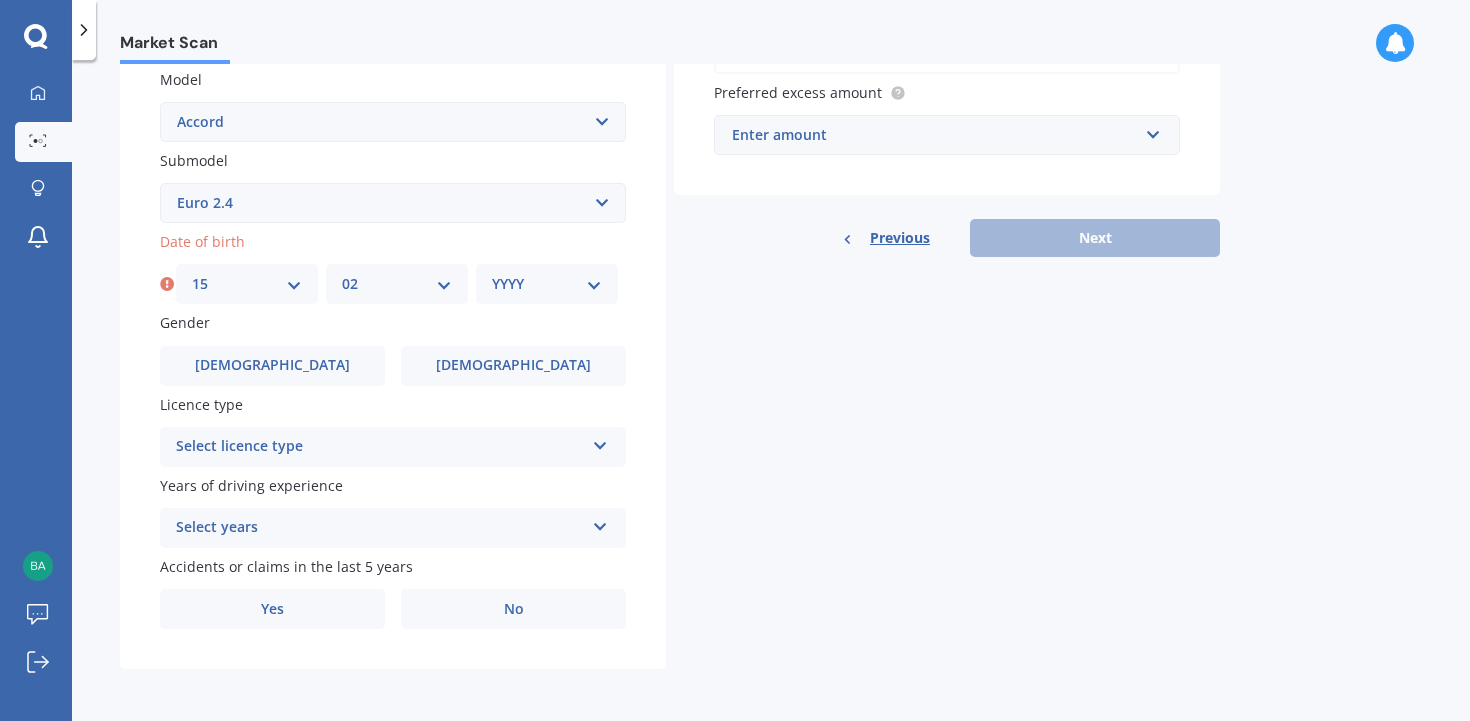 click on "YYYY 2025 2024 2023 2022 2021 2020 2019 2018 2017 2016 2015 2014 2013 2012 2011 2010 2009 2008 2007 2006 2005 2004 2003 2002 2001 2000 1999 1998 1997 1996 1995 1994 1993 1992 1991 1990 1989 1988 1987 1986 1985 1984 1983 1982 1981 1980 1979 1978 1977 1976 1975 1974 1973 1972 1971 1970 1969 1968 1967 1966 1965 1964 1963 1962 1961 1960 1959 1958 1957 1956 1955 1954 1953 1952 1951 1950 1949 1948 1947 1946 1945 1944 1943 1942 1941 1940 1939 1938 1937 1936 1935 1934 1933 1932 1931 1930 1929 1928 1927 1926" at bounding box center [547, 284] 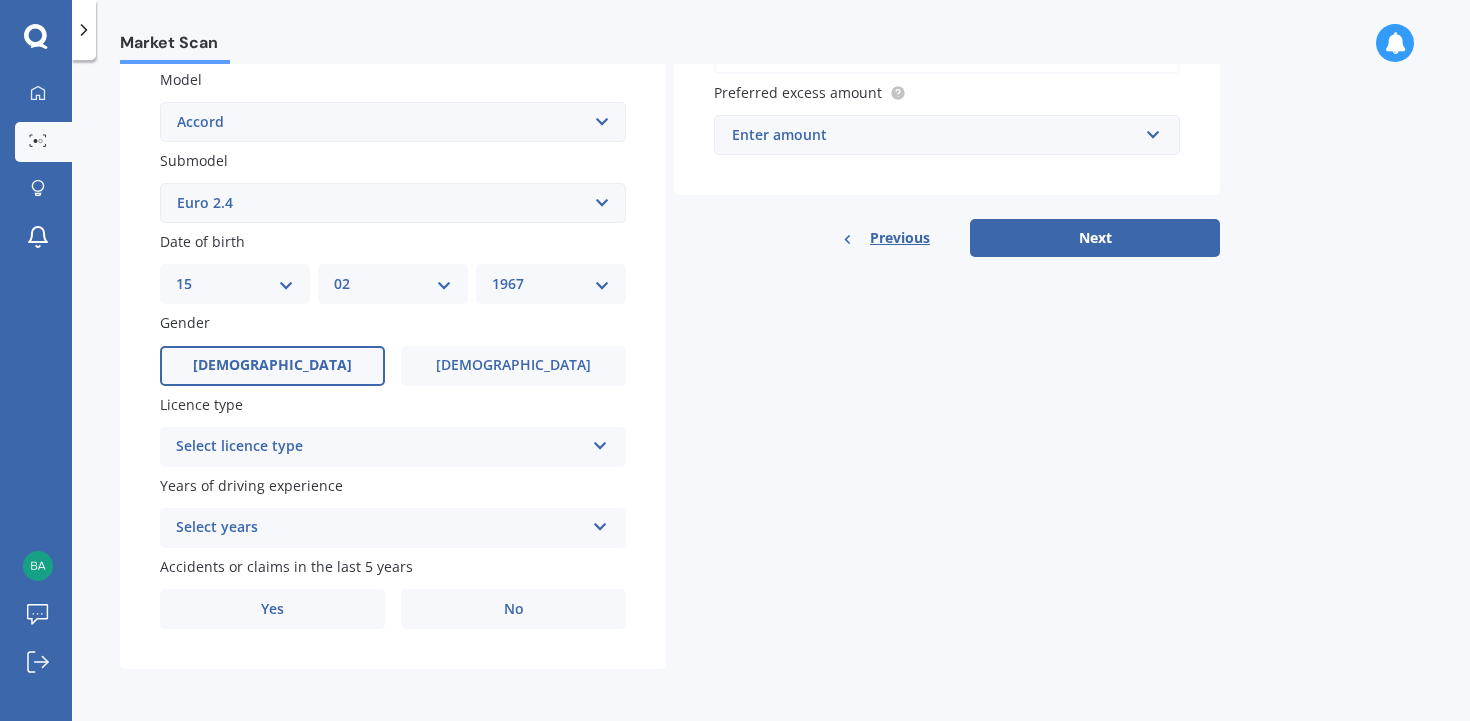 click on "Male" at bounding box center (272, 366) 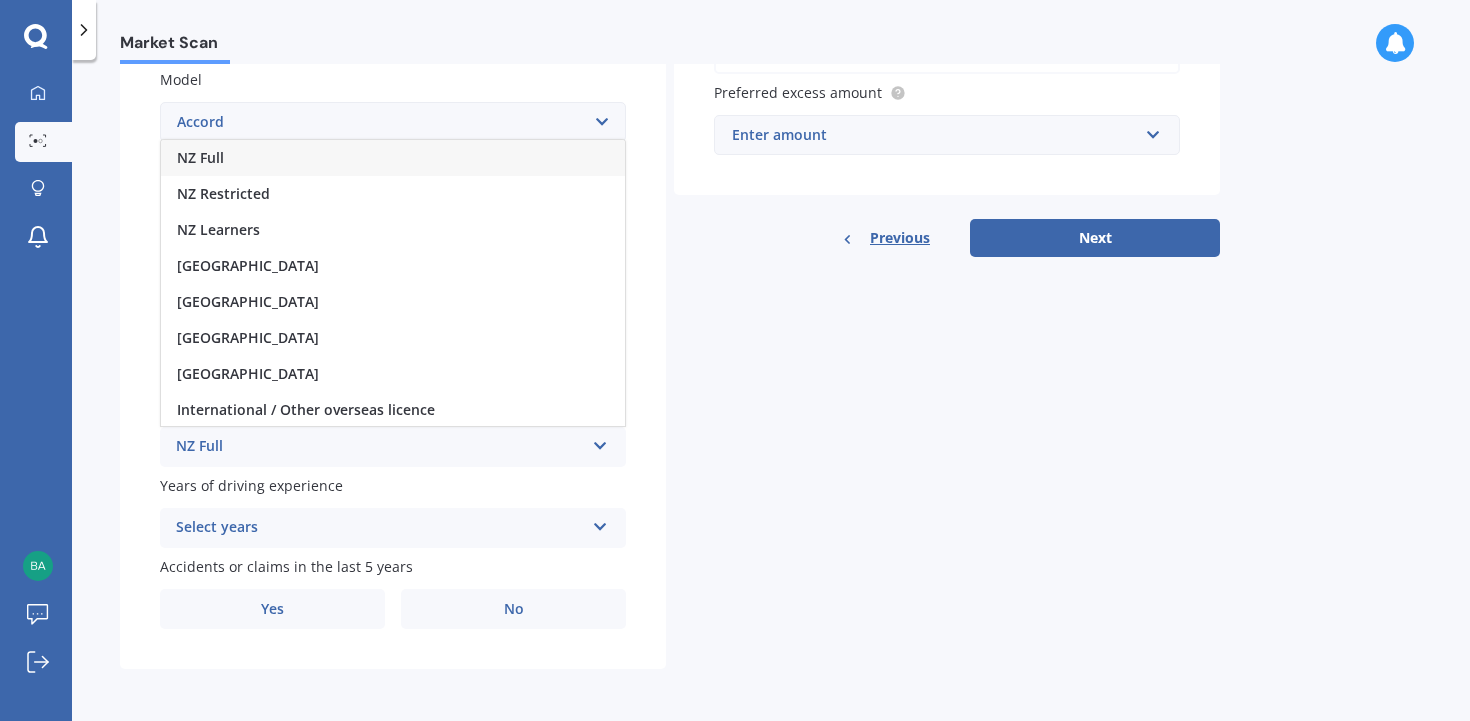 click on "NZ Full" at bounding box center (200, 157) 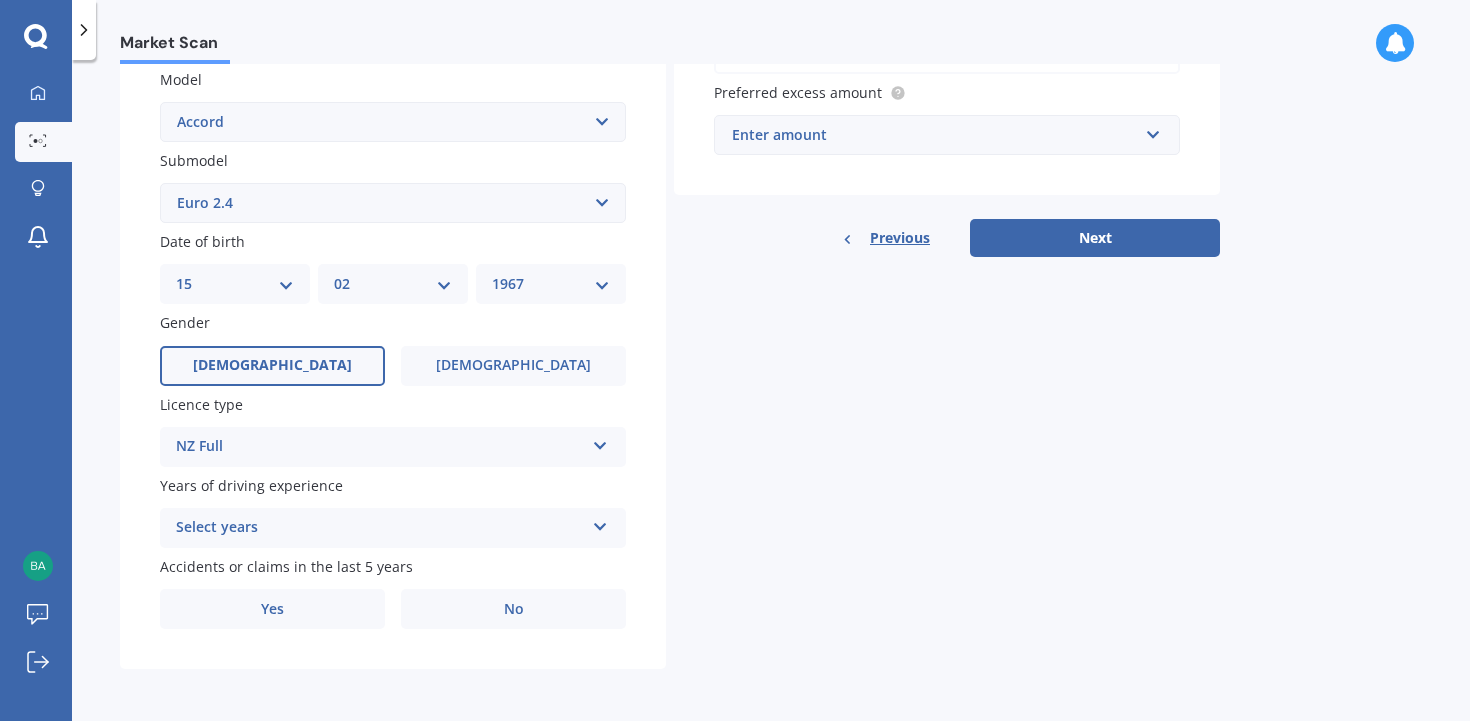click at bounding box center (600, 523) 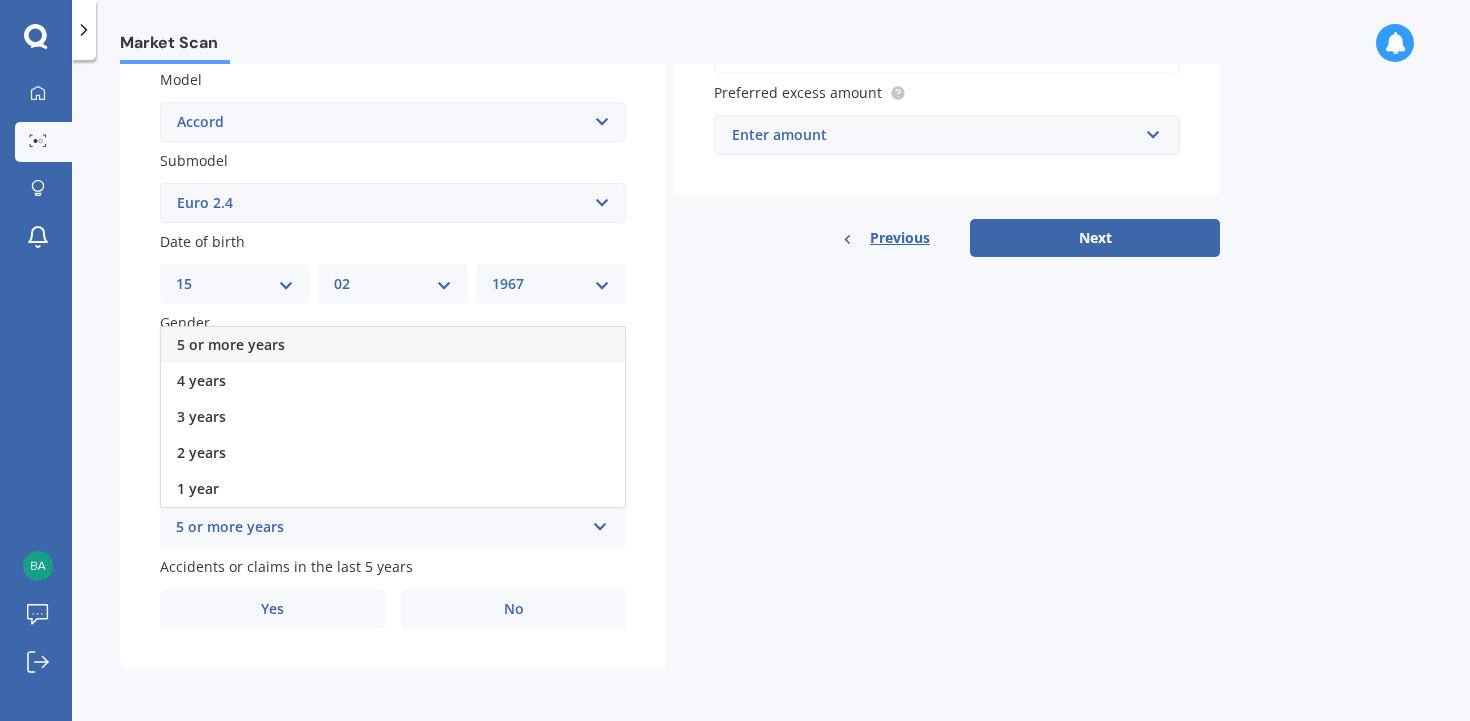 click on "5 or more years" at bounding box center (231, 344) 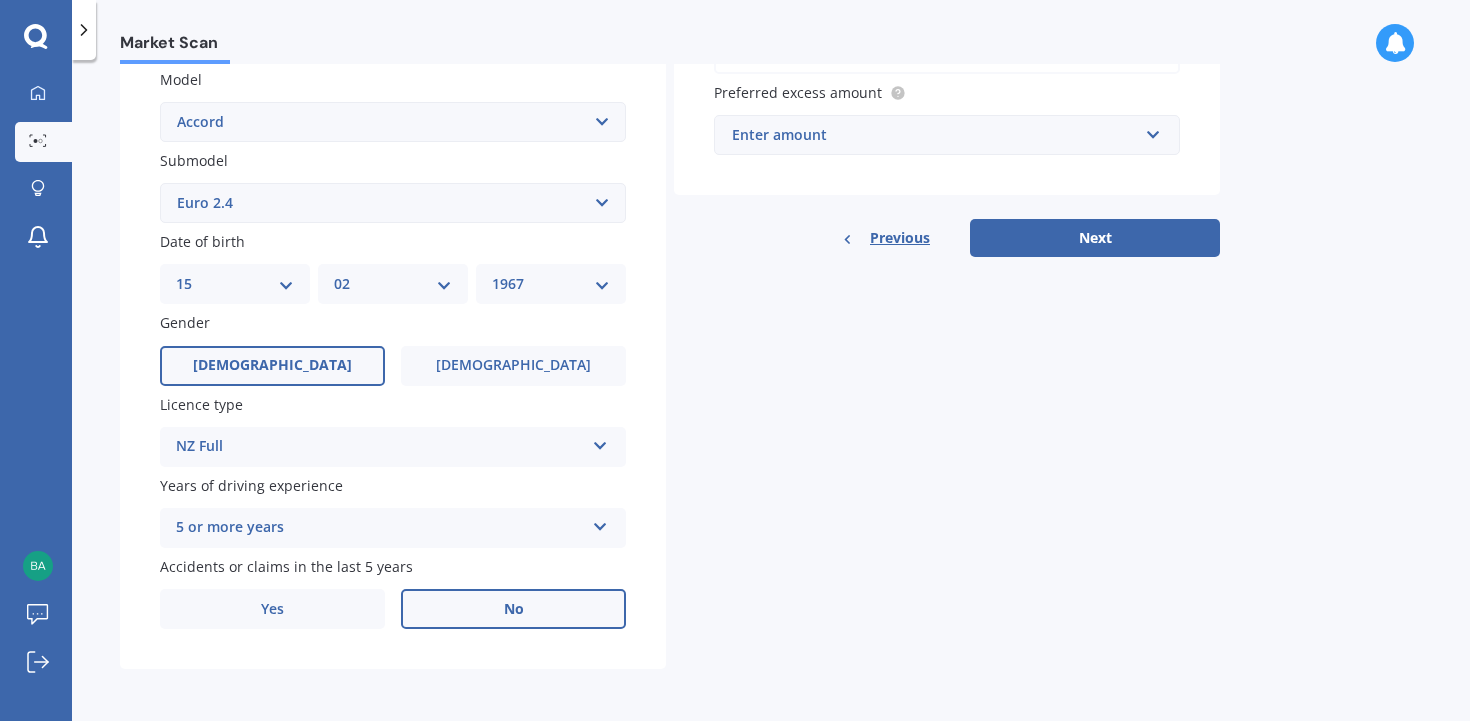 click on "No" at bounding box center (514, 609) 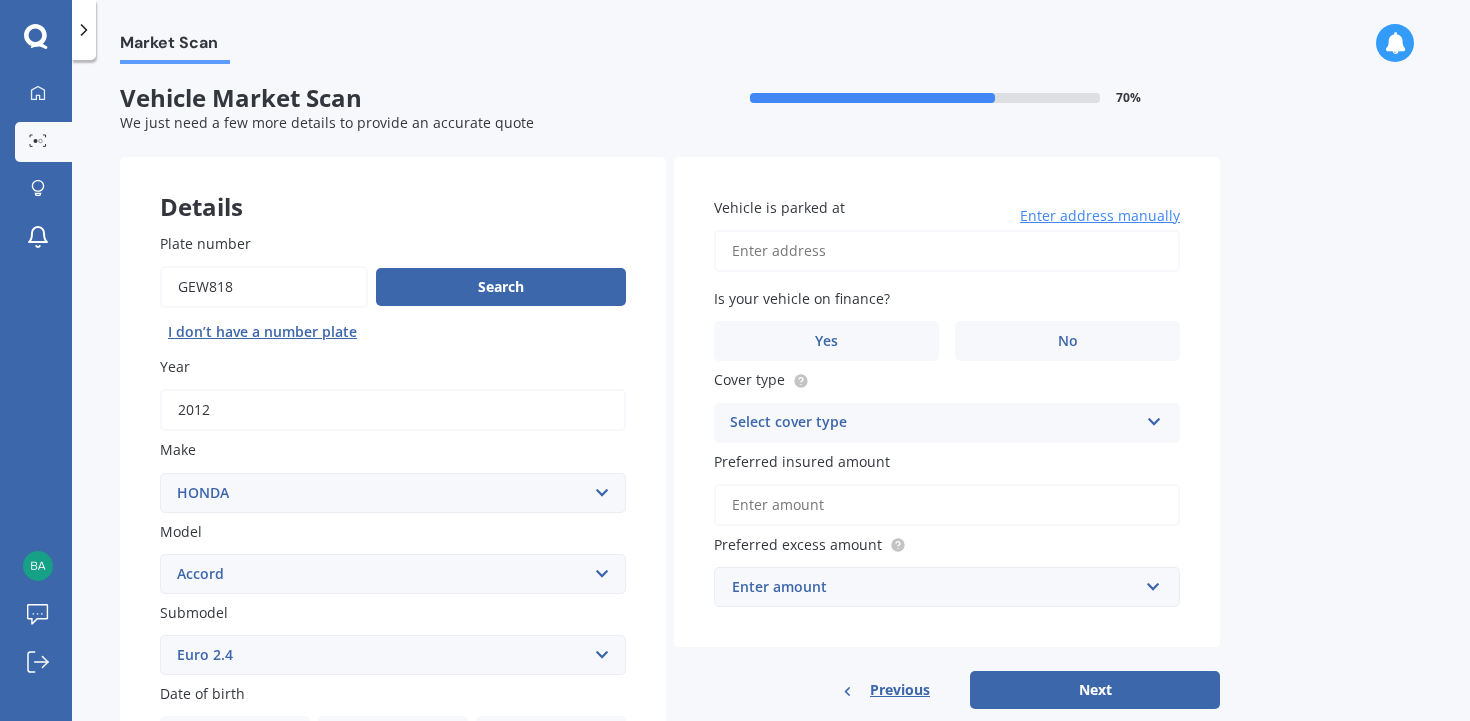 scroll, scrollTop: 0, scrollLeft: 0, axis: both 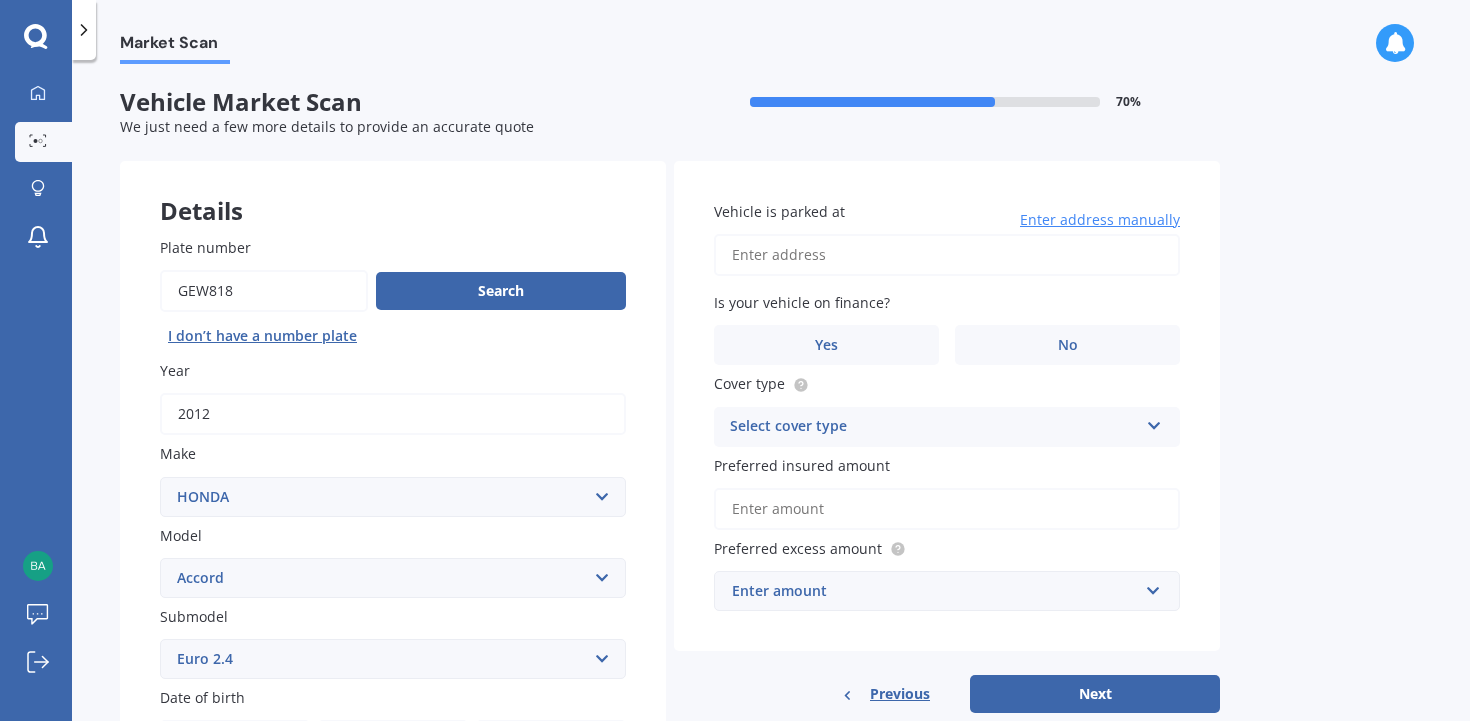 click on "Vehicle is parked at" at bounding box center (947, 255) 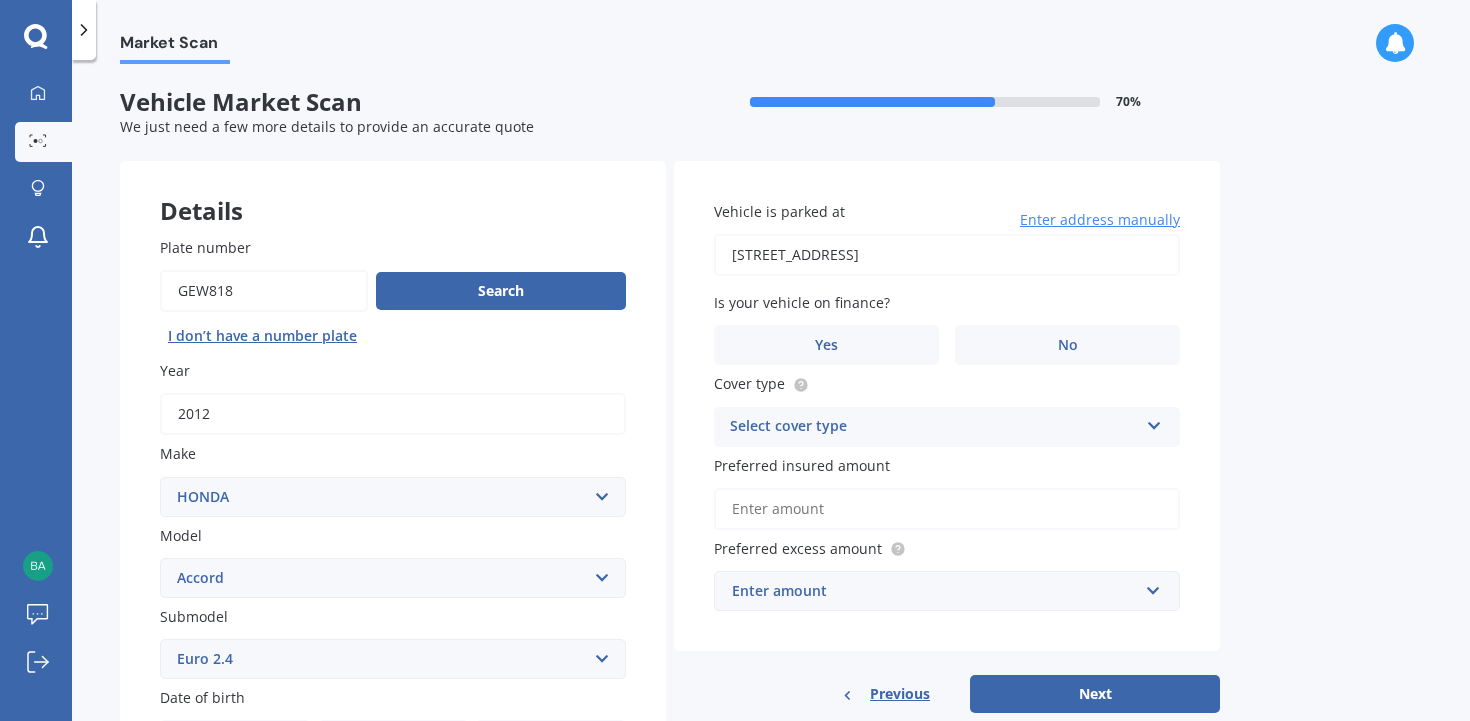 type on "48 Wood Bay Road, Titirangi, Auckland 0604" 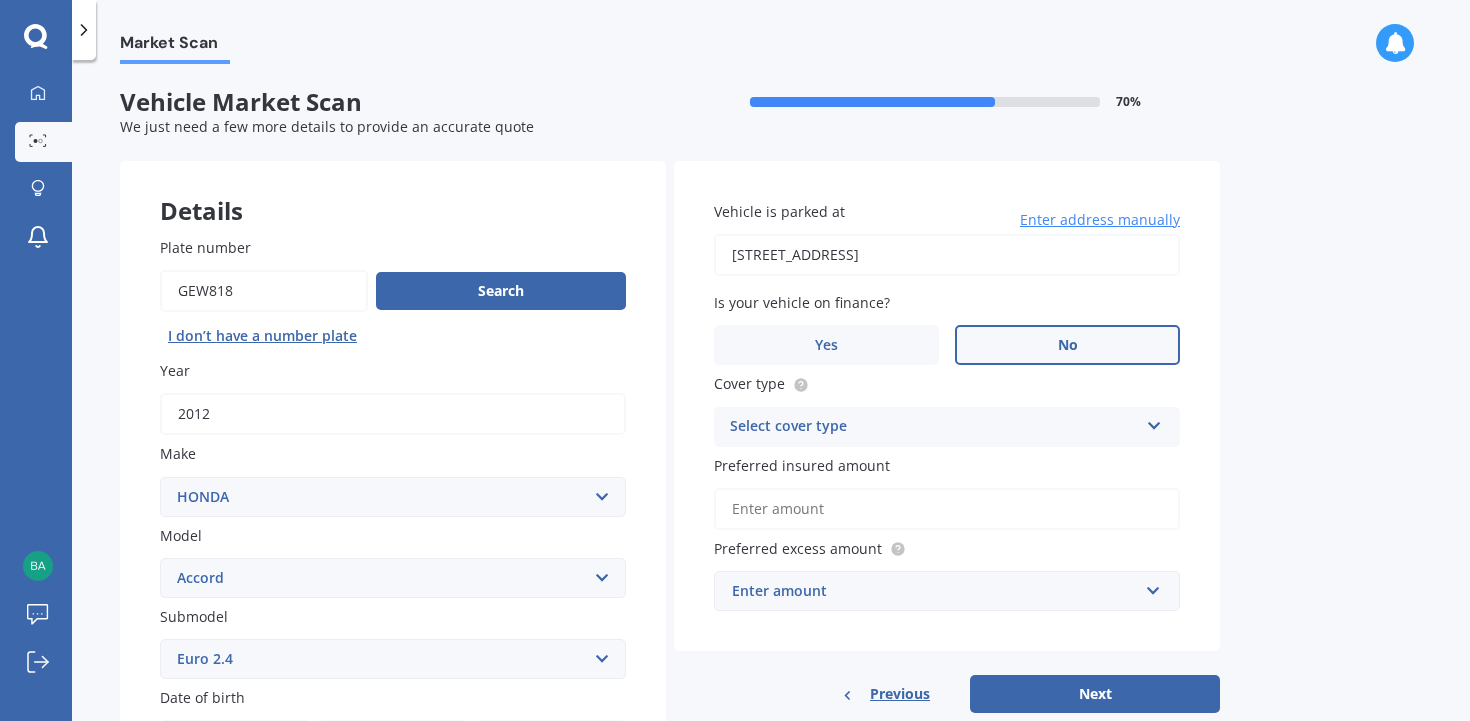 click on "No" at bounding box center [1067, 345] 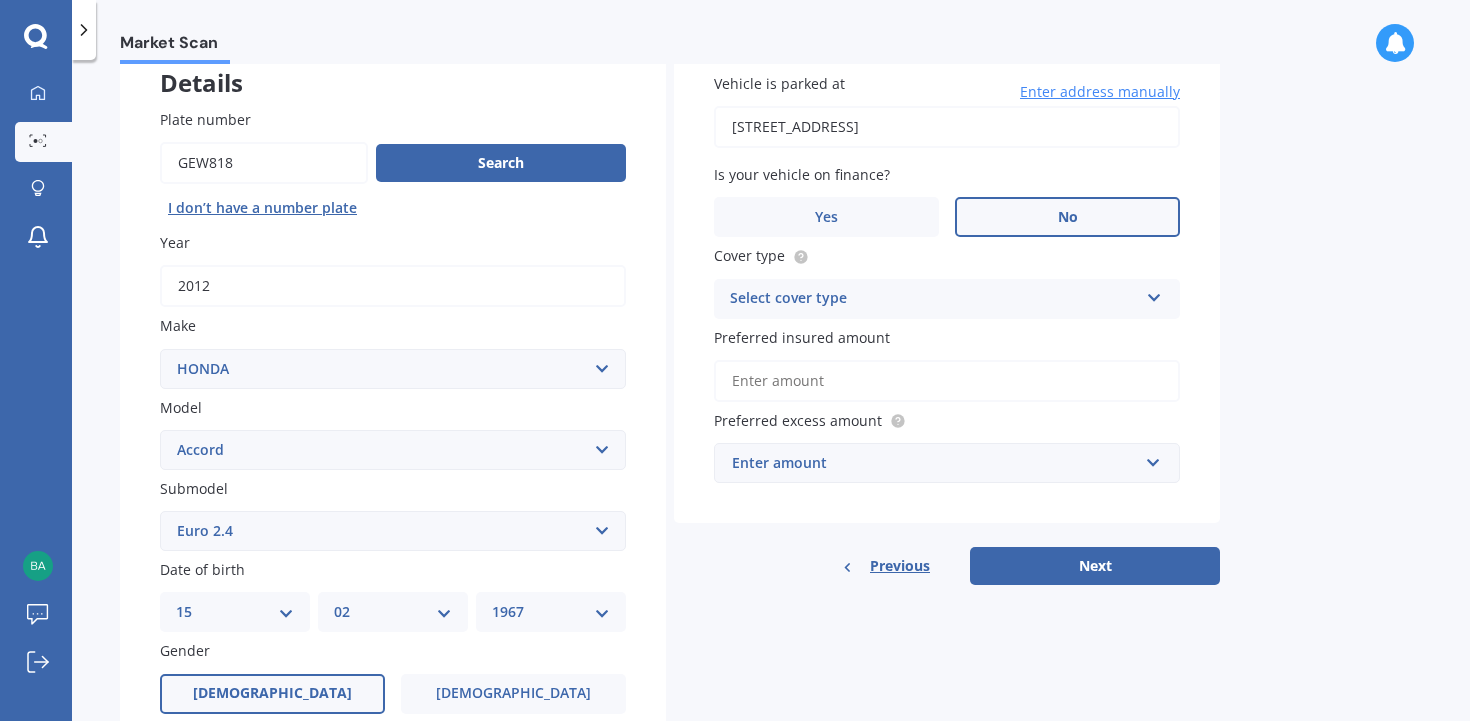 scroll, scrollTop: 129, scrollLeft: 0, axis: vertical 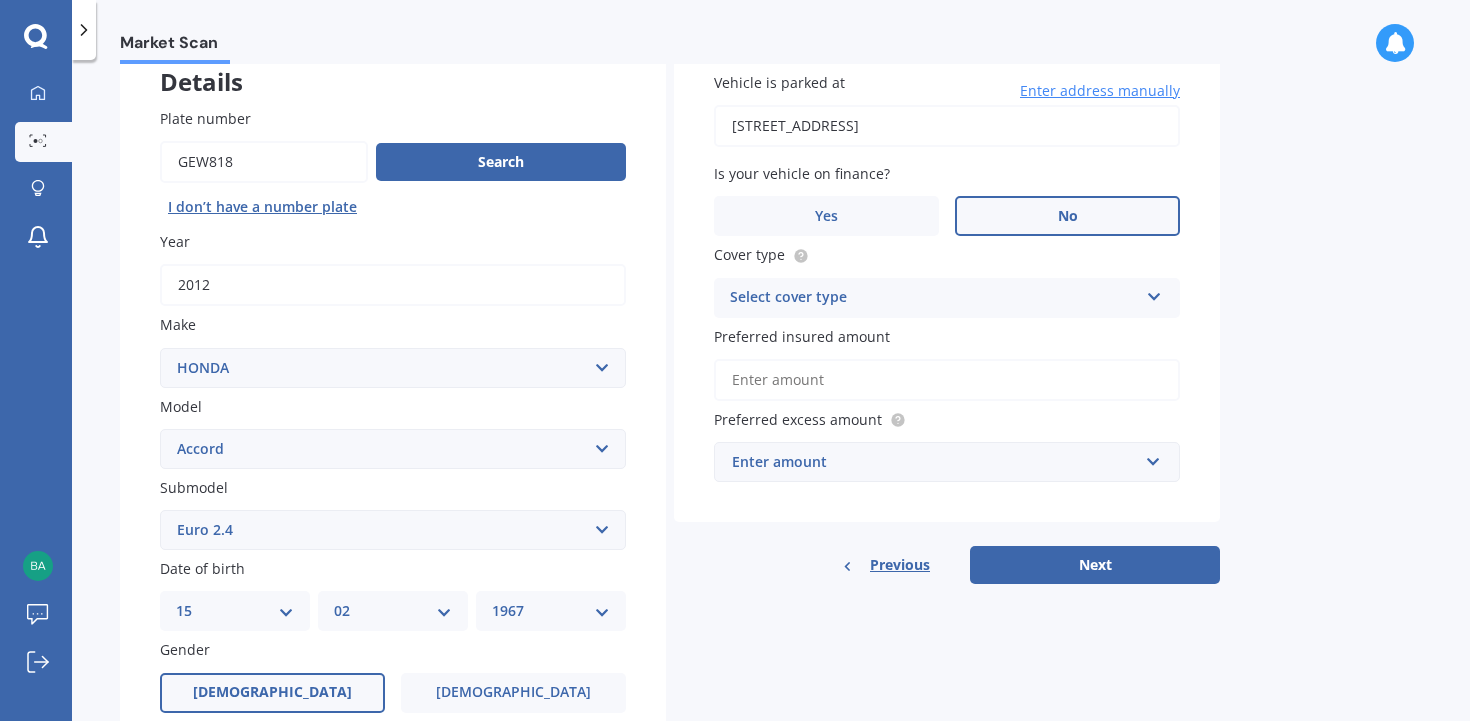 click at bounding box center (1154, 293) 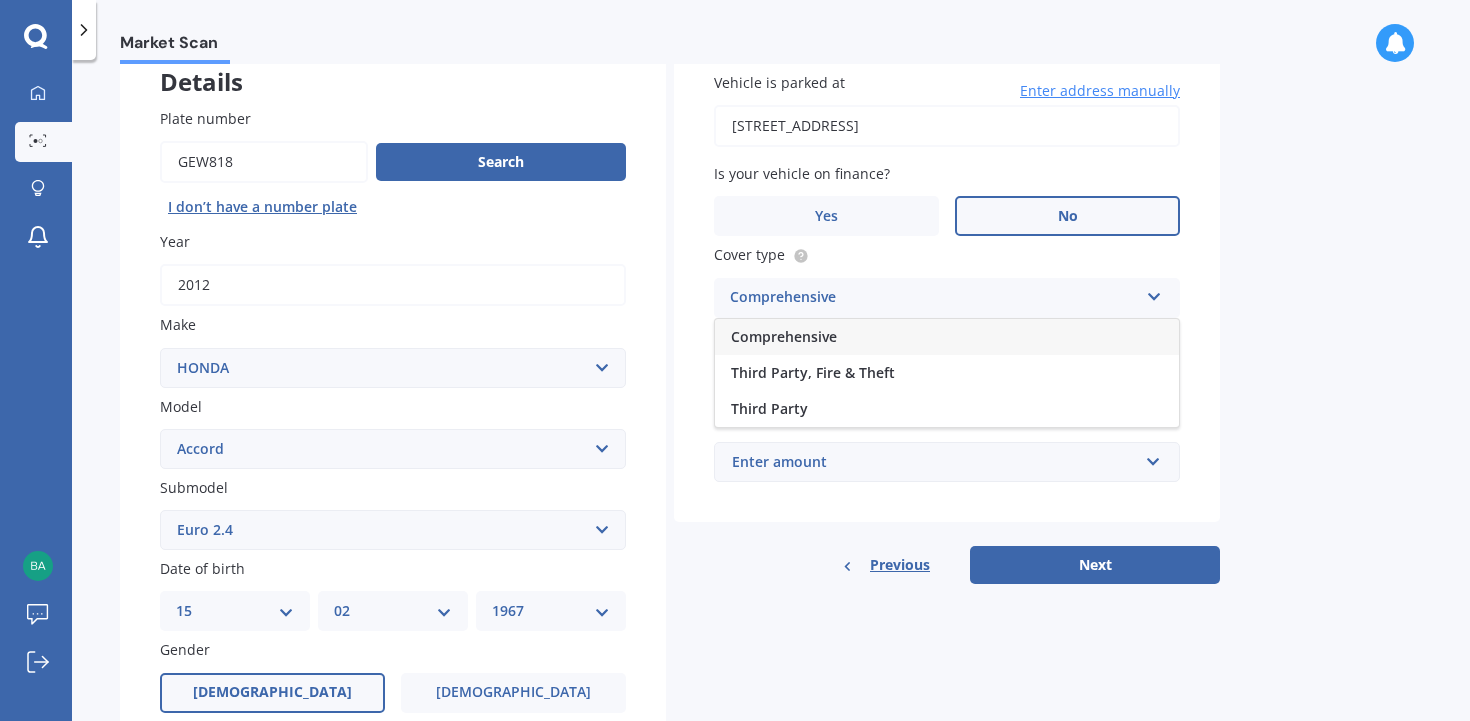 click on "Comprehensive" at bounding box center [784, 336] 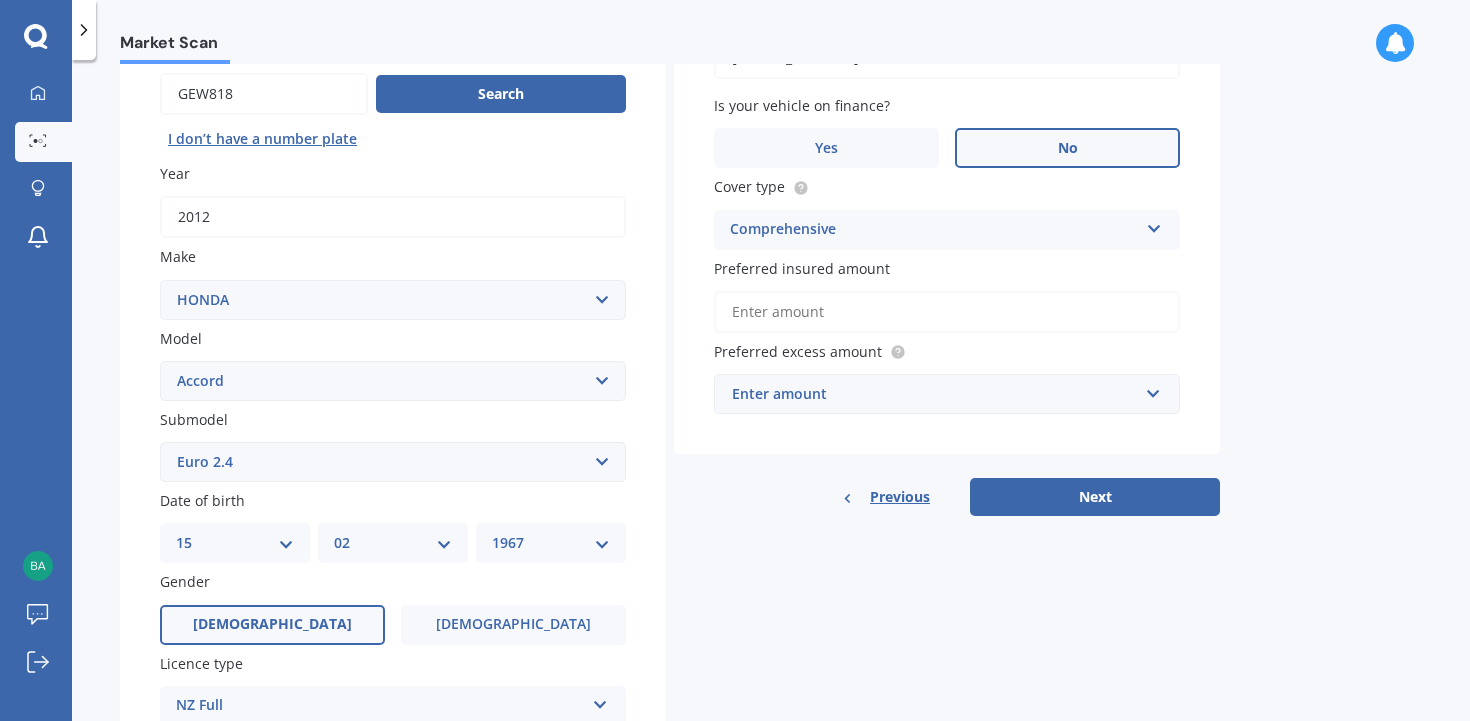 scroll, scrollTop: 198, scrollLeft: 0, axis: vertical 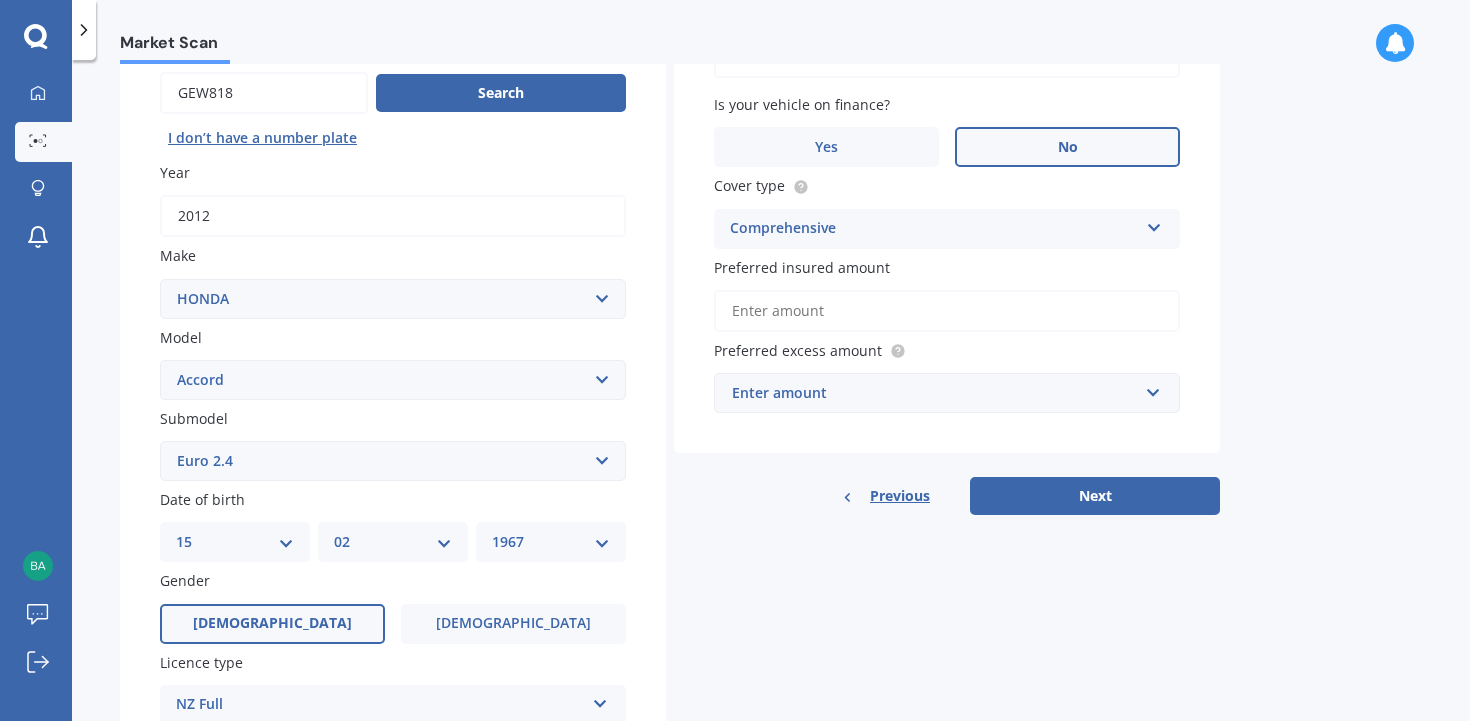 click on "Preferred insured amount" at bounding box center [947, 311] 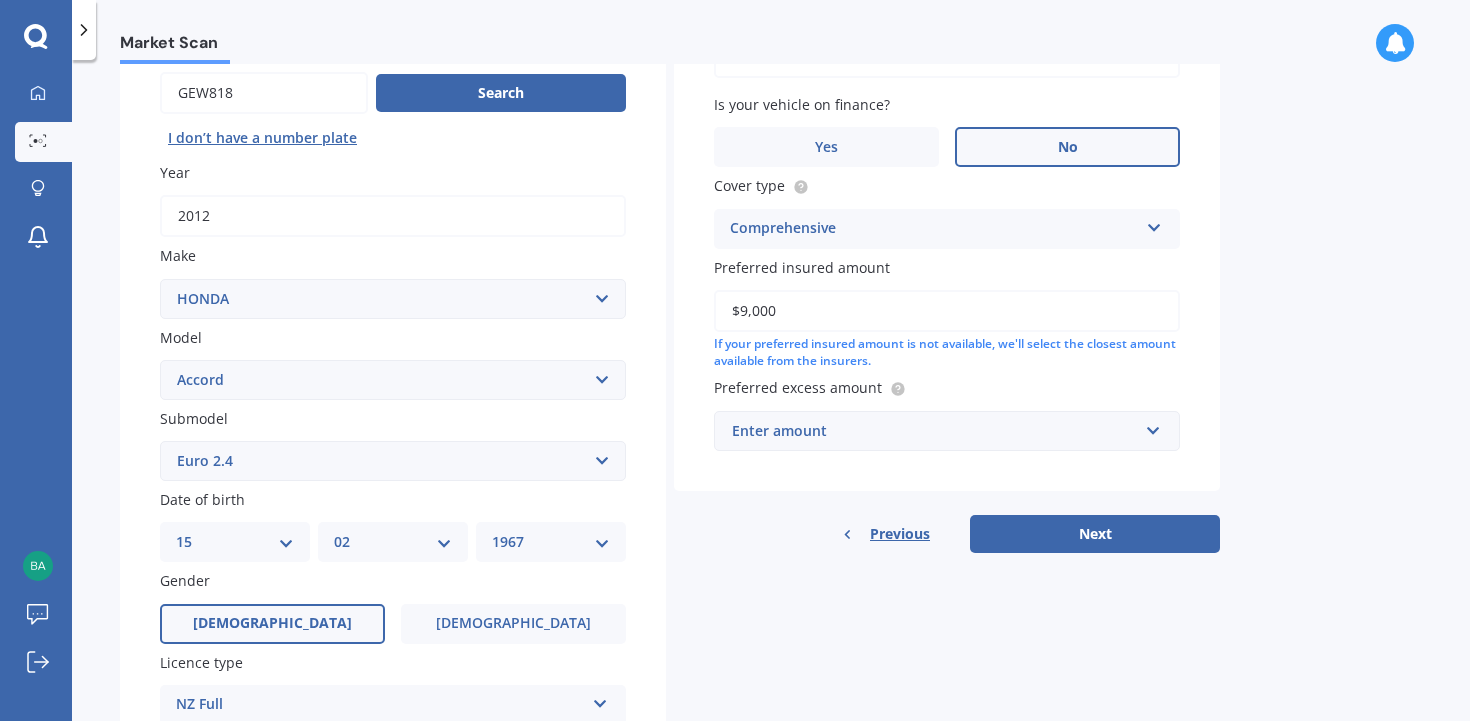 type on "$9,000" 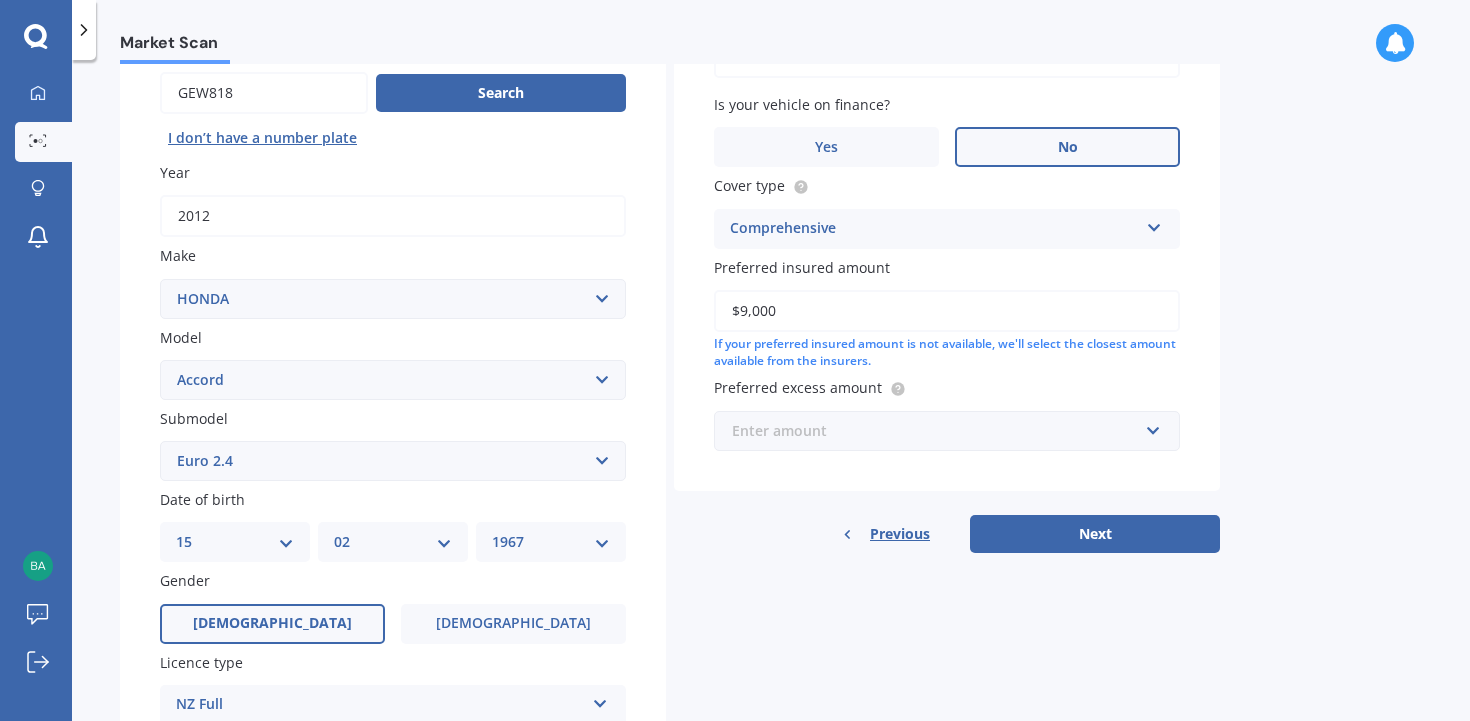 click at bounding box center (940, 431) 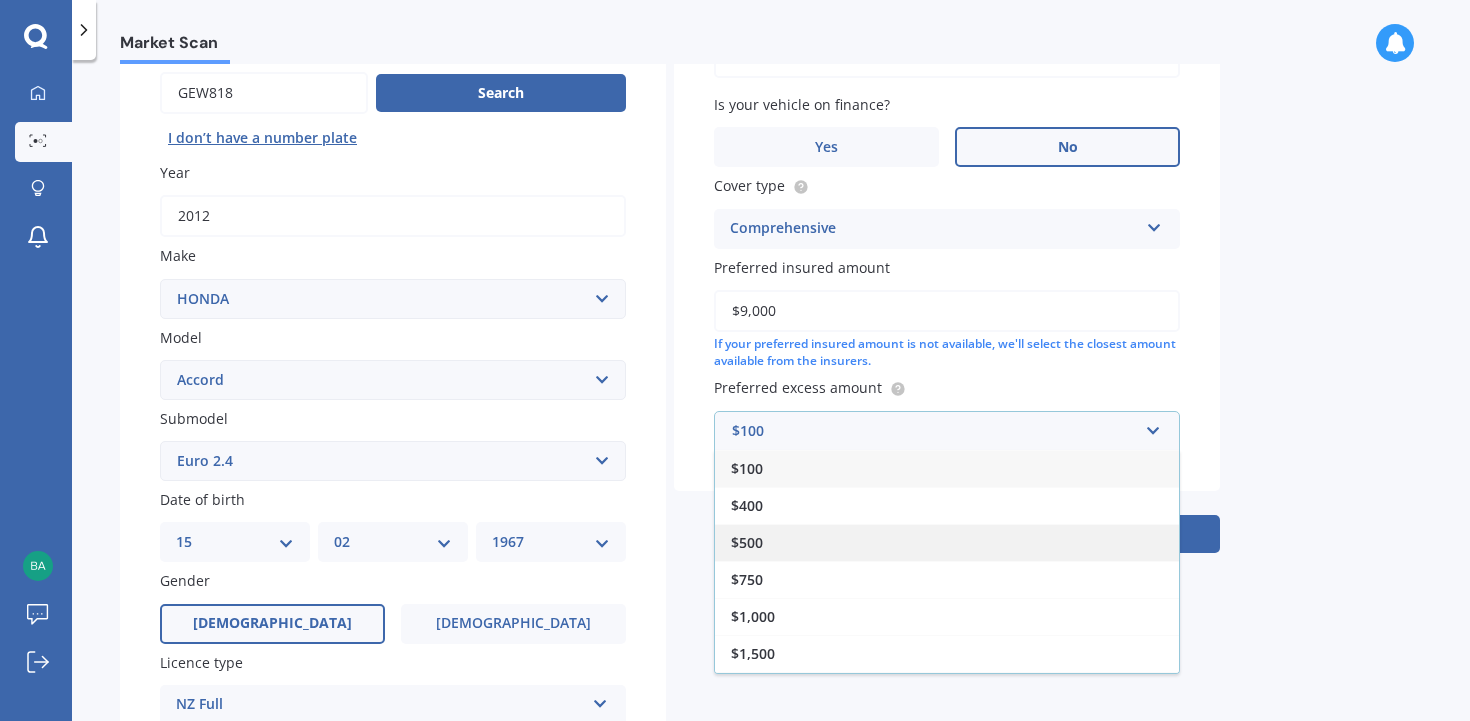 click on "$500" at bounding box center (747, 542) 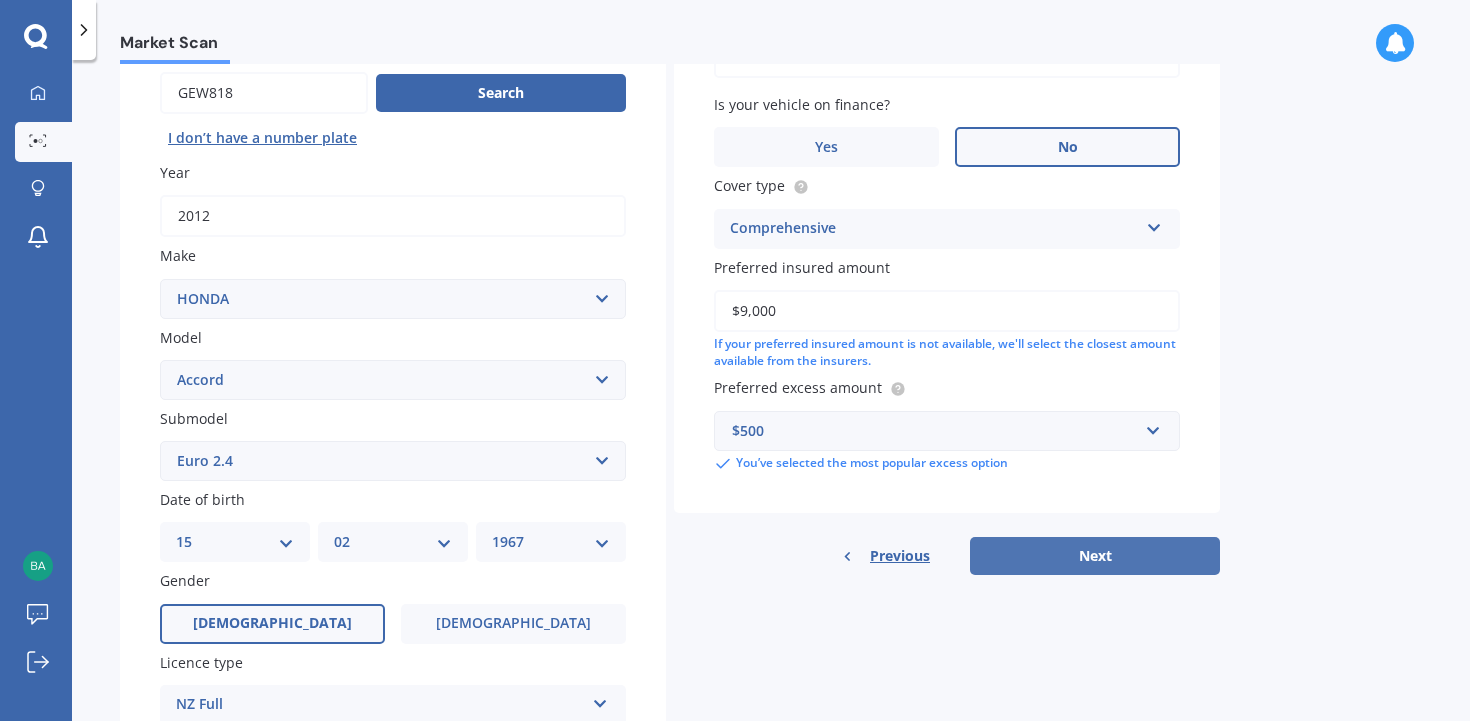 click on "Next" at bounding box center [1095, 556] 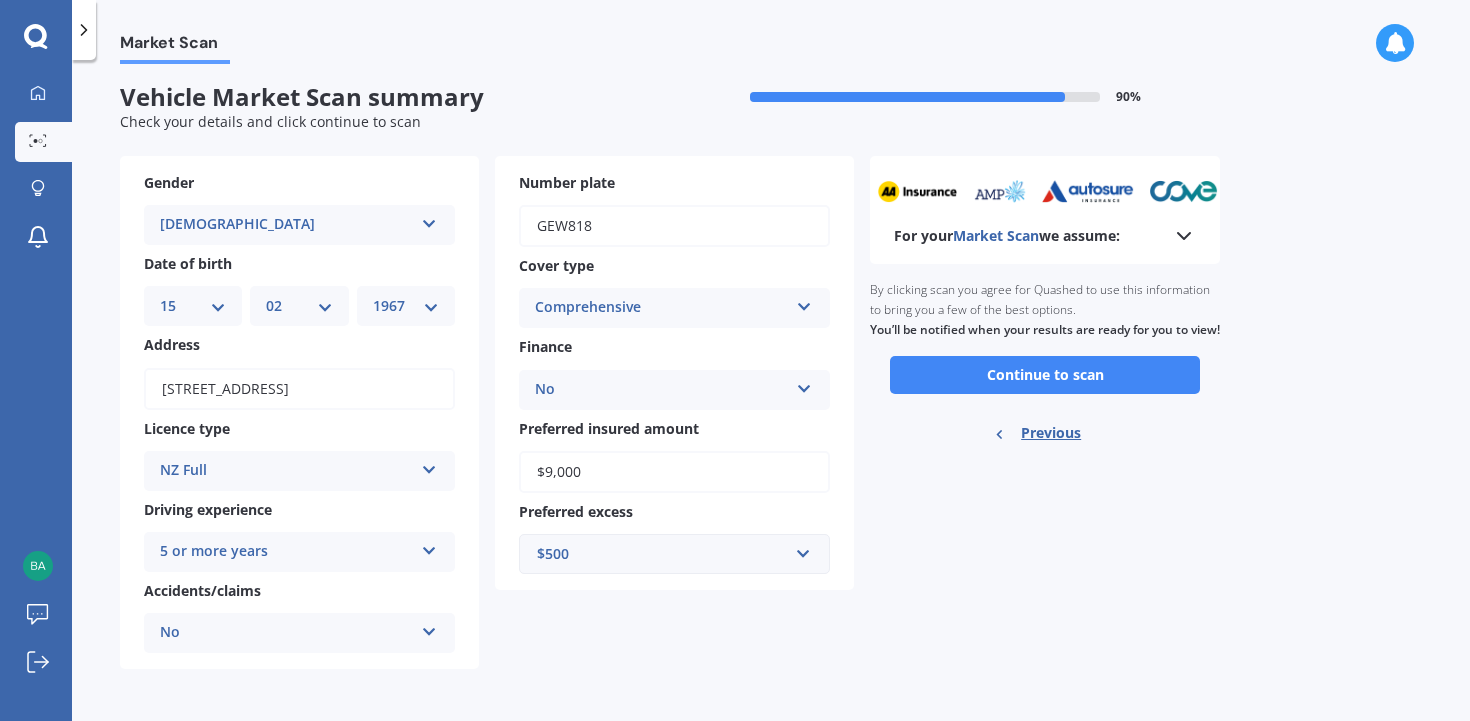 scroll, scrollTop: 0, scrollLeft: 0, axis: both 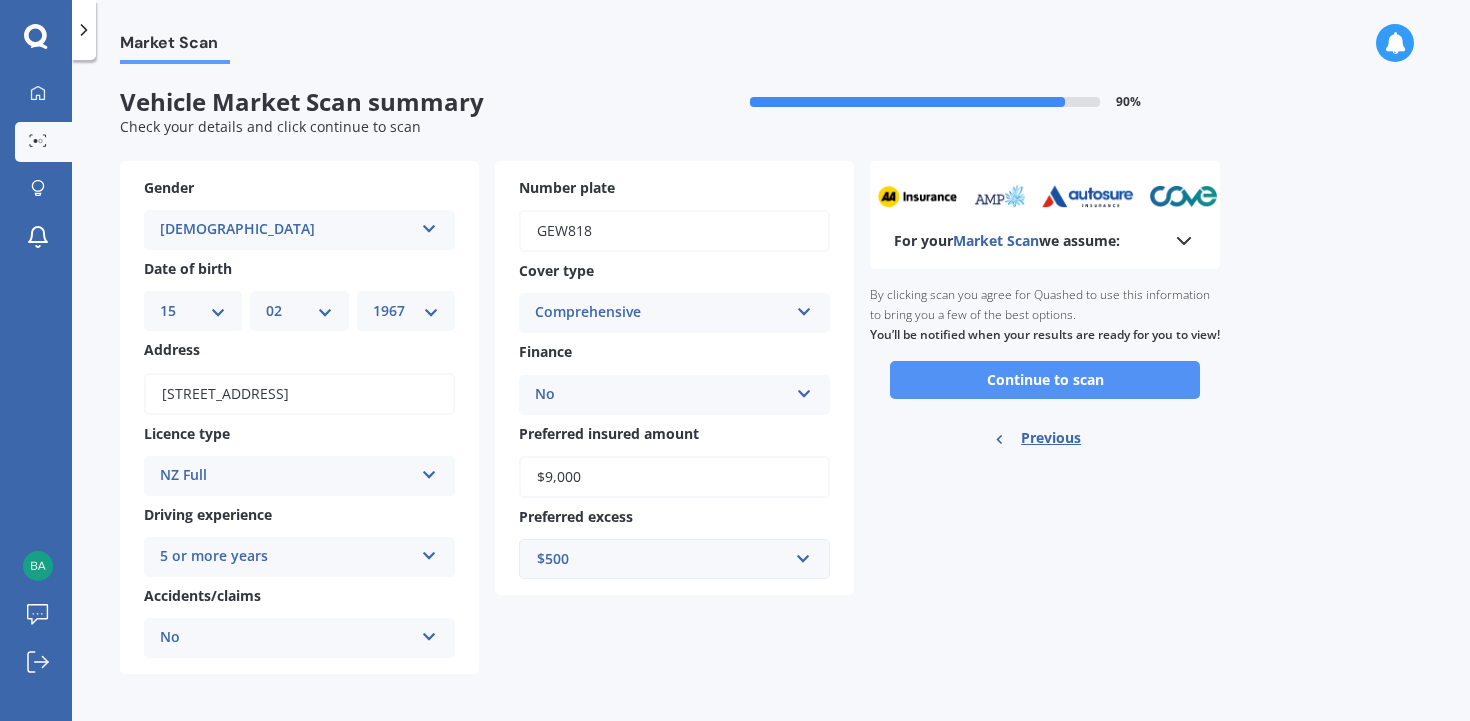 click on "Continue to scan" at bounding box center (1045, 380) 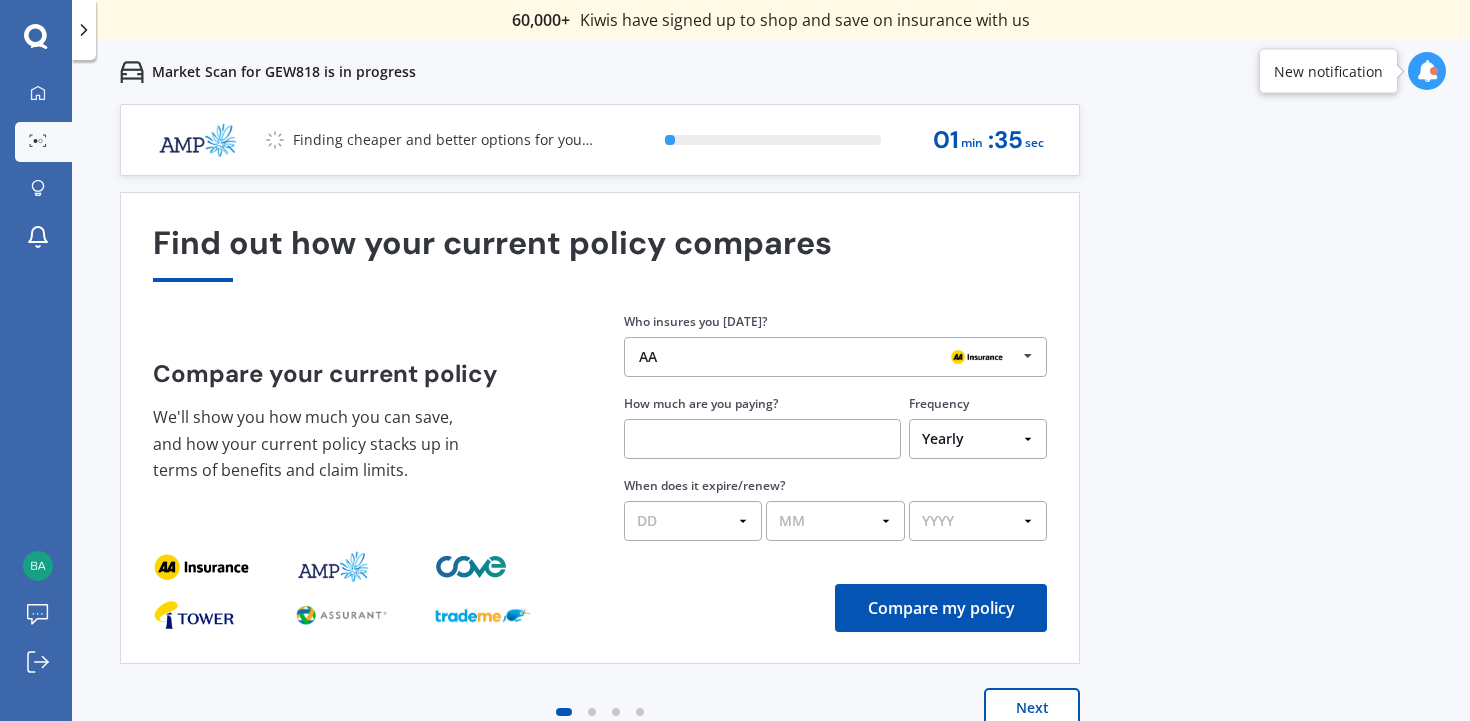 click at bounding box center [1028, 356] 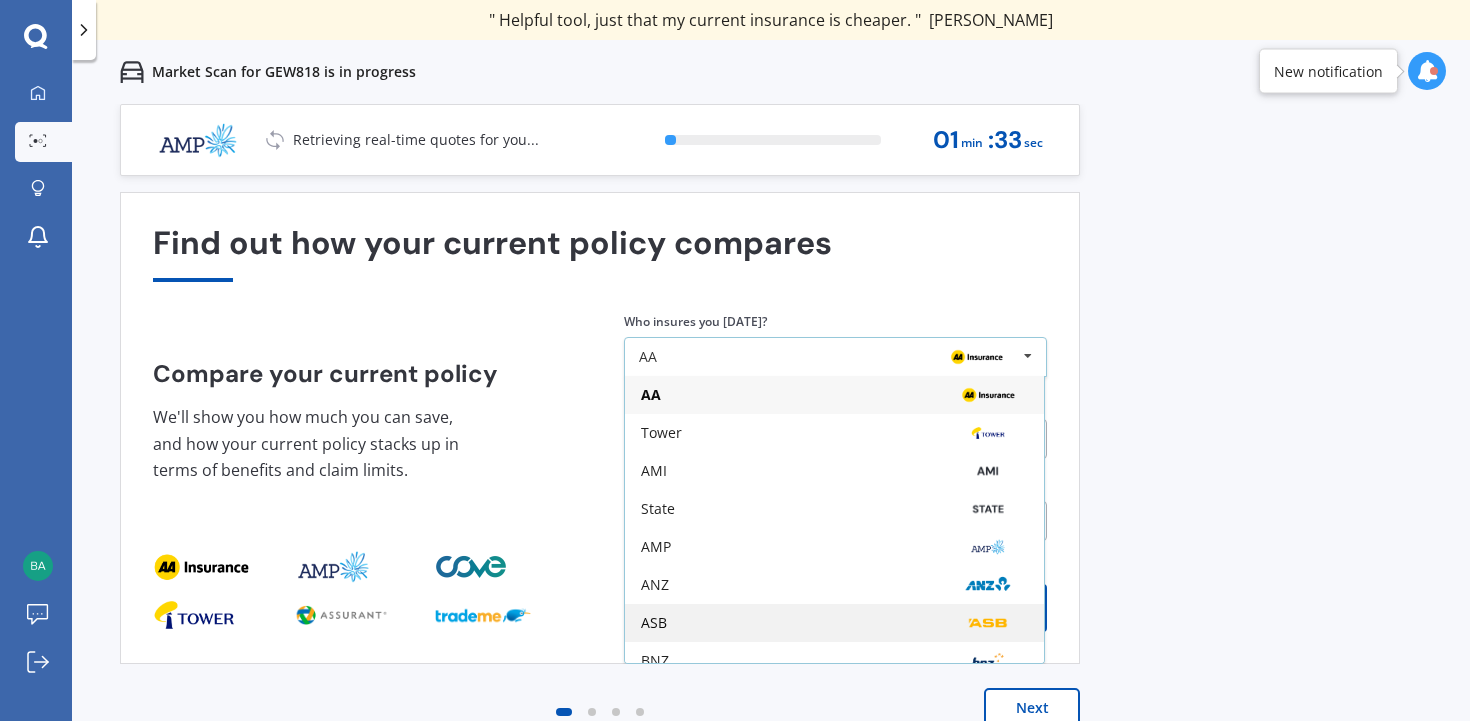 click on "ASB" at bounding box center [834, 623] 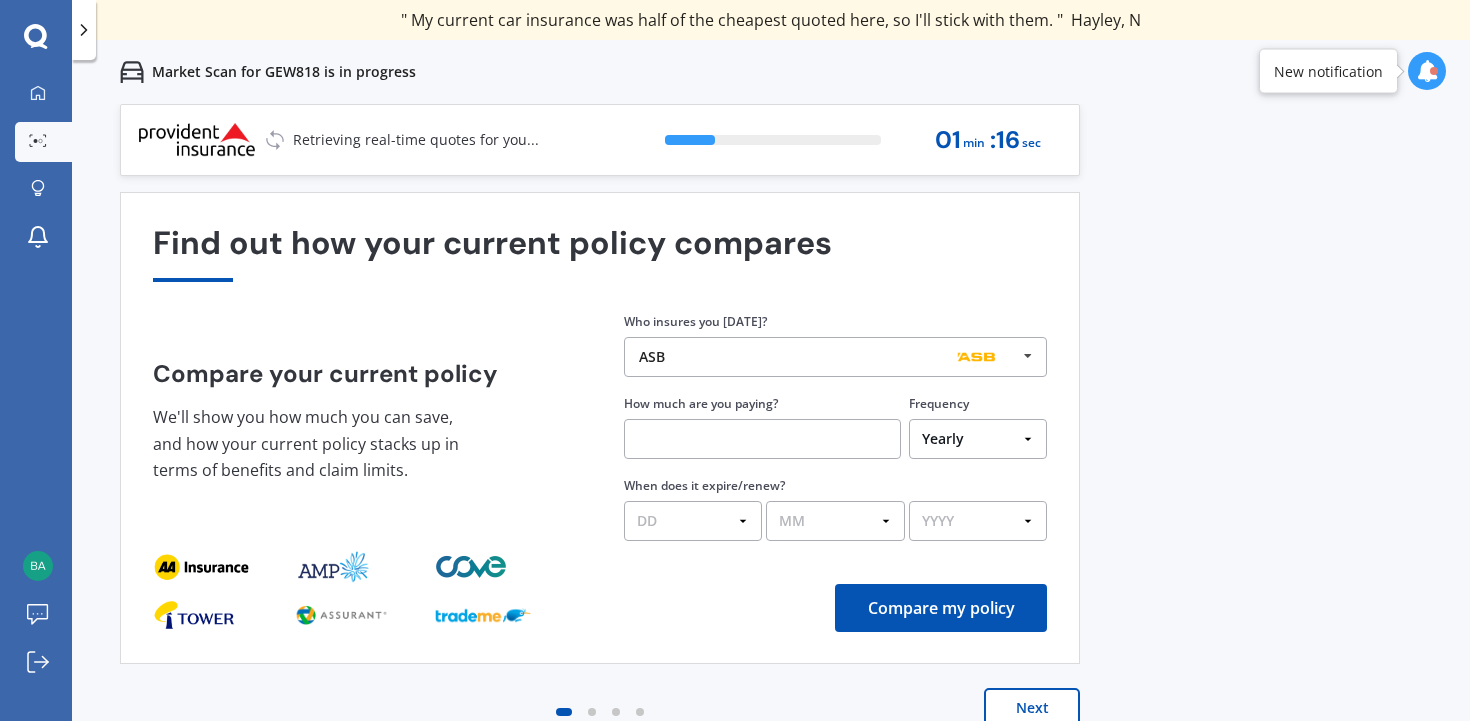 click on "Next" at bounding box center [1032, 708] 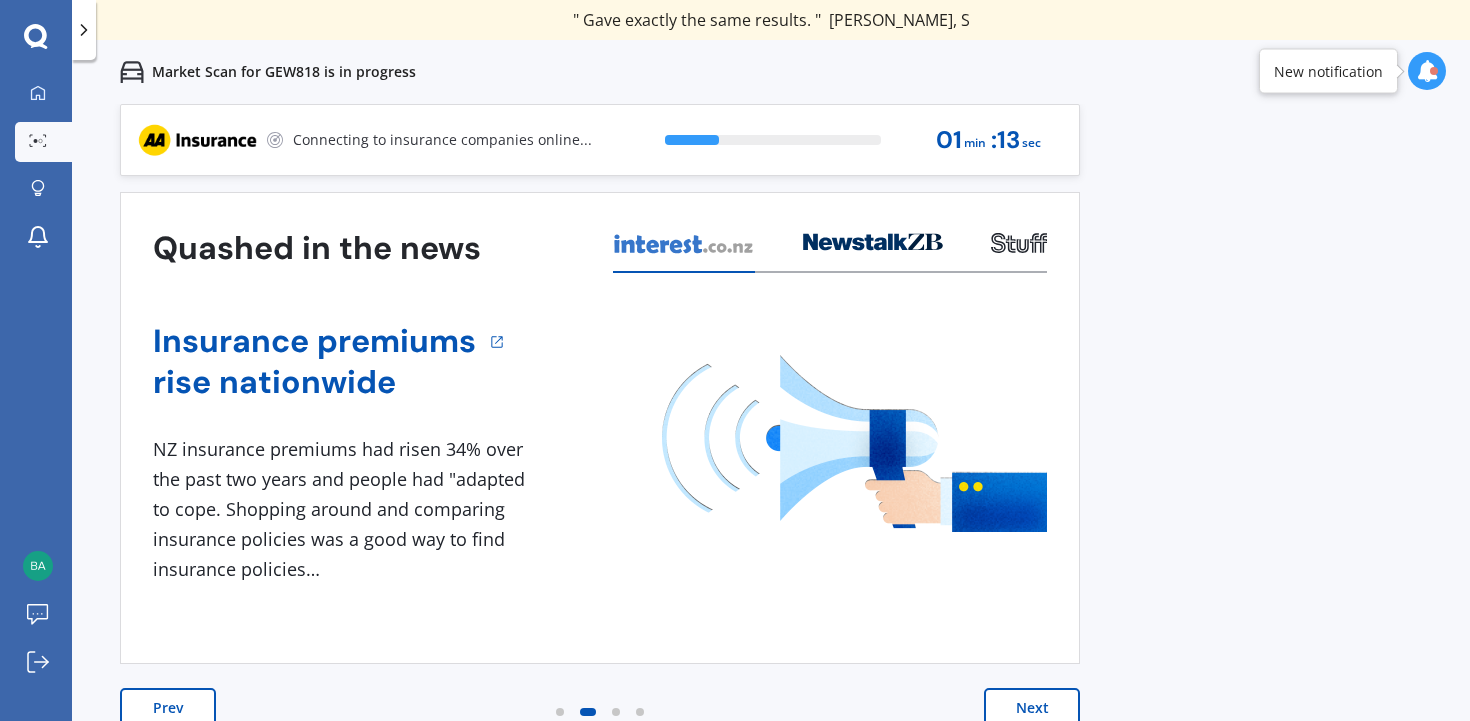 click on "Next" at bounding box center (1032, 708) 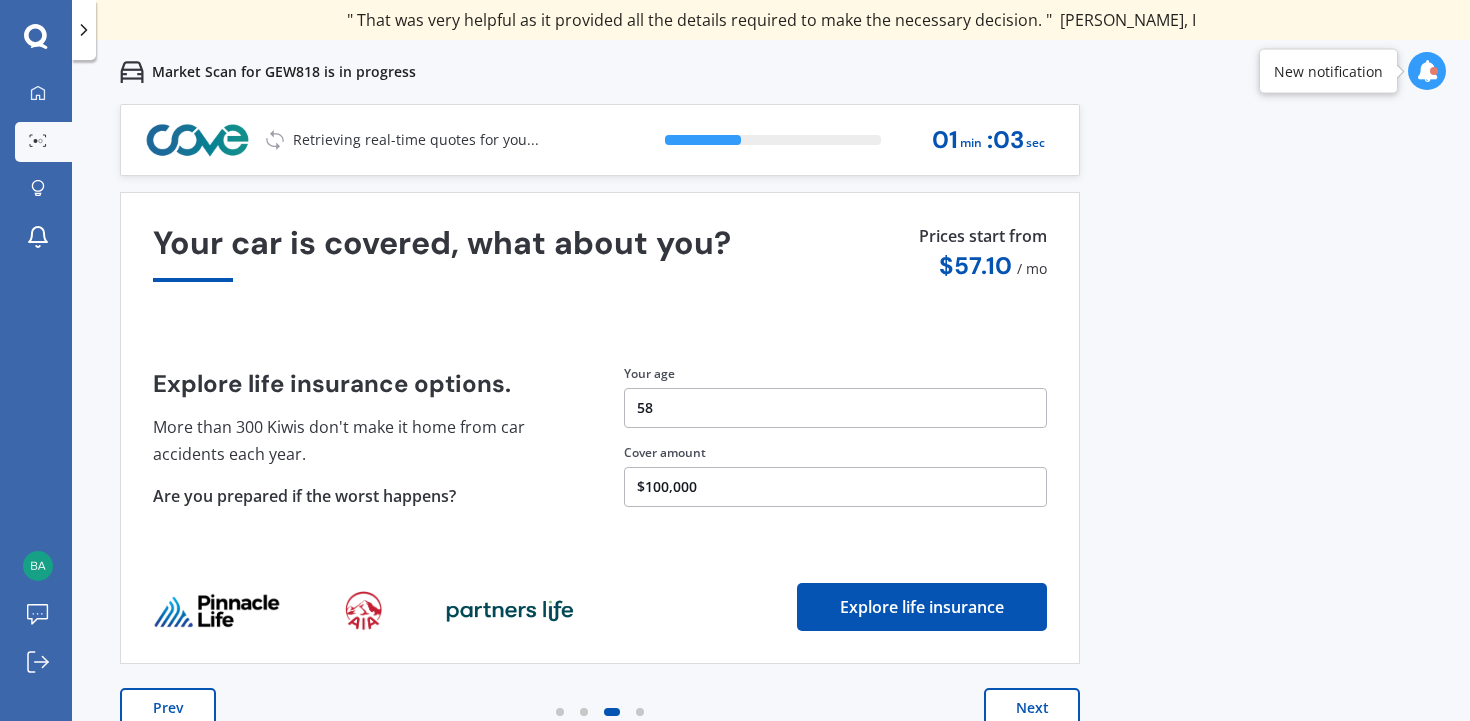 click on "Next" at bounding box center [1032, 708] 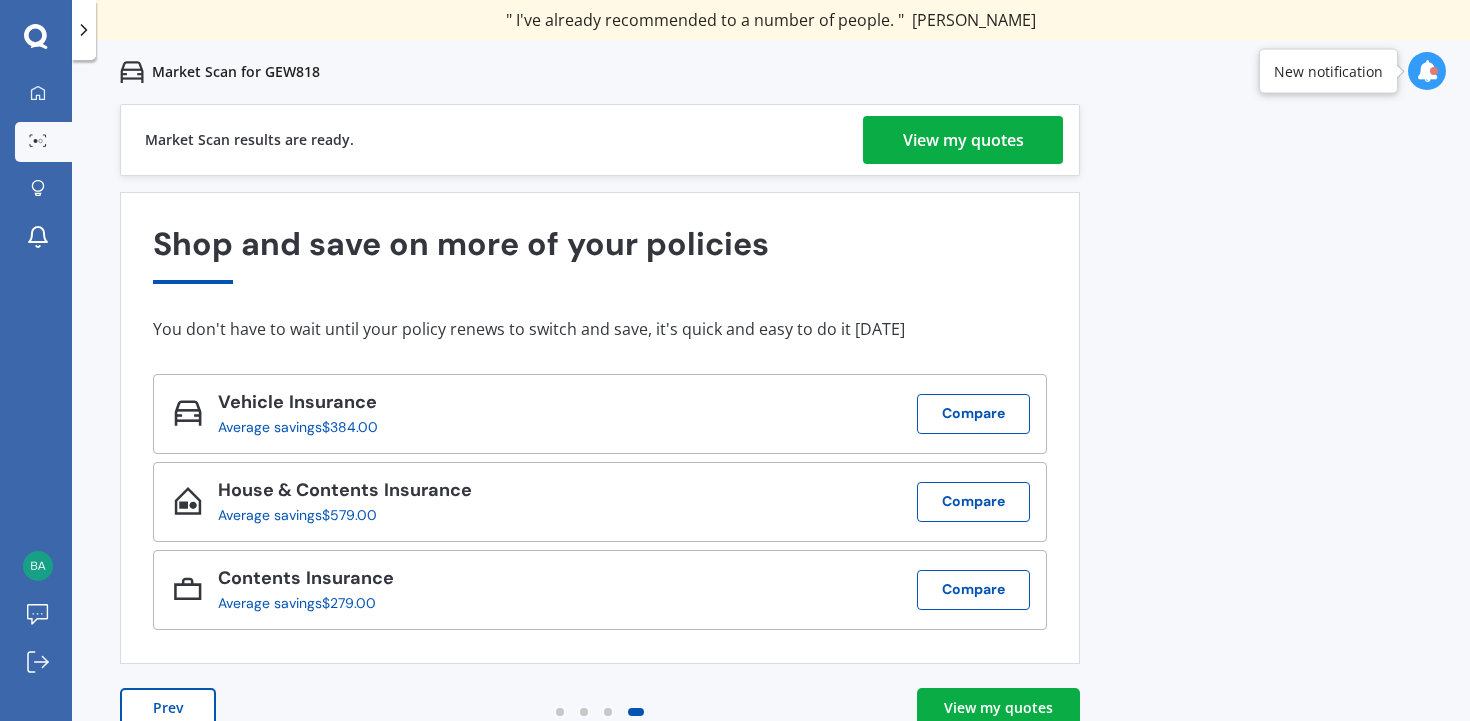 click on "View my quotes" at bounding box center [998, 708] 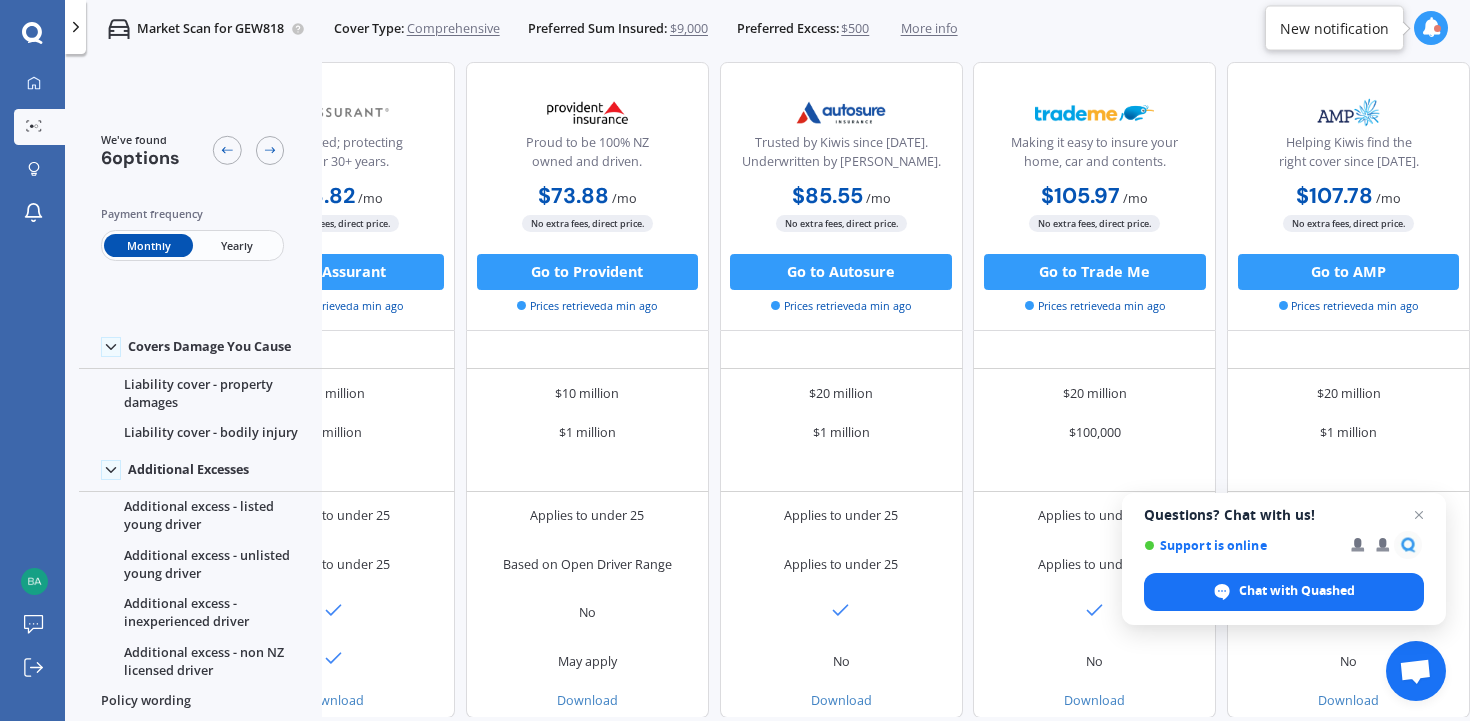 scroll, scrollTop: 1178, scrollLeft: 414, axis: both 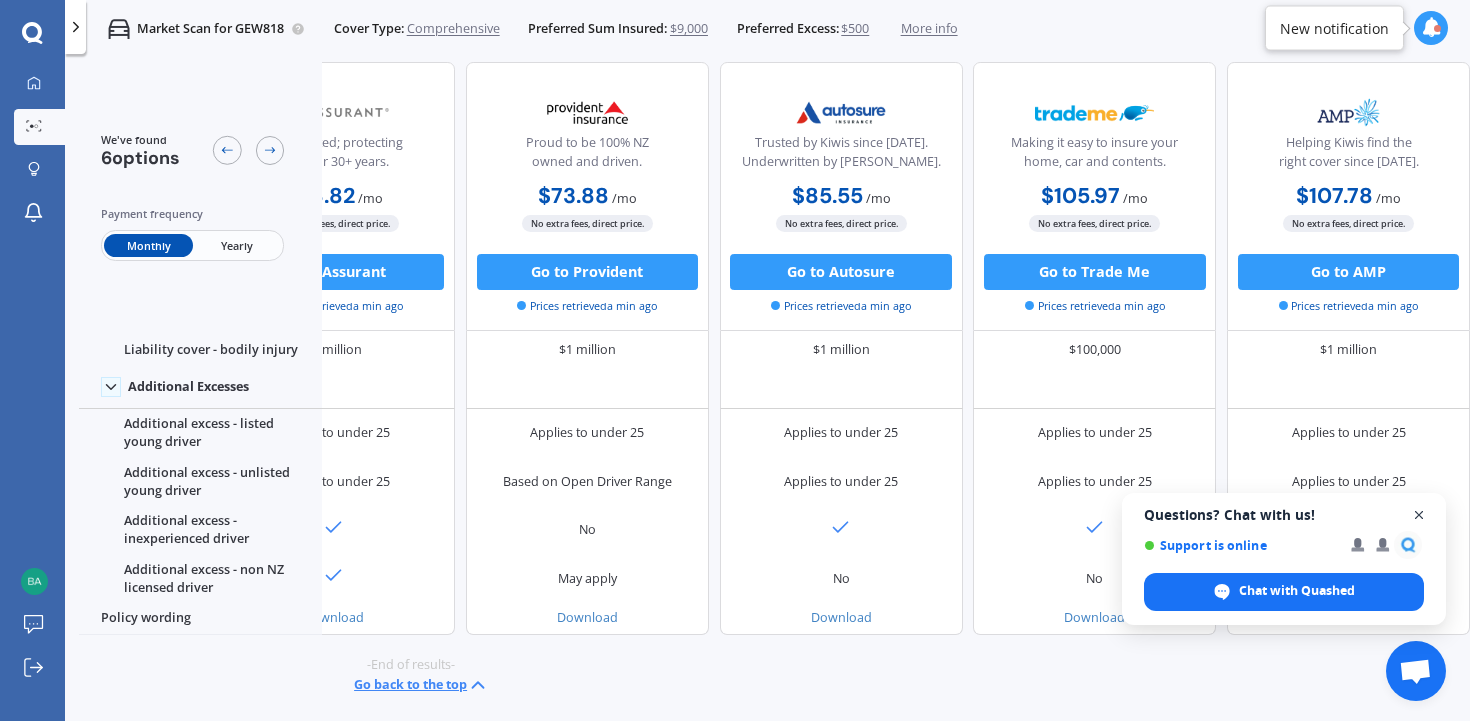 click at bounding box center [1419, 515] 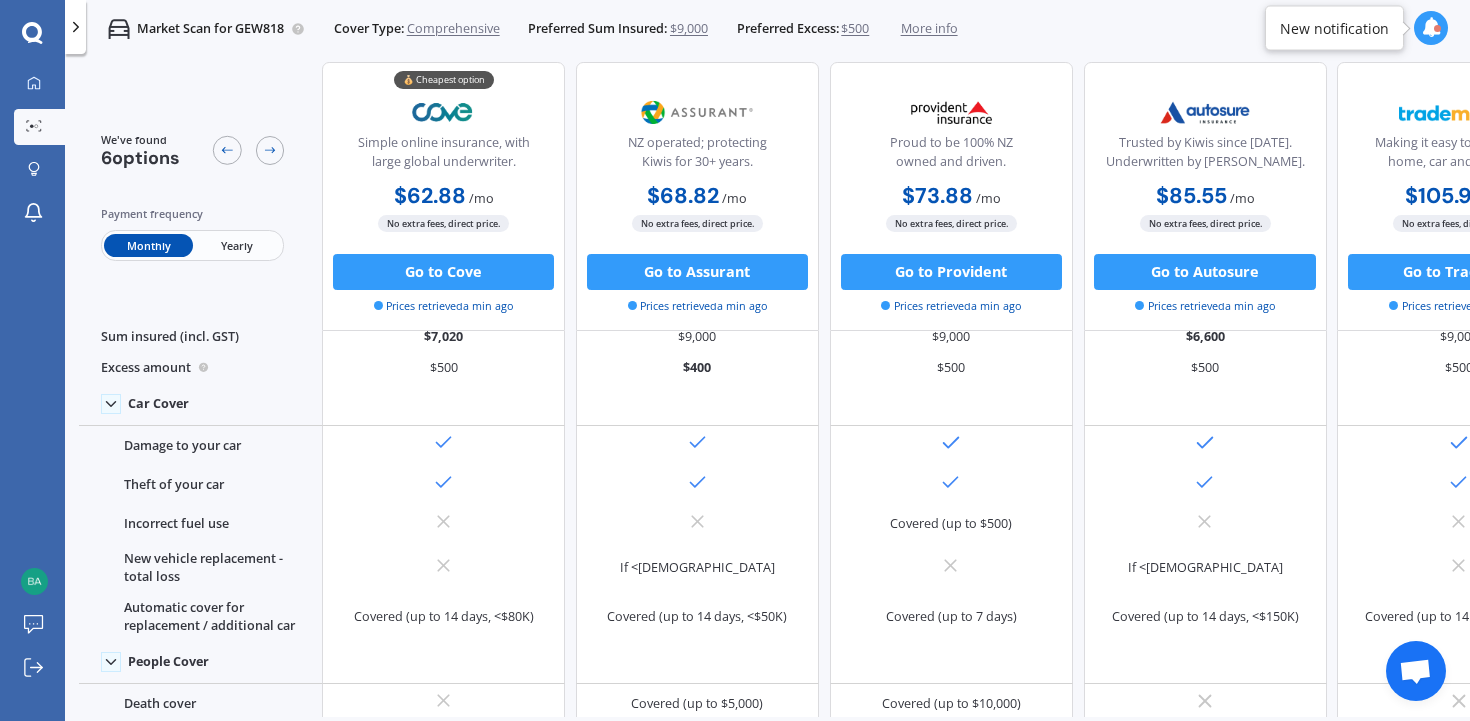 scroll, scrollTop: 0, scrollLeft: 0, axis: both 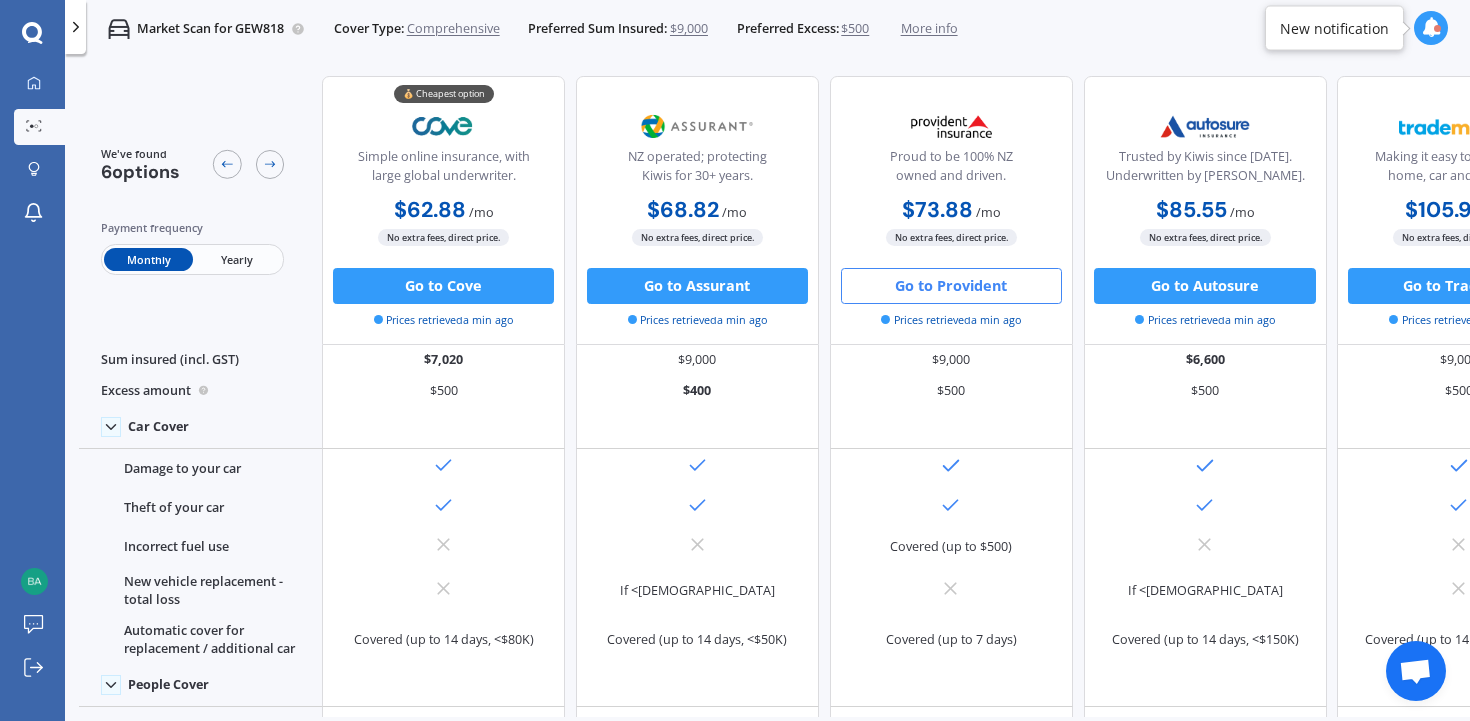 click on "Go to Provident" at bounding box center (951, 286) 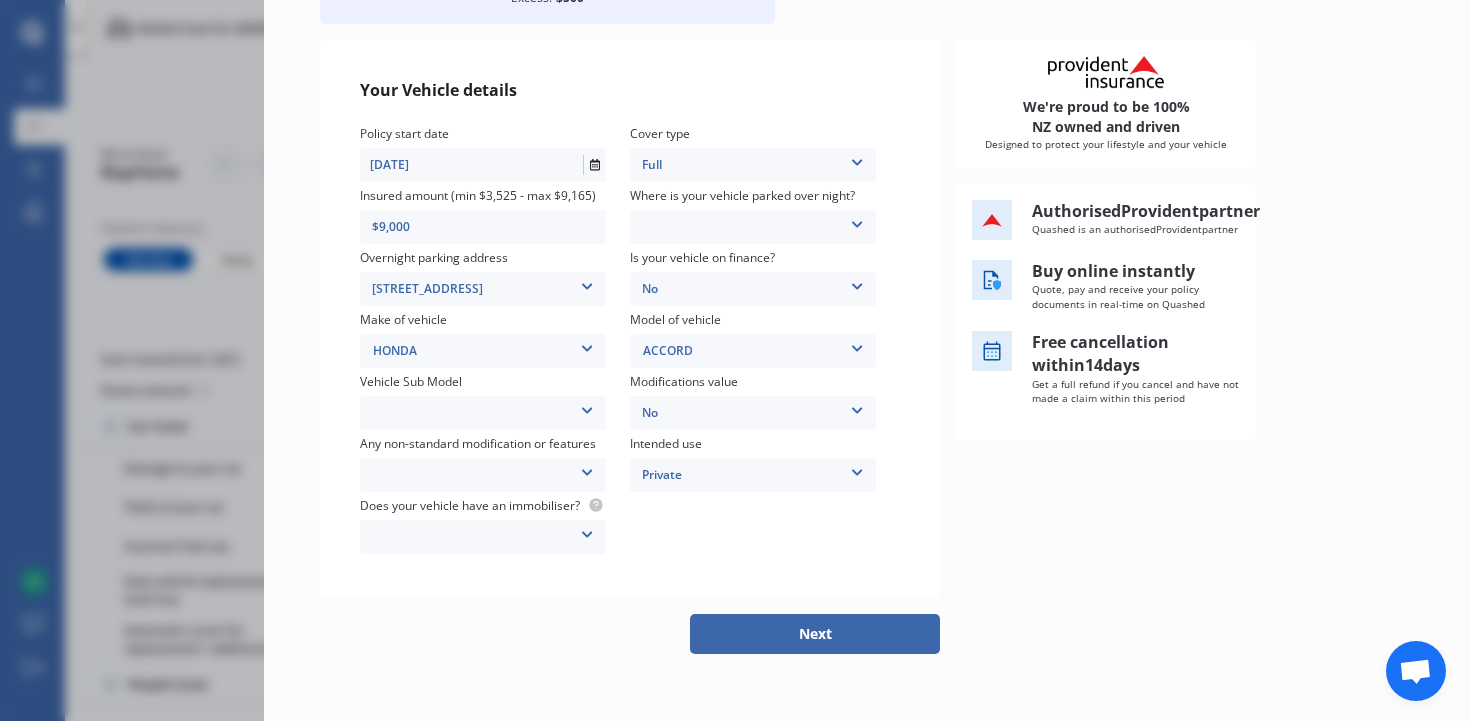 scroll, scrollTop: 200, scrollLeft: 0, axis: vertical 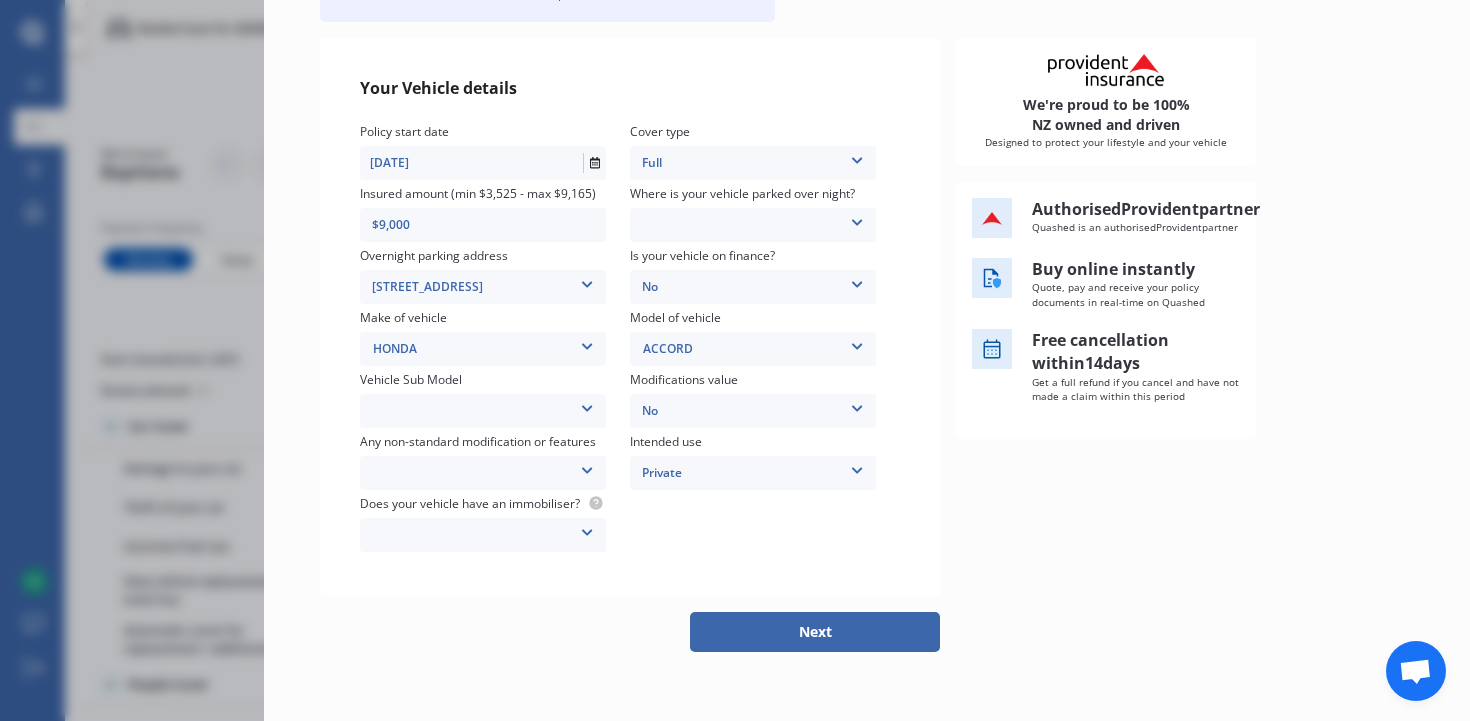 click at bounding box center [587, 405] 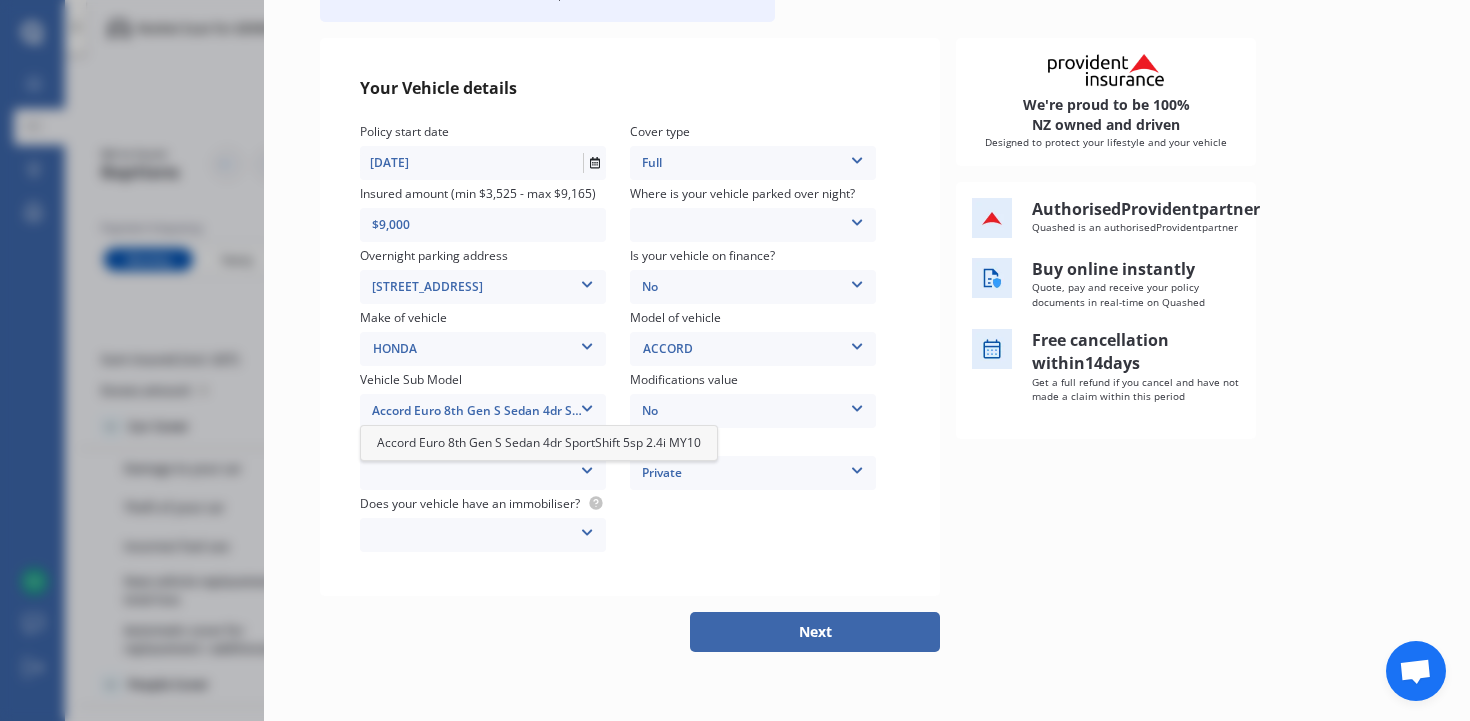 click on "Accord Euro 8th Gen S Sedan 4dr SportShift 5sp 2.4i MY10" at bounding box center (539, 442) 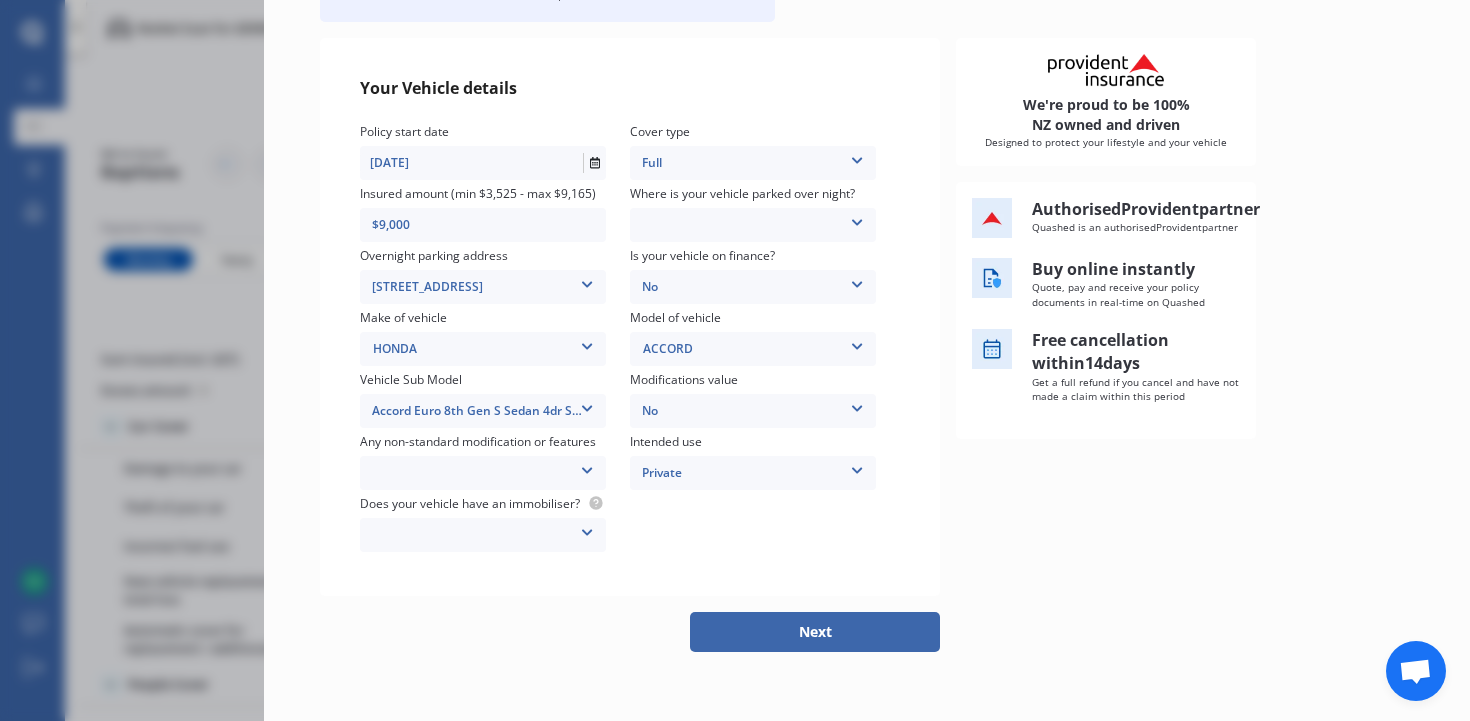 click at bounding box center [587, 467] 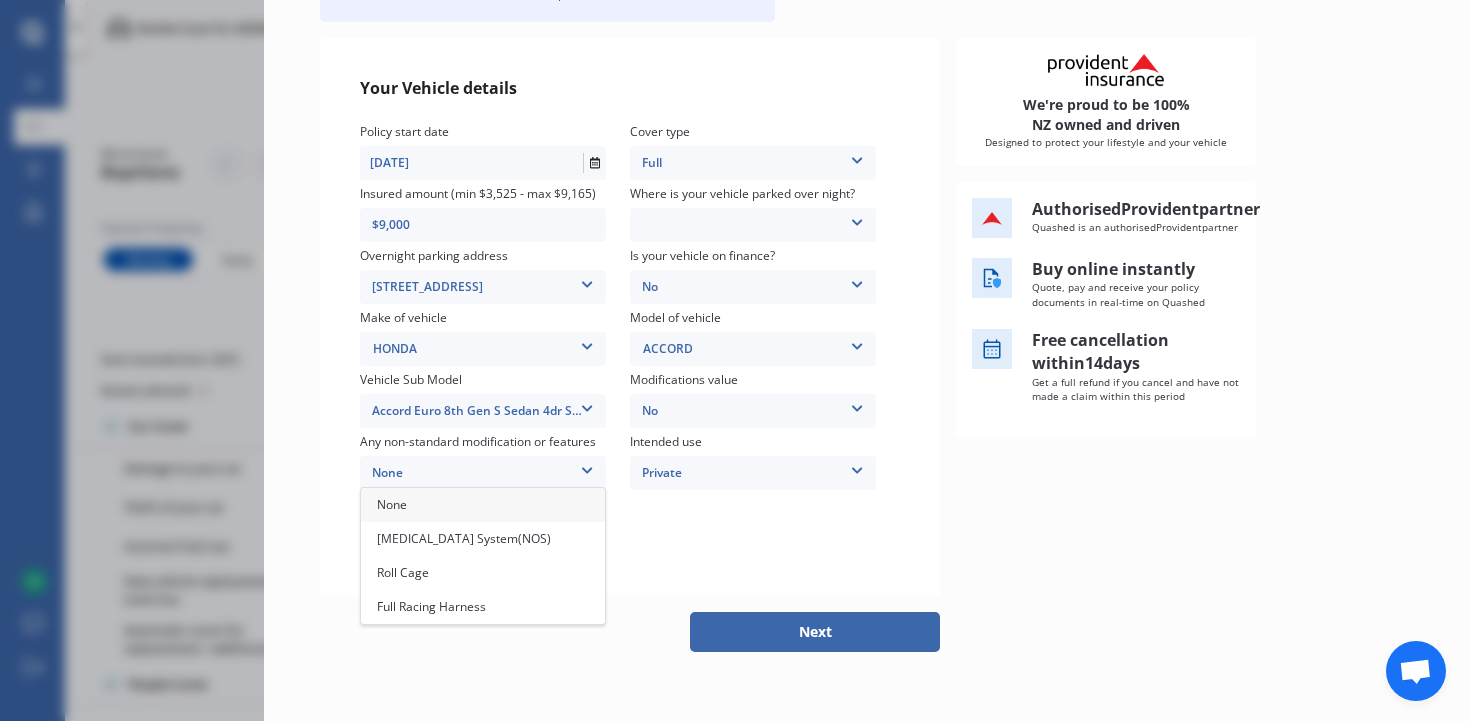 click on "Policy start date 28/07/2025 Cover type Full Full Insured amount (min $3,525 - max $9,165) $9,000 Where is your vehicle parked over night? Garage (fully enclosed) Off Street Parking Other Overnight parking address 48 Wood Bay Road, Titirangi, Auckland 0604 48 Wood Bay Road, Titirangi, Auckland 0604 Is your vehicle on finance? No No Yes Make of vehicle HONDA HONDA Model of vehicle ACCORD ACCORD Vehicle Sub Model Accord Euro 8th Gen S Sedan 4dr SportShift 5sp 2.4i MY10 Accord Euro 8th Gen S Sedan 4dr SportShift 5sp 2.4i MY10 Modifications value No No Up to $4000 Up to $6000 Greater than $6000 Any non-standard modification or features None None Nitrous Oxide System(NOS) Roll Cage Full Racing Harness Intended use Private Private Private & Business Does your vehicle have an immobiliser? Yes No" at bounding box center (630, 339) 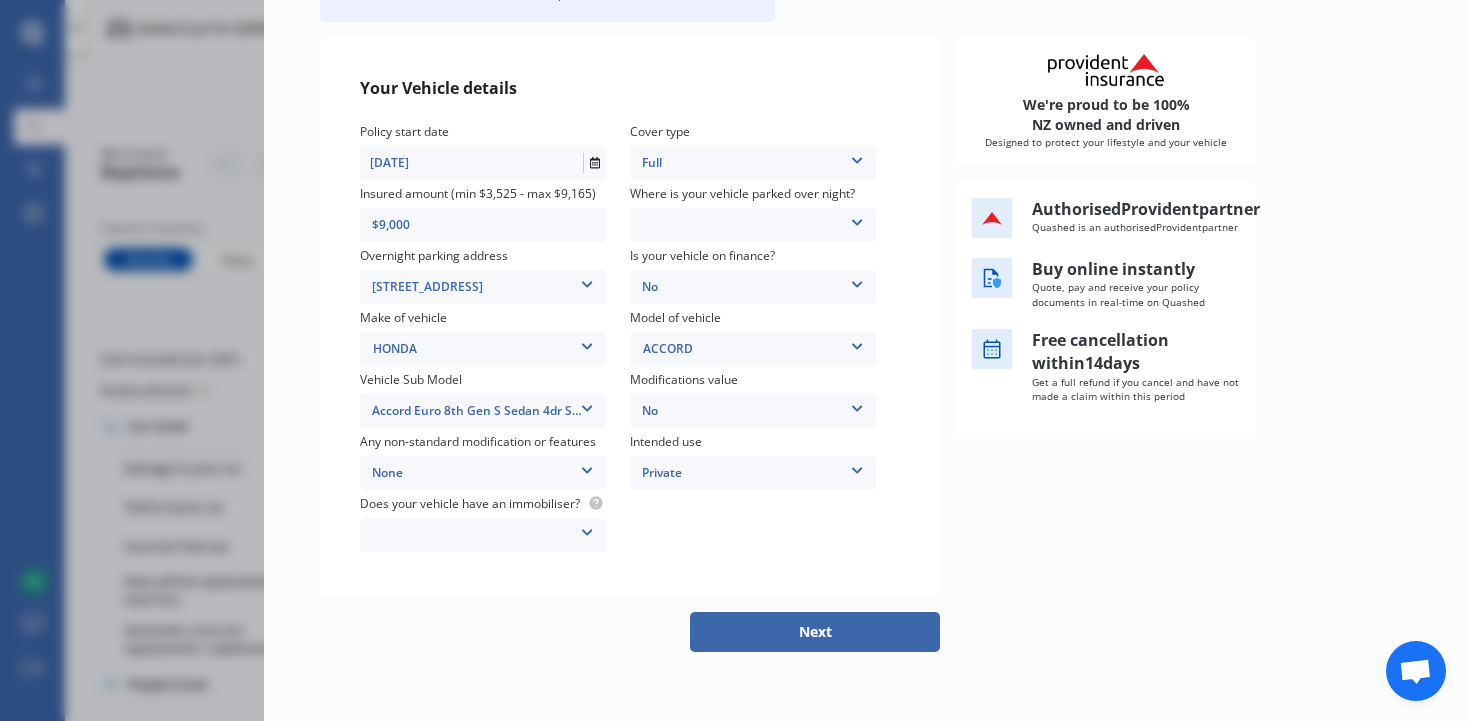 click at bounding box center [587, 529] 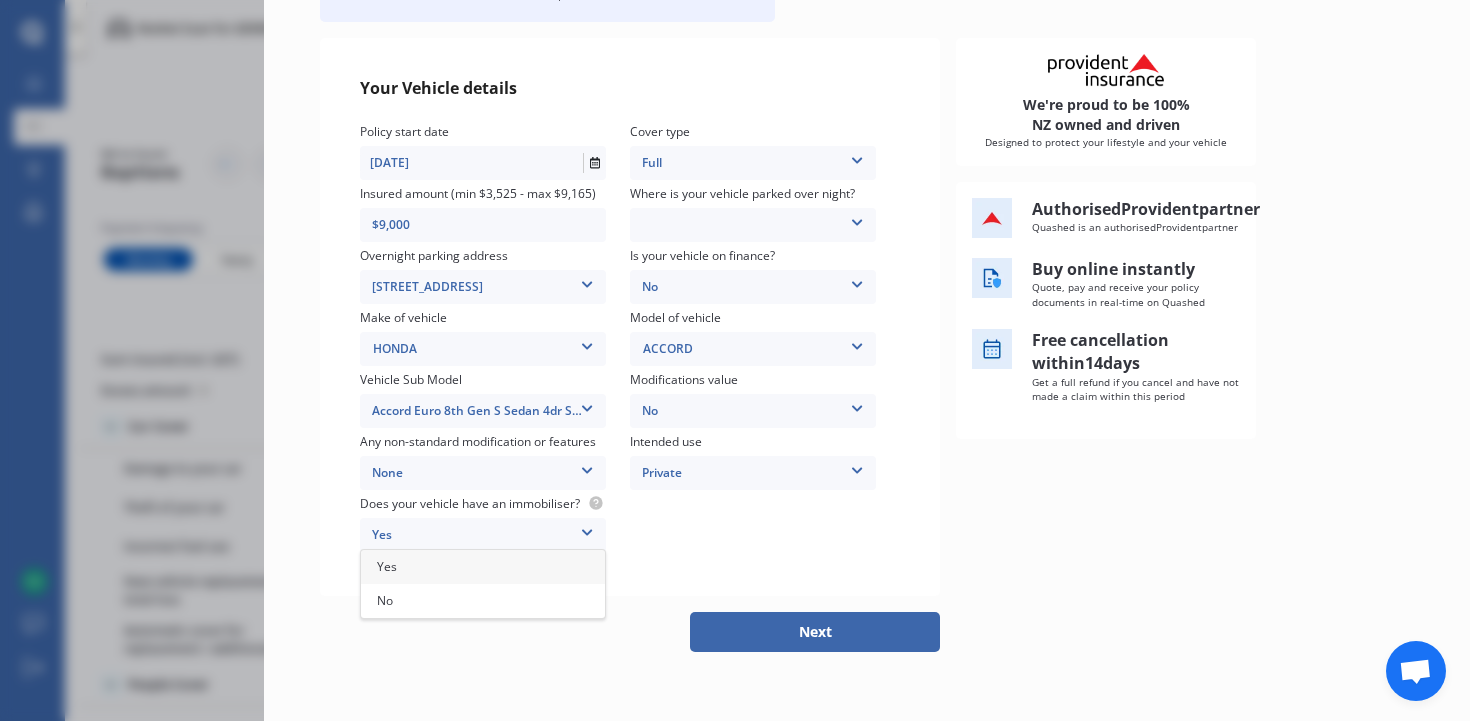 click on "Yes" at bounding box center [483, 567] 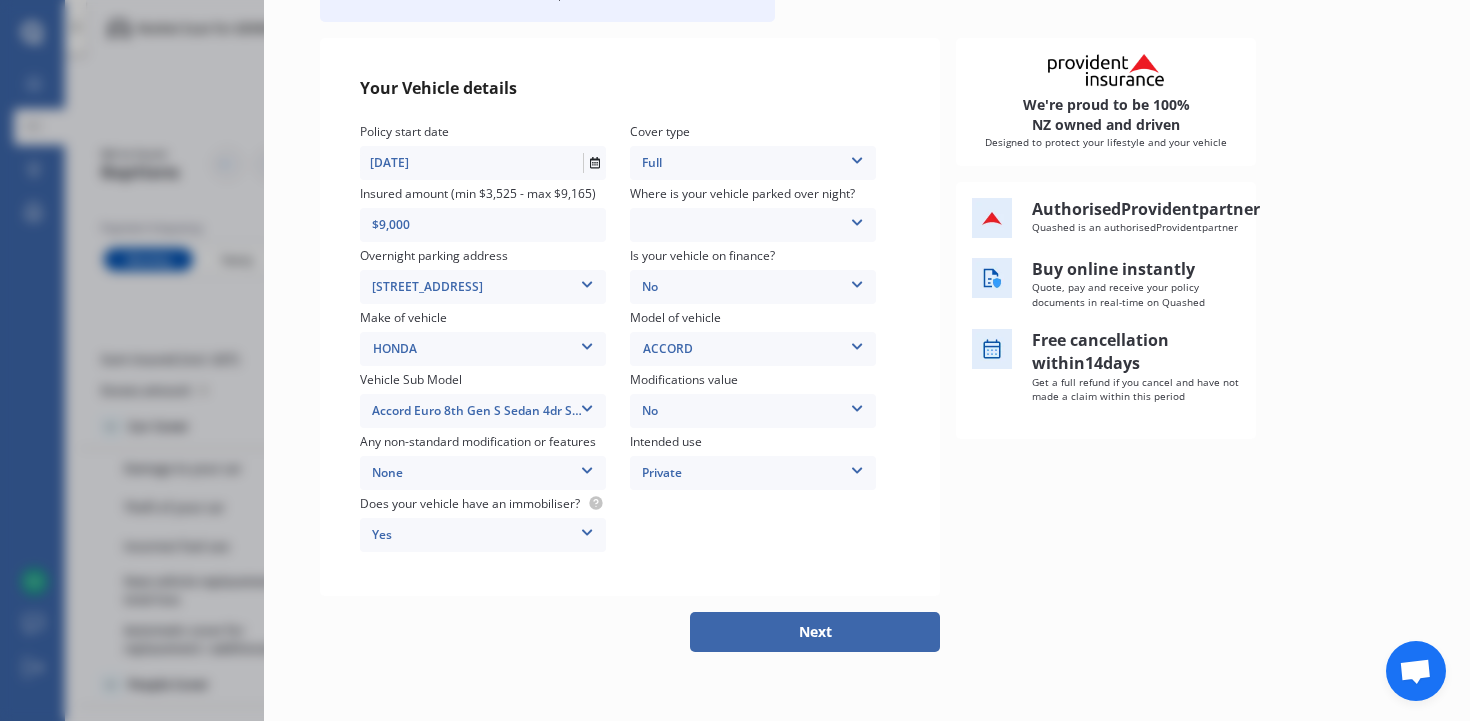 click at bounding box center (857, 219) 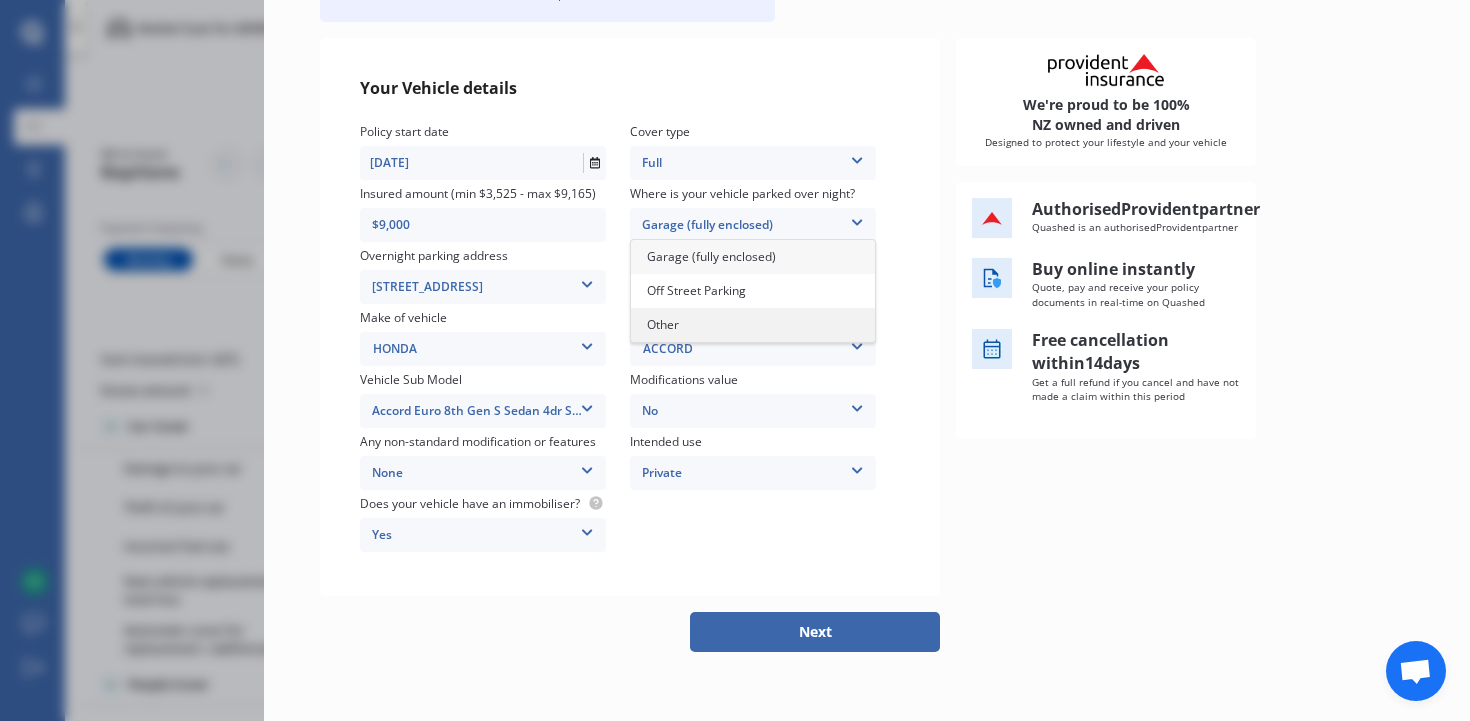 click on "Other" at bounding box center (663, 324) 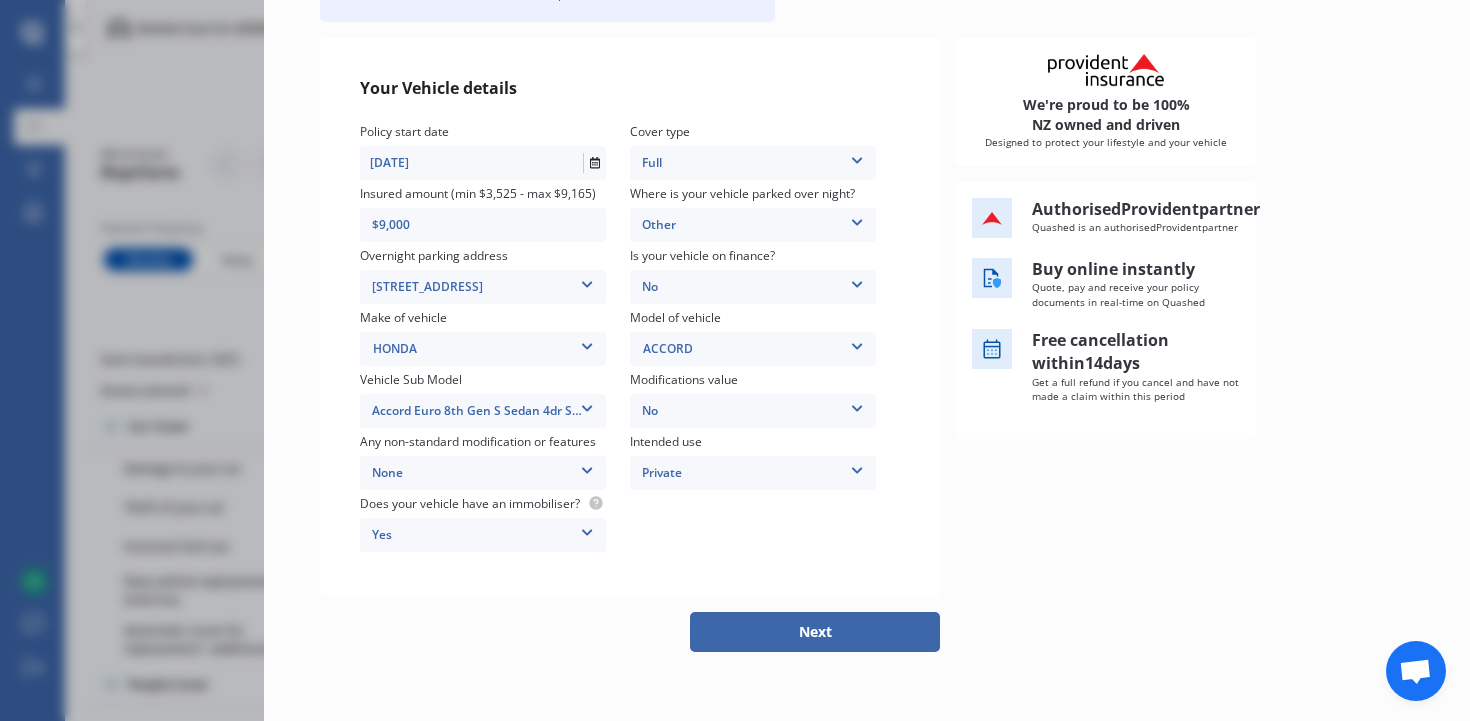 click at bounding box center [587, 467] 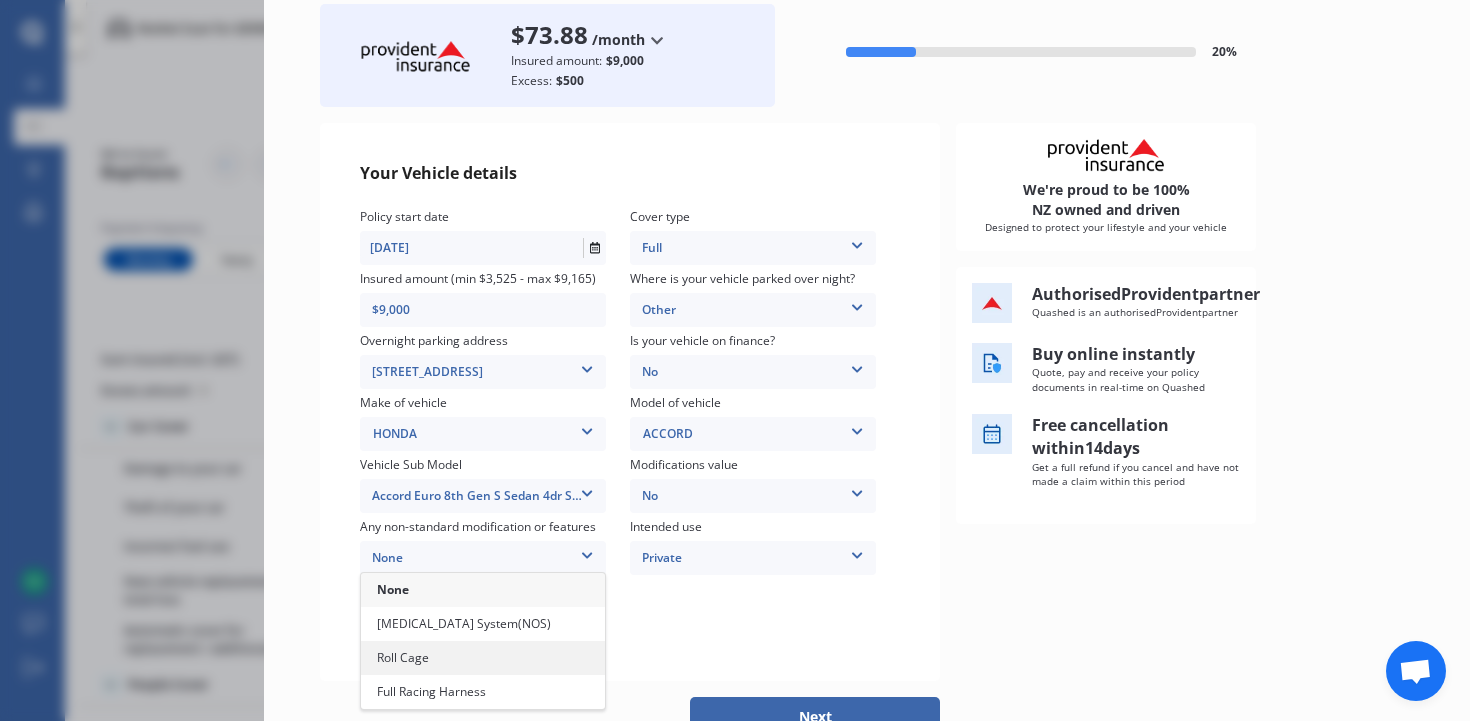 scroll, scrollTop: 114, scrollLeft: 0, axis: vertical 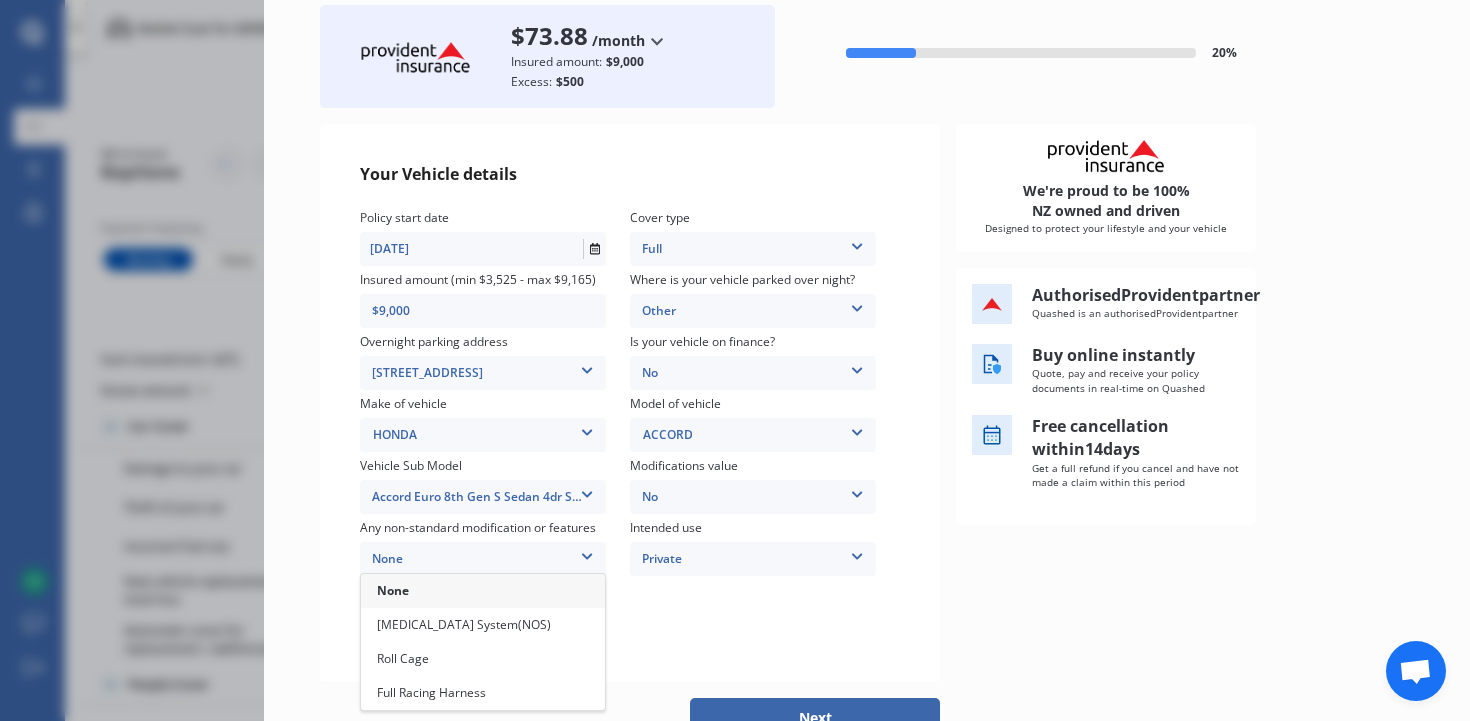 click on "None" at bounding box center [393, 590] 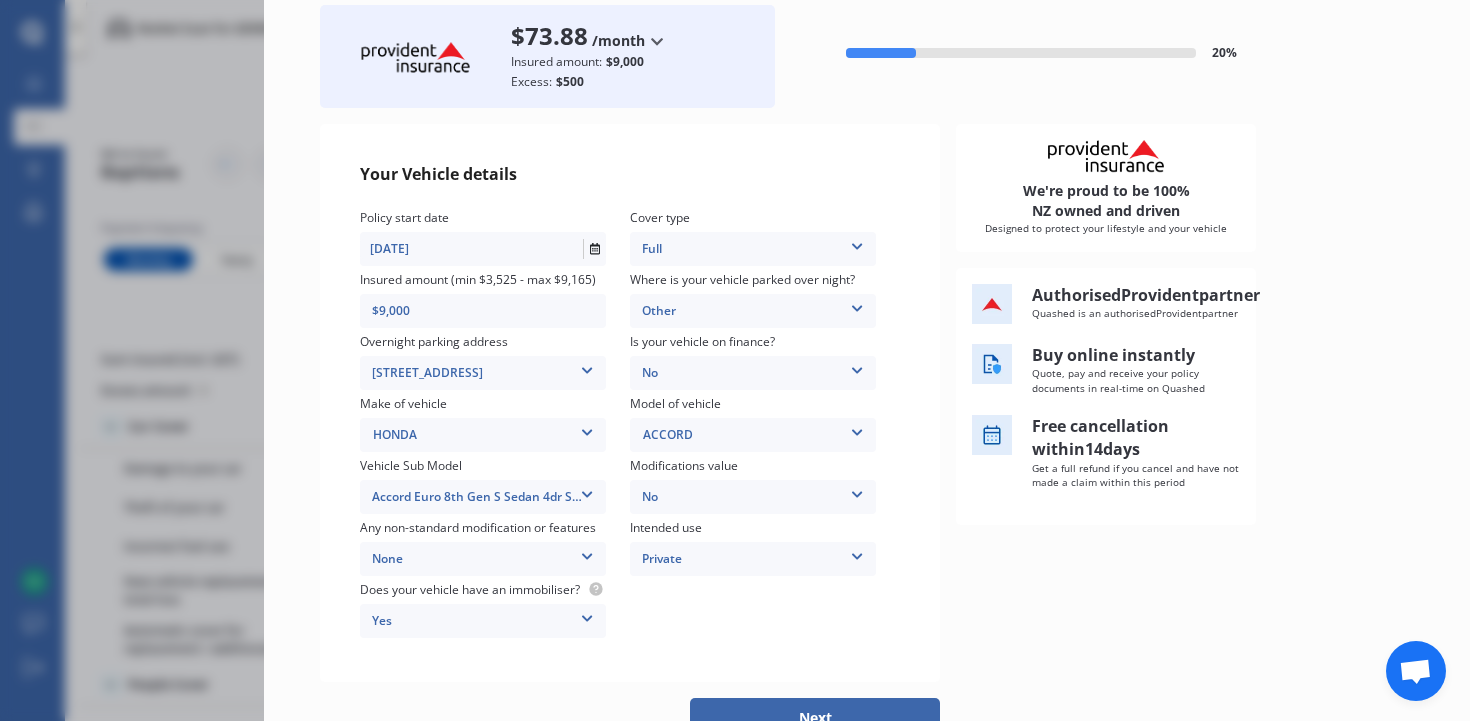 click at bounding box center (587, 553) 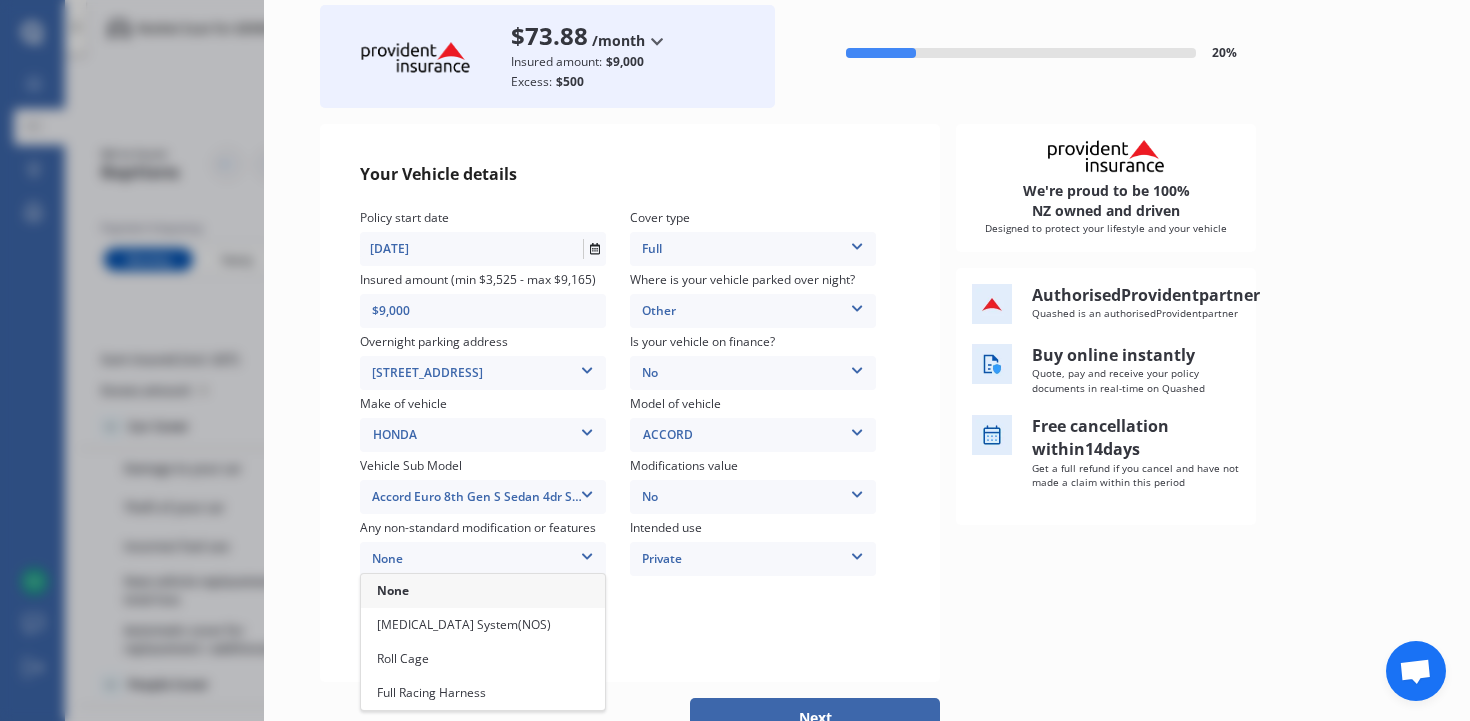 click on "Your Vehicle details Policy start date 28/07/2025 Cover type Full Full Insured amount (min $3,525 - max $9,165) $9,000 Where is your vehicle parked over night? Other Garage (fully enclosed) Off Street Parking Other Overnight parking address 48 Wood Bay Road, Titirangi, Auckland 0604 48 Wood Bay Road, Titirangi, Auckland 0604 Is your vehicle on finance? No No Yes Make of vehicle HONDA HONDA Model of vehicle ACCORD ACCORD Vehicle Sub Model Accord Euro 8th Gen S Sedan 4dr SportShift 5sp 2.4i MY10 Accord Euro 8th Gen S Sedan 4dr SportShift 5sp 2.4i MY10 Modifications value No No Up to $4000 Up to $6000 Greater than $6000 Any non-standard modification or features None None Nitrous Oxide System(NOS) Roll Cage Full Racing Harness Intended use Private Private Private & Business Does your vehicle have an immobiliser? Yes Yes No" at bounding box center [630, 403] 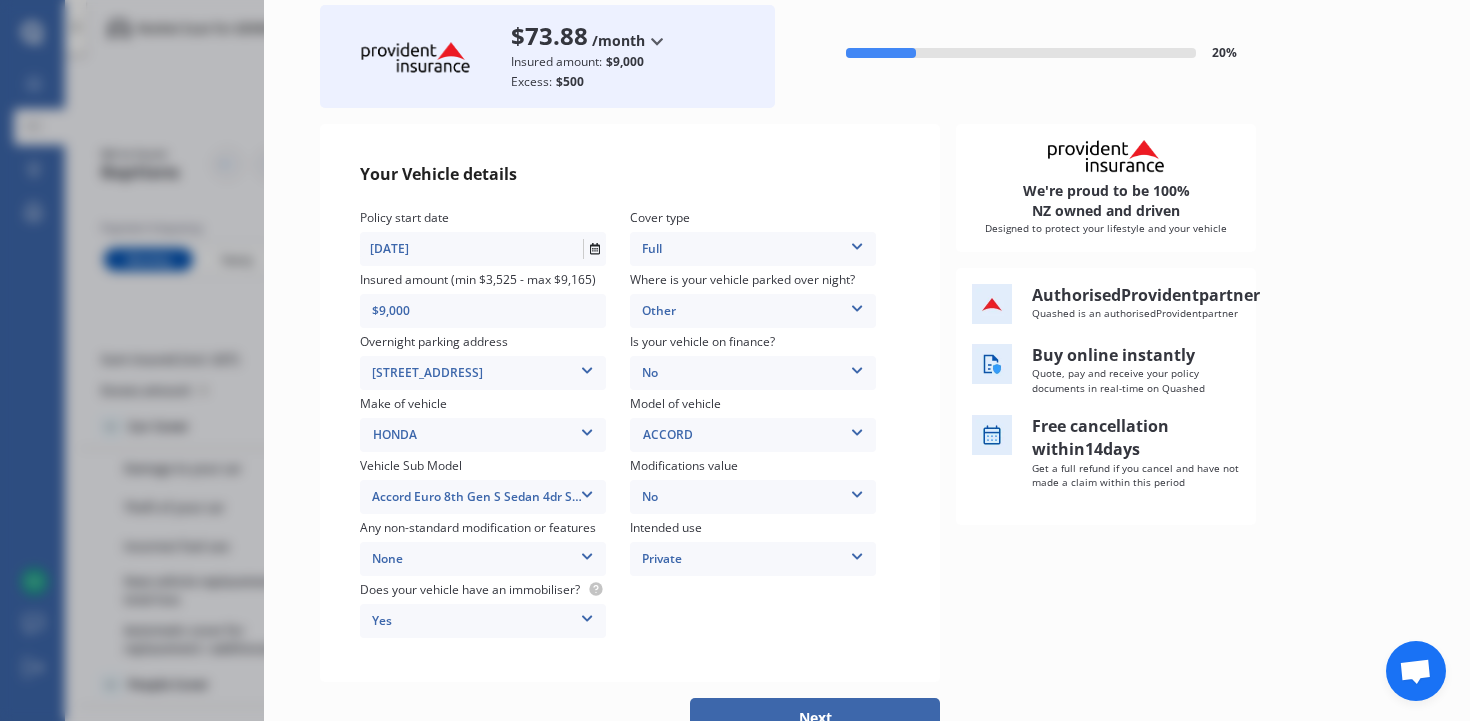 scroll, scrollTop: 211, scrollLeft: 0, axis: vertical 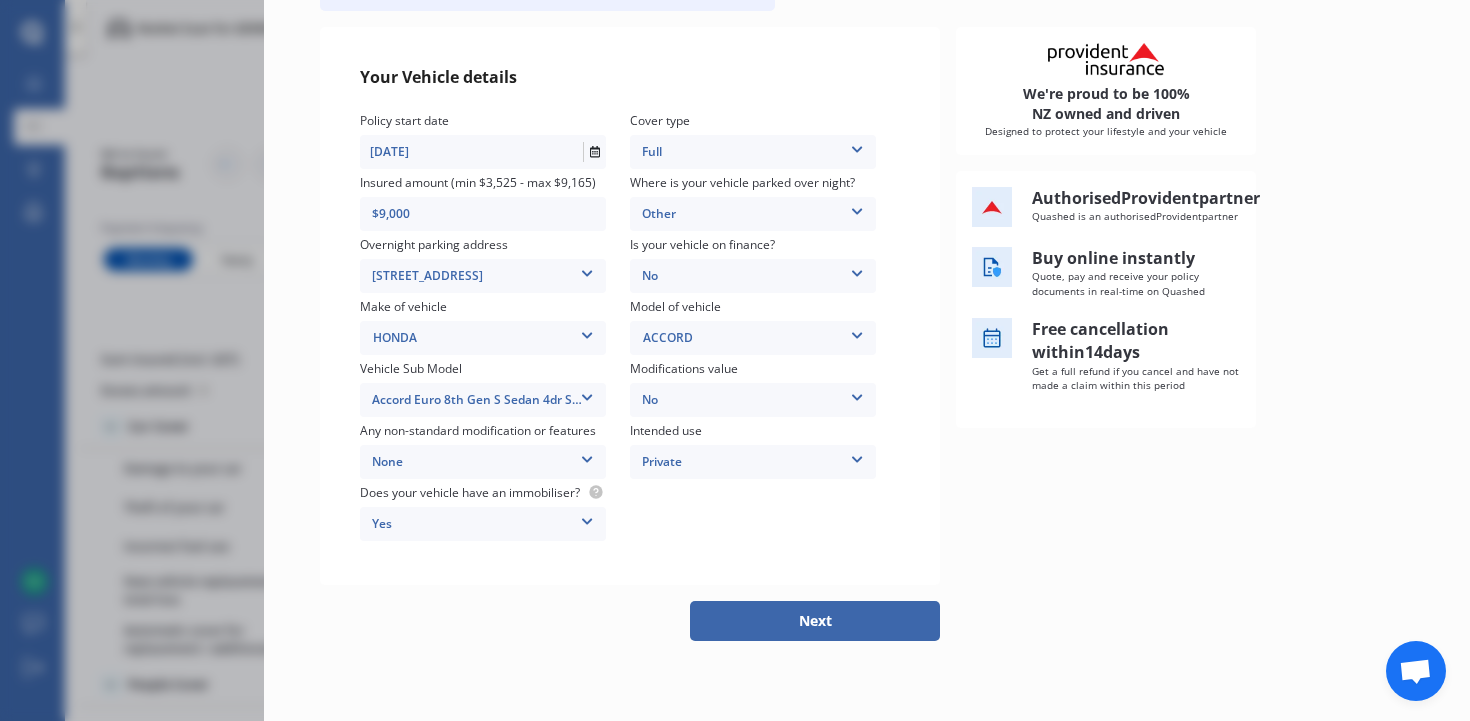 click on "Next" at bounding box center (815, 621) 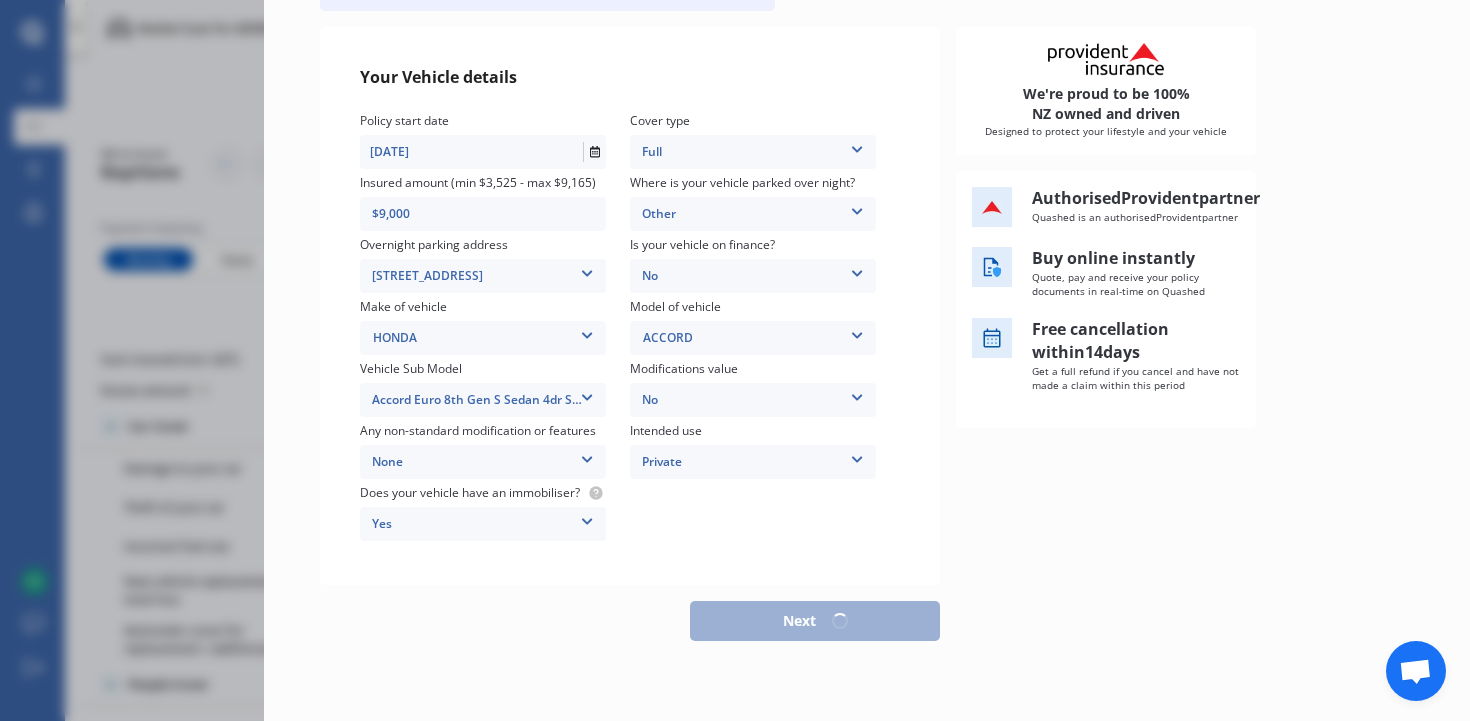 scroll, scrollTop: 200, scrollLeft: 0, axis: vertical 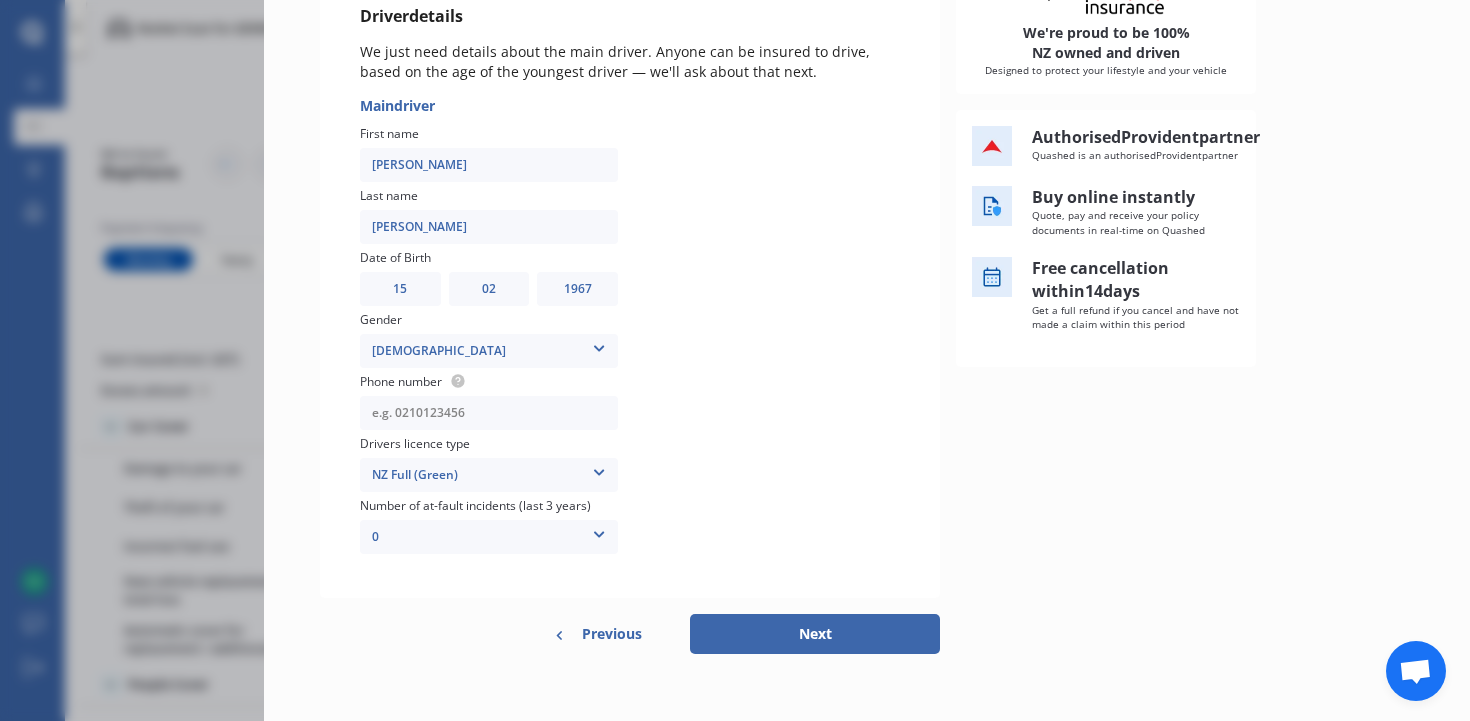 click at bounding box center [489, 413] 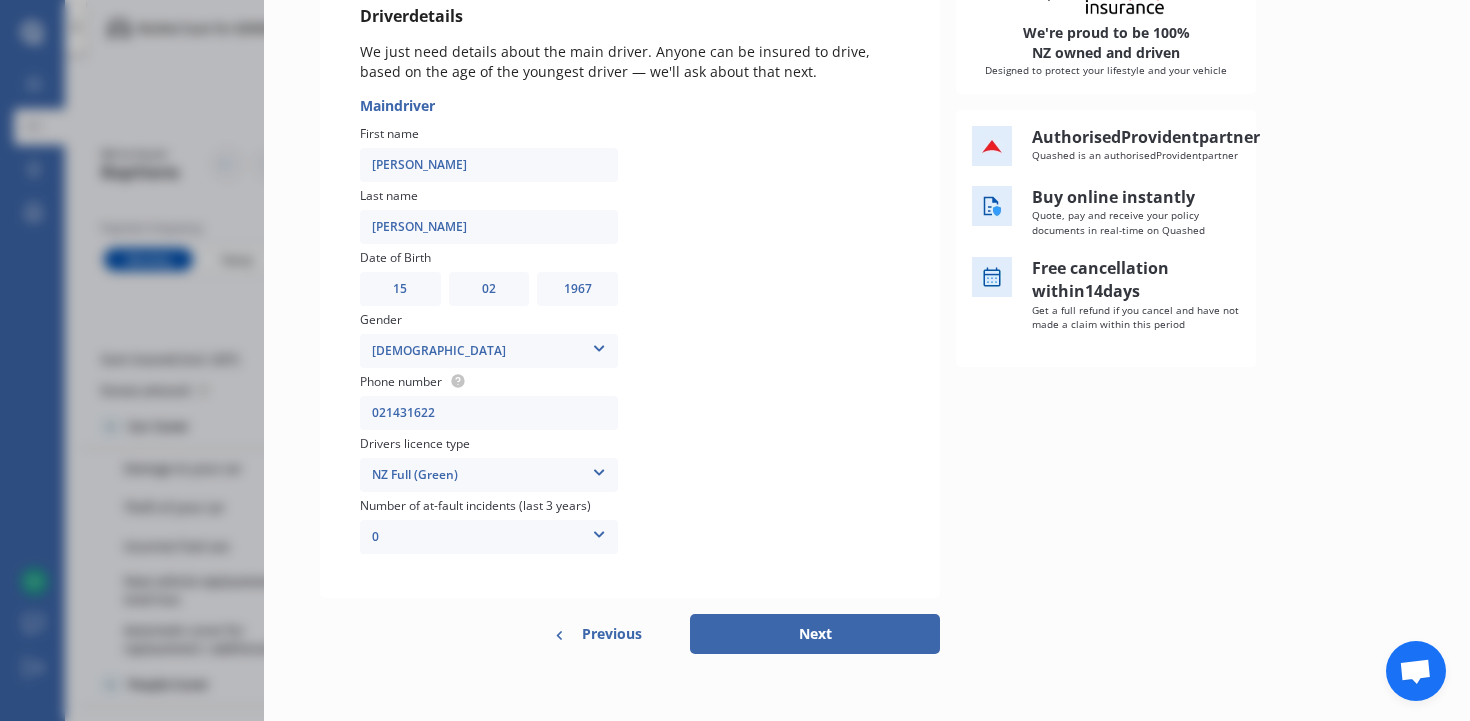 click on "Next" at bounding box center (815, 634) 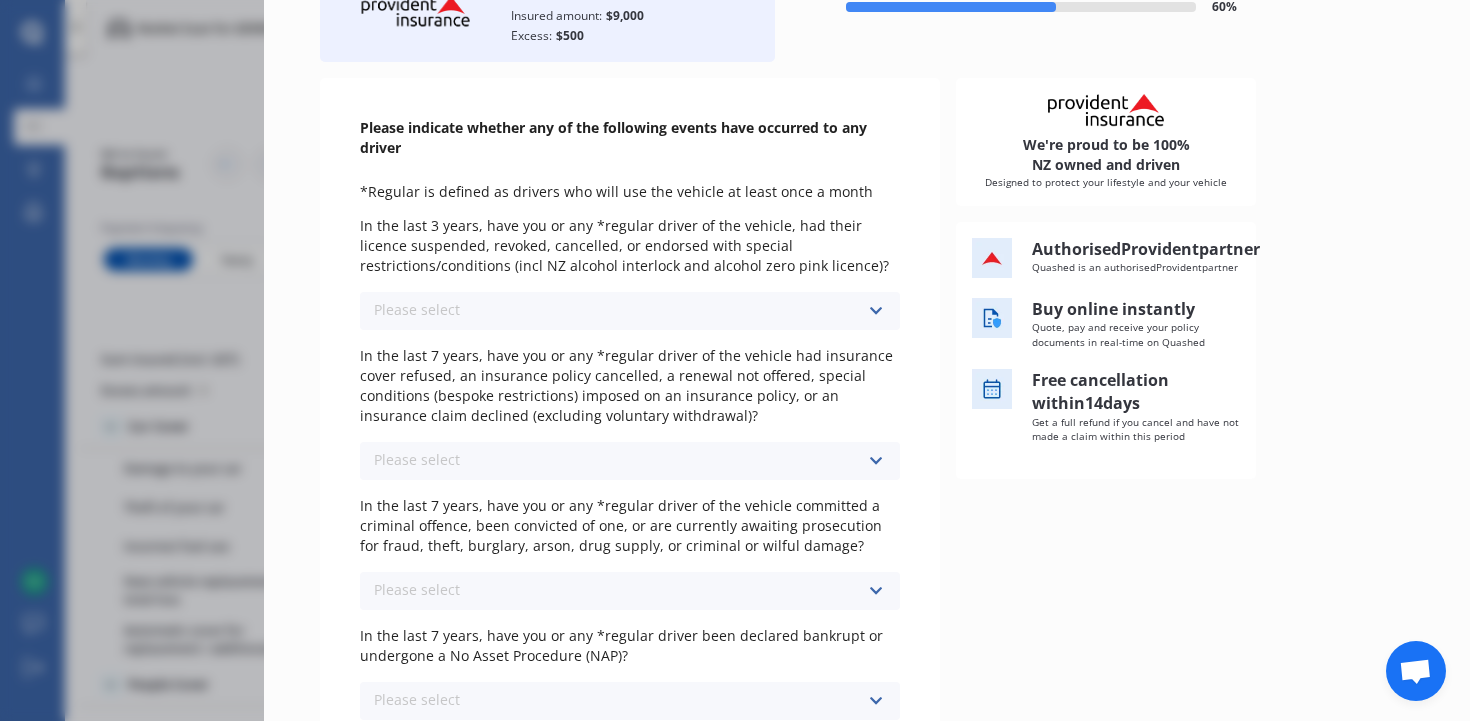 scroll, scrollTop: 162, scrollLeft: 0, axis: vertical 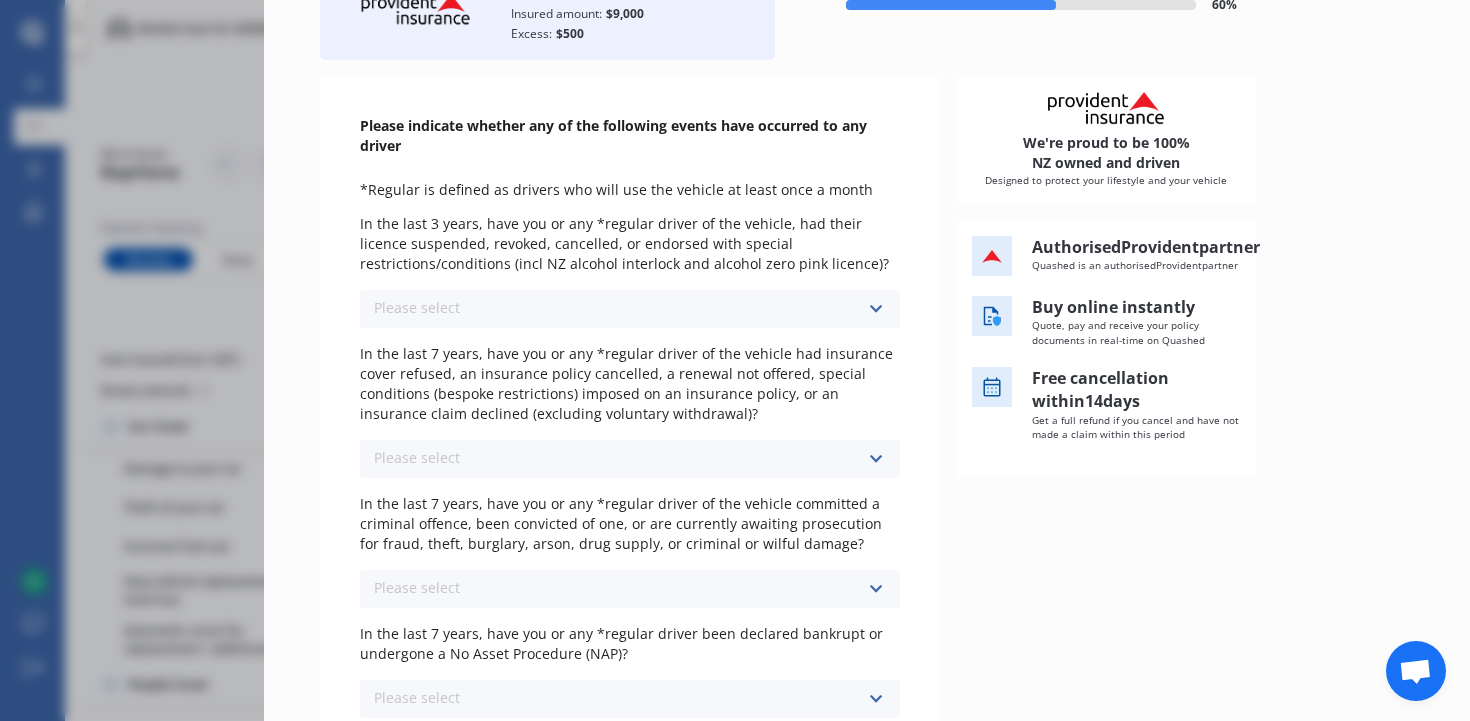 click at bounding box center [875, 309] 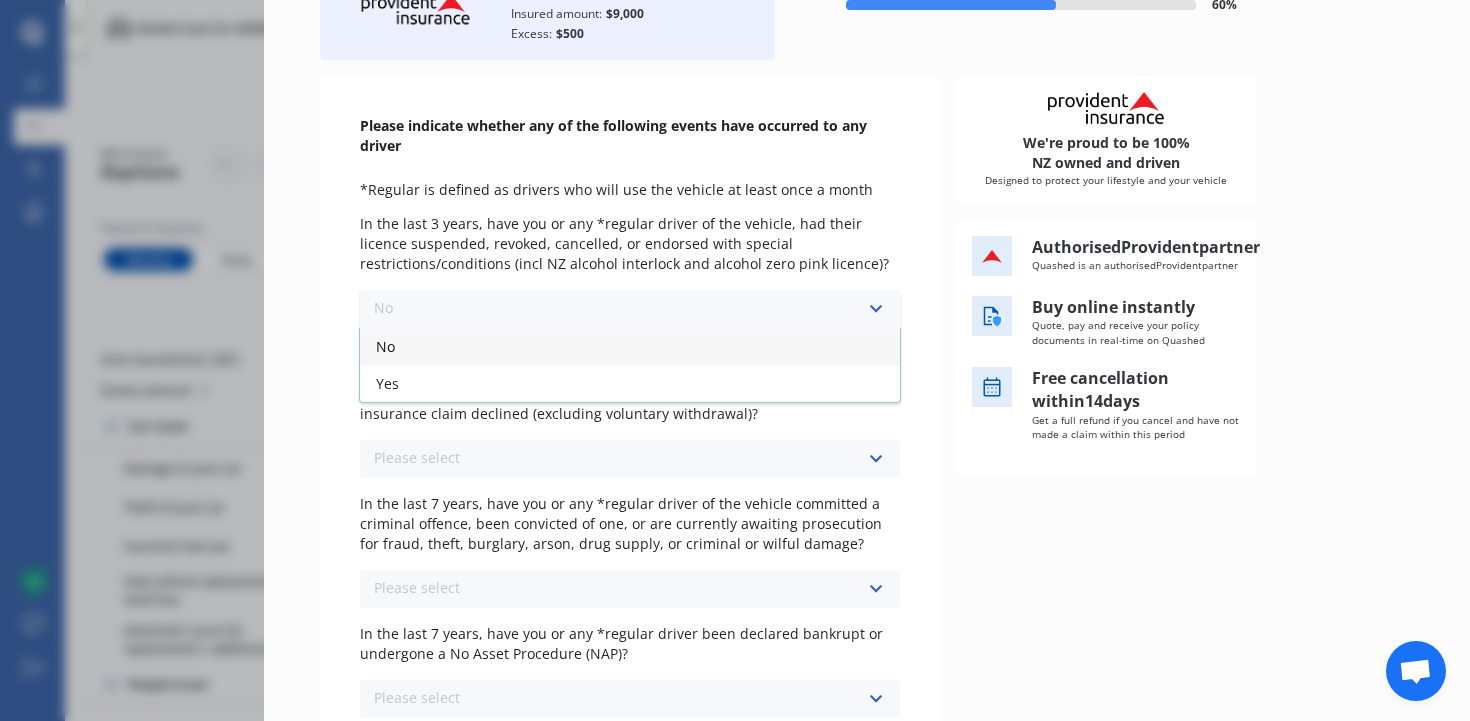 click on "No" at bounding box center [630, 346] 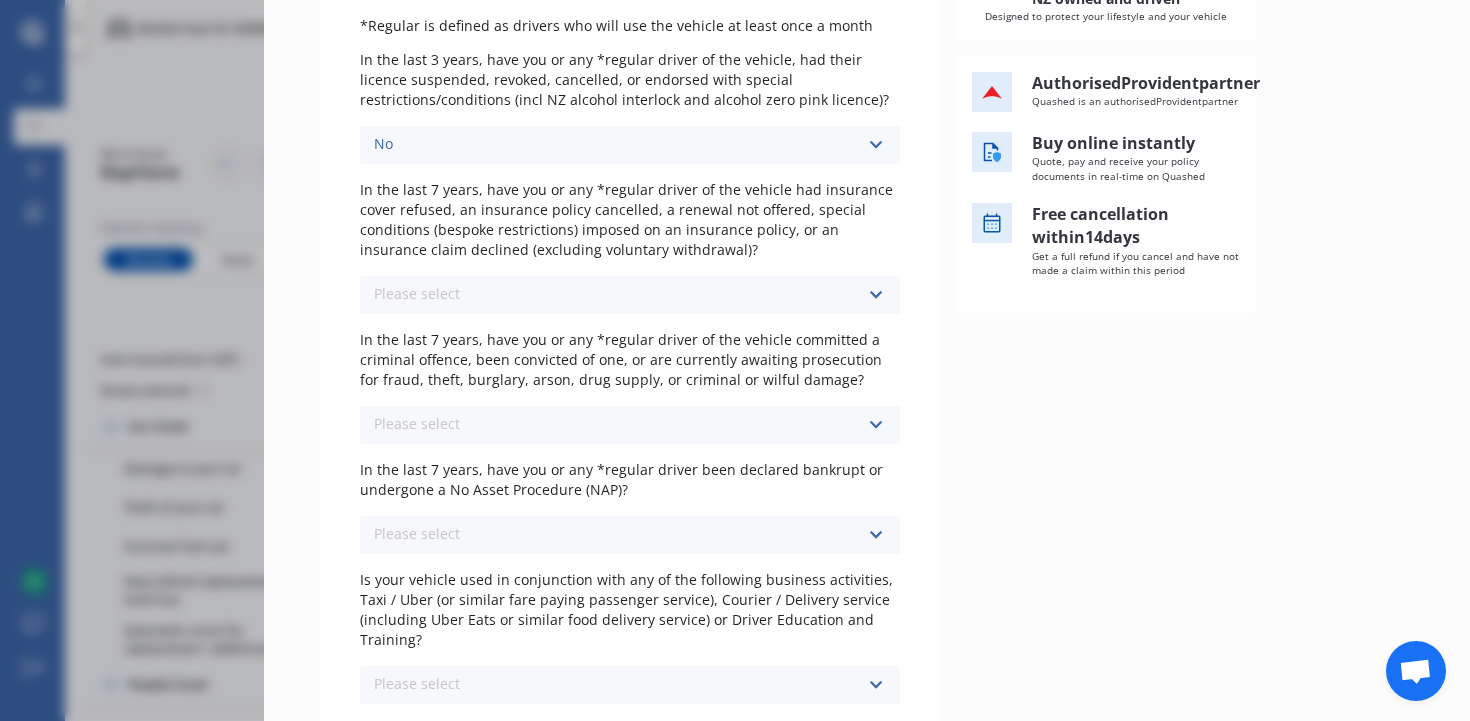 scroll, scrollTop: 329, scrollLeft: 0, axis: vertical 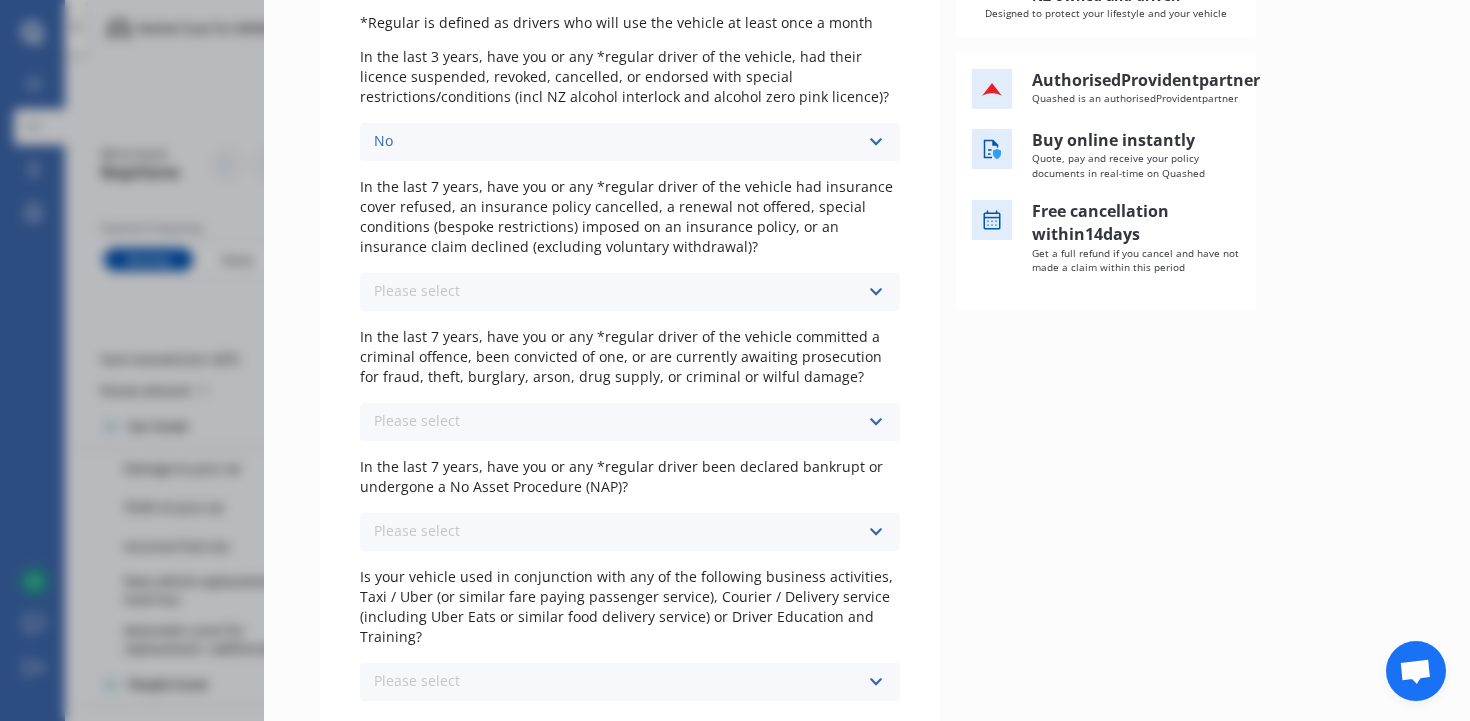 click at bounding box center (875, 292) 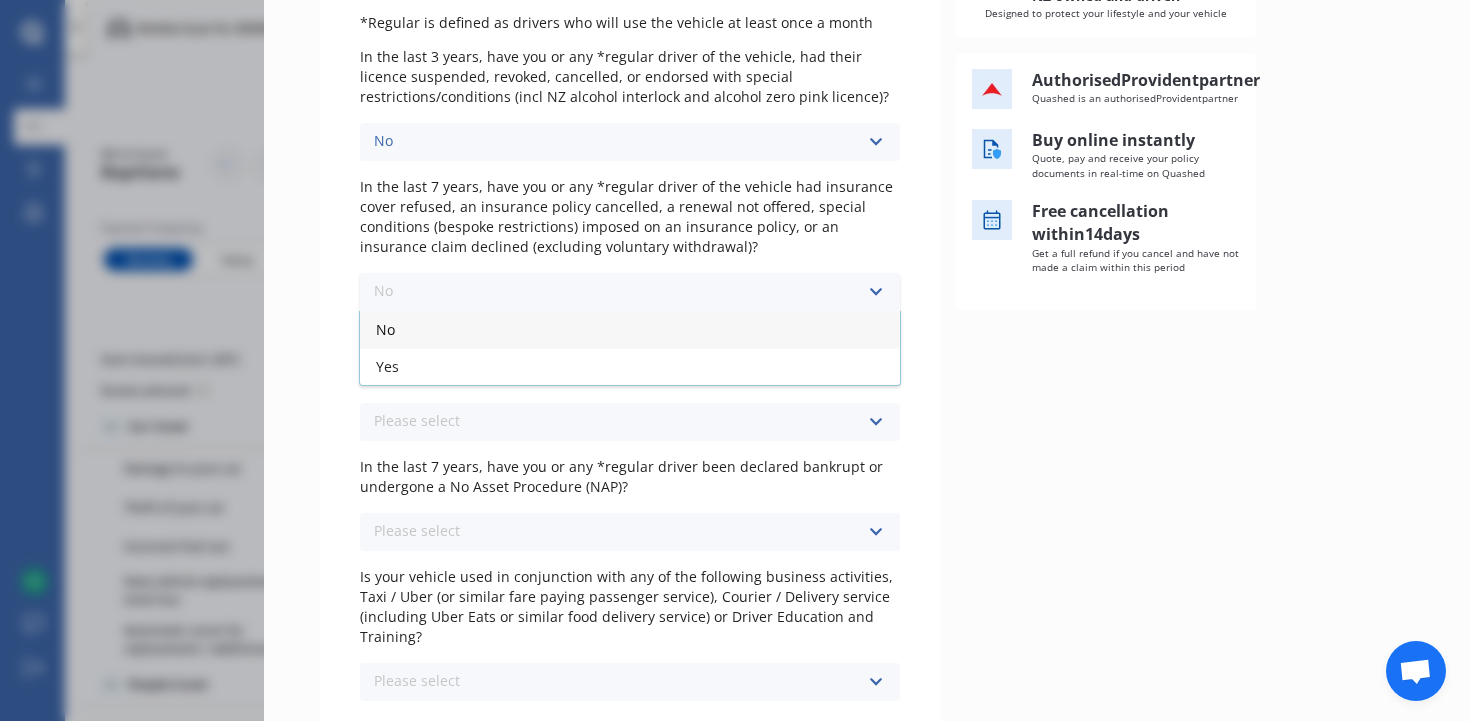 click on "No" at bounding box center (630, 329) 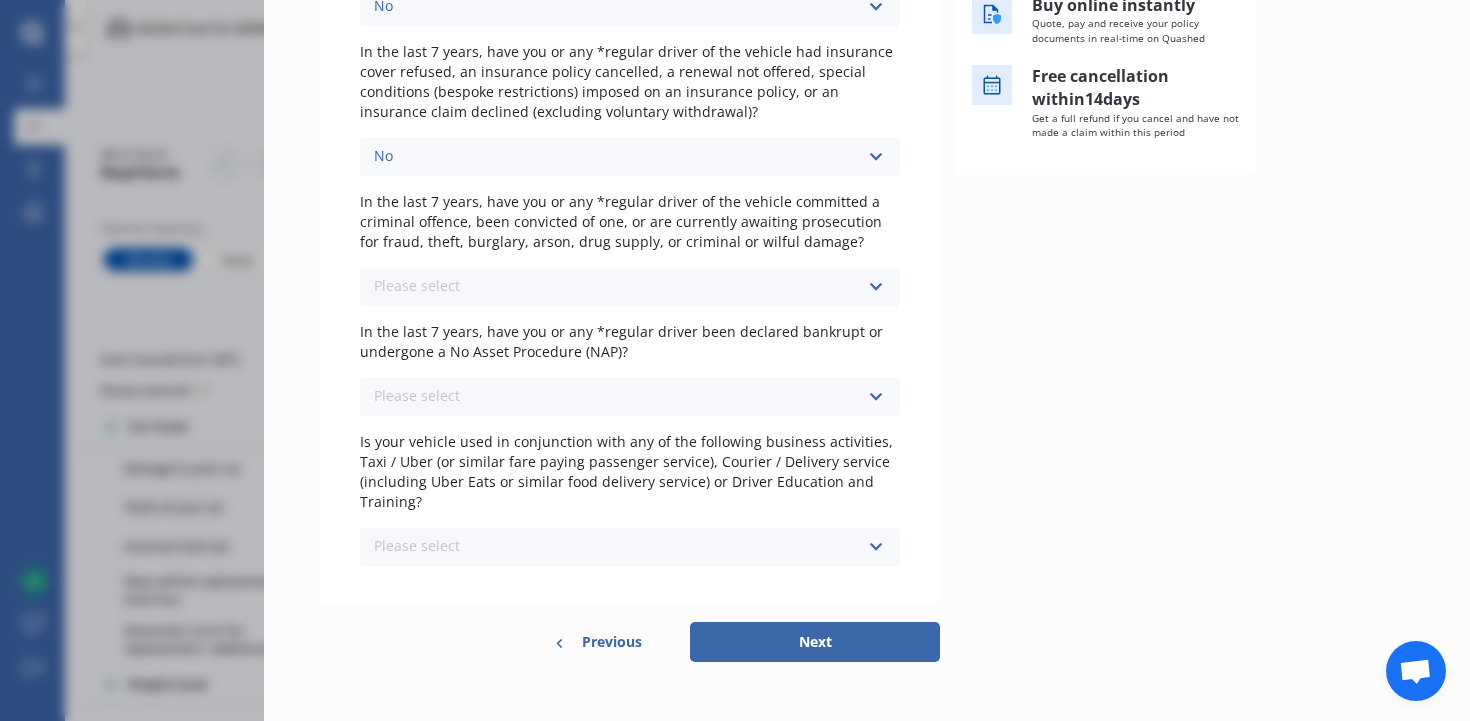 scroll, scrollTop: 468, scrollLeft: 0, axis: vertical 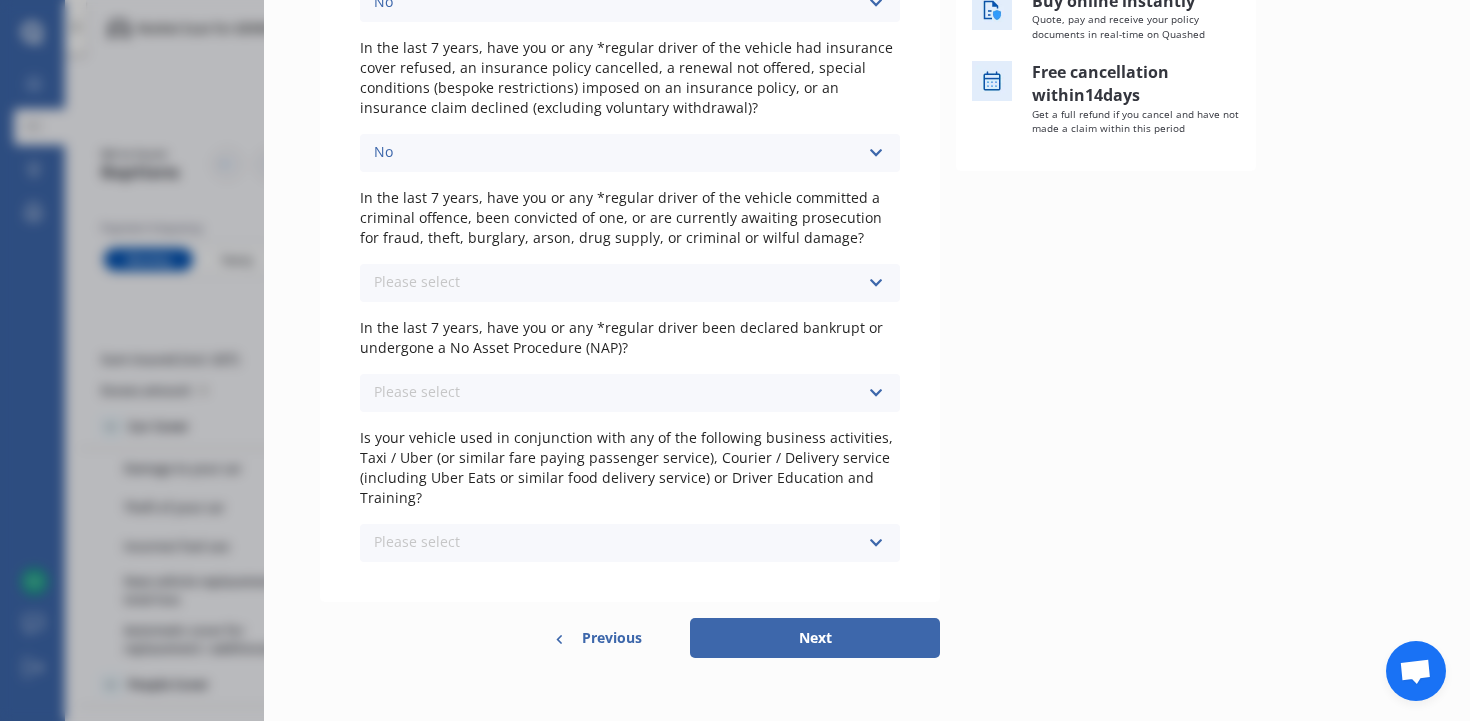 click at bounding box center (875, 283) 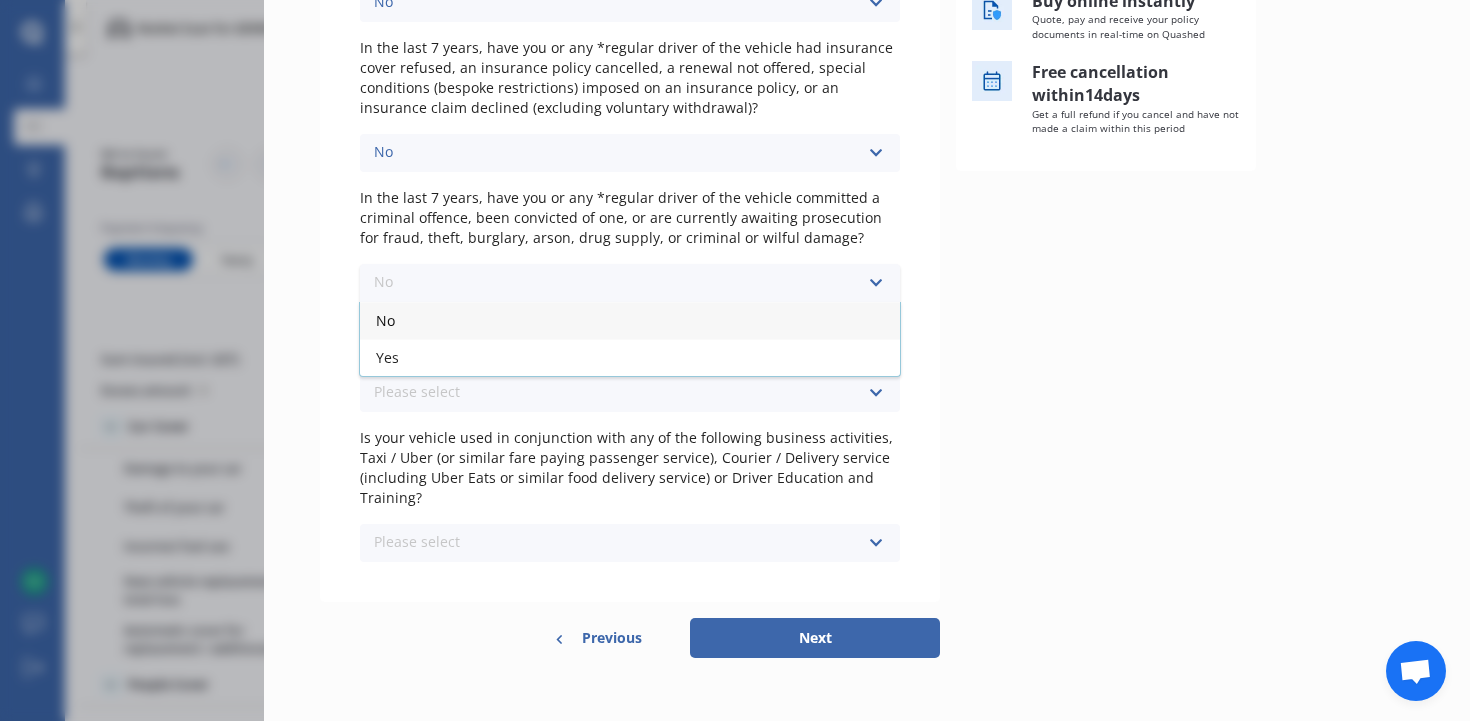 click on "No" at bounding box center (630, 320) 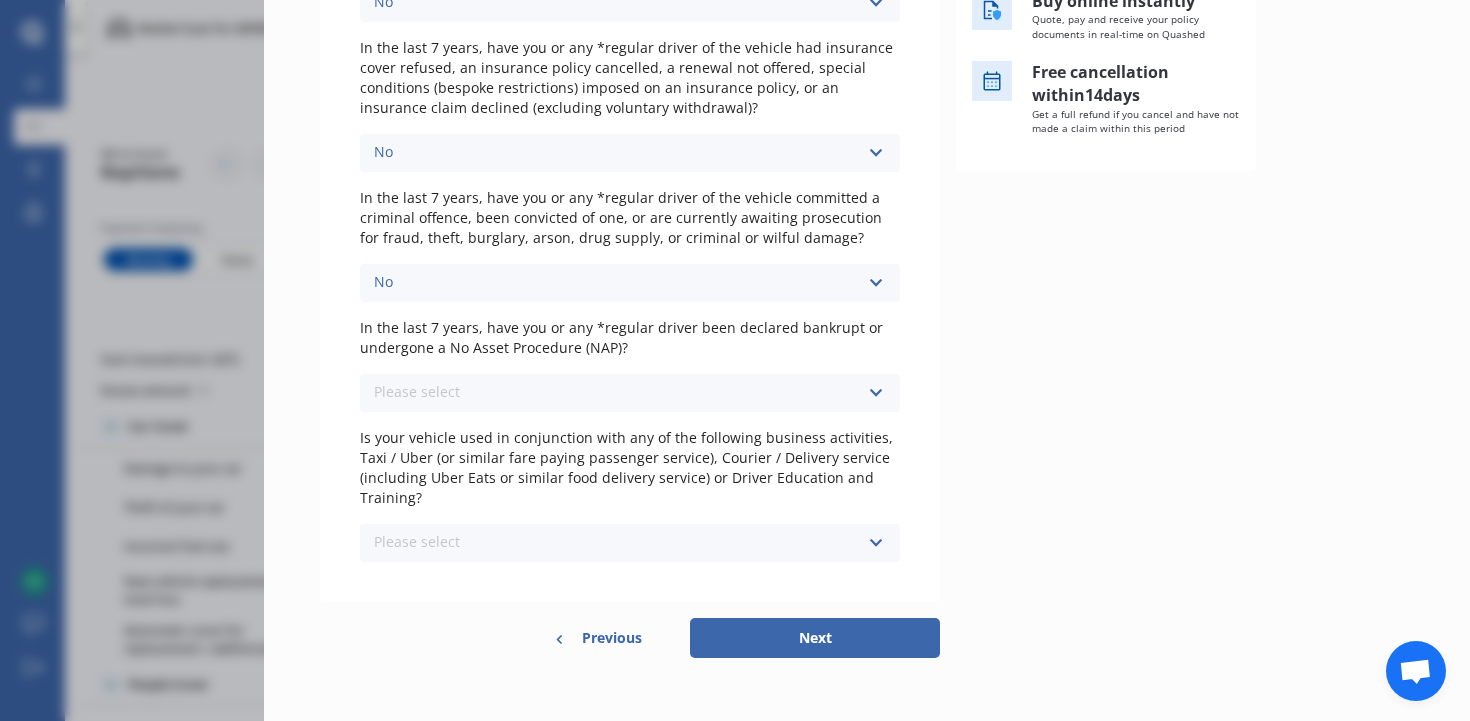 click at bounding box center (875, 393) 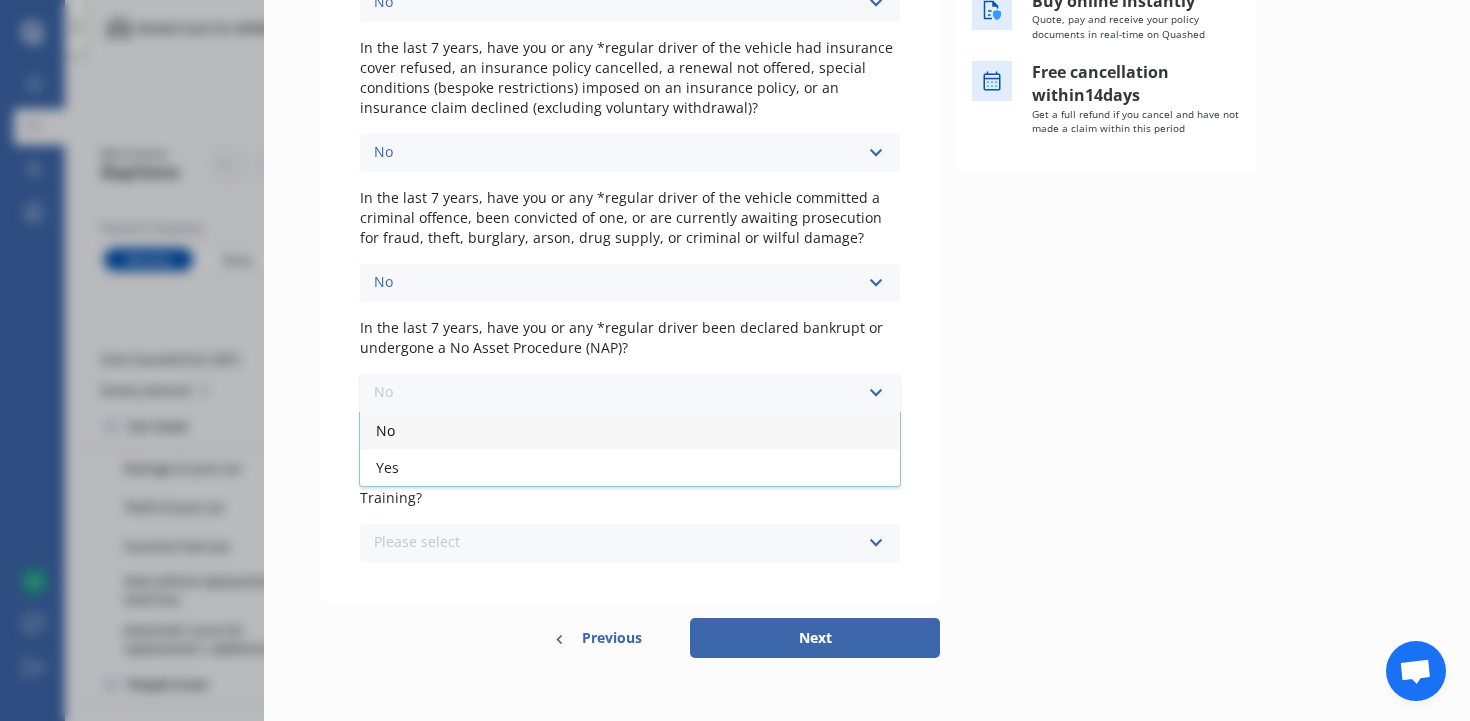 click on "No" at bounding box center (630, 430) 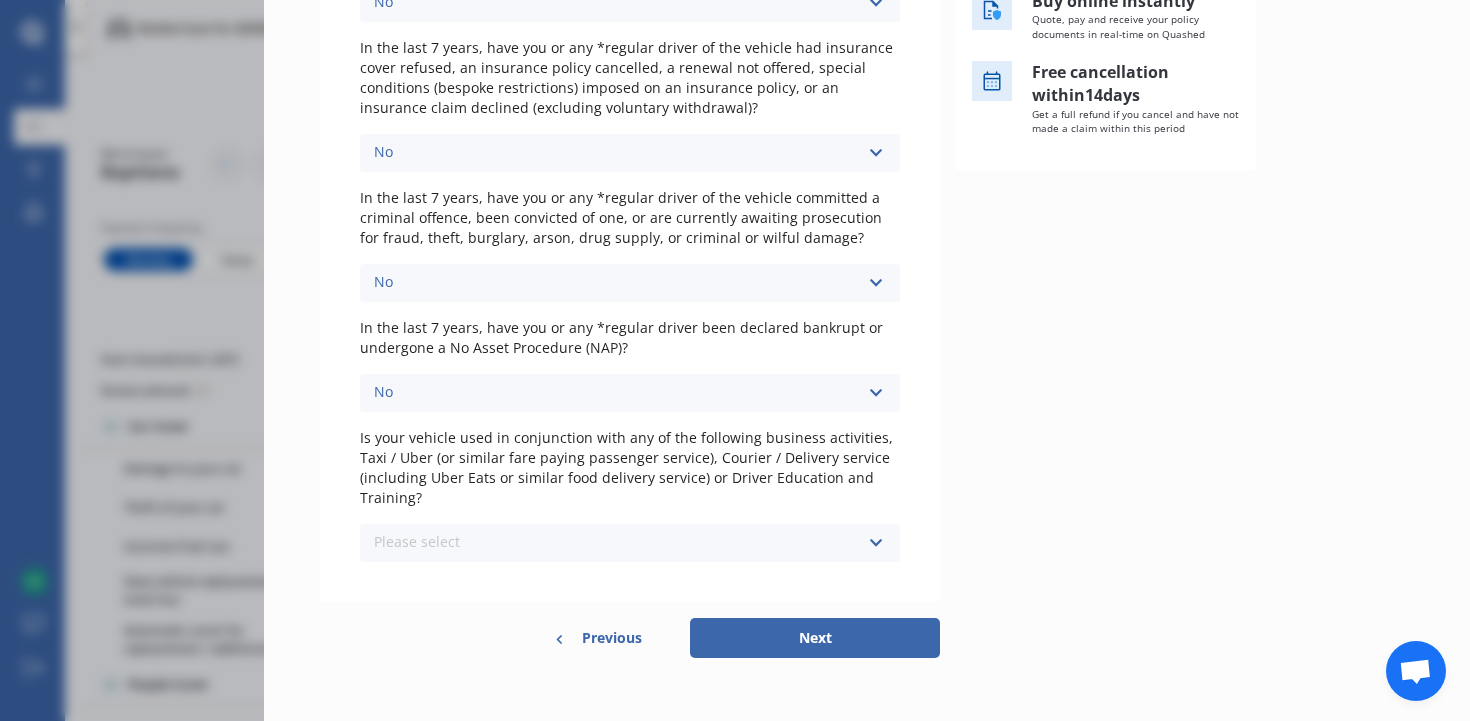 scroll, scrollTop: 485, scrollLeft: 0, axis: vertical 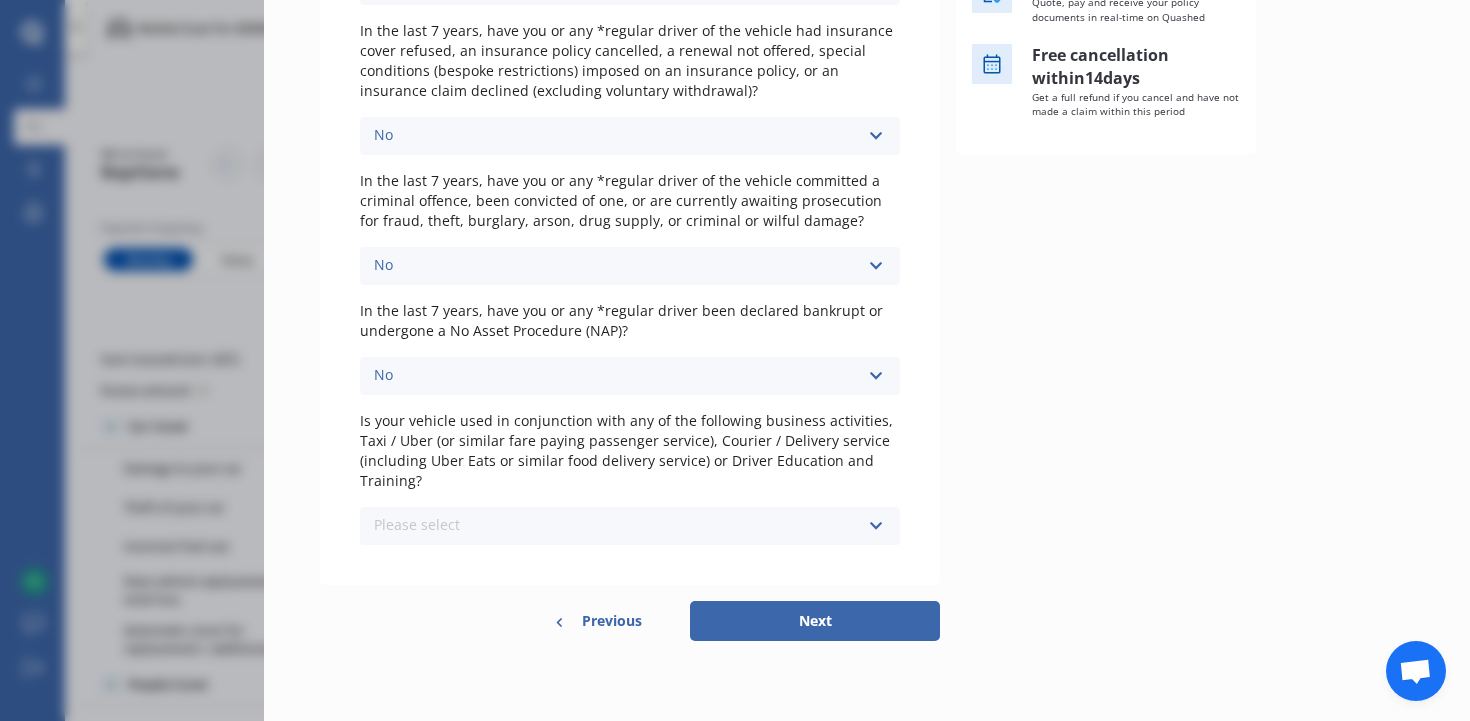 click at bounding box center [875, 526] 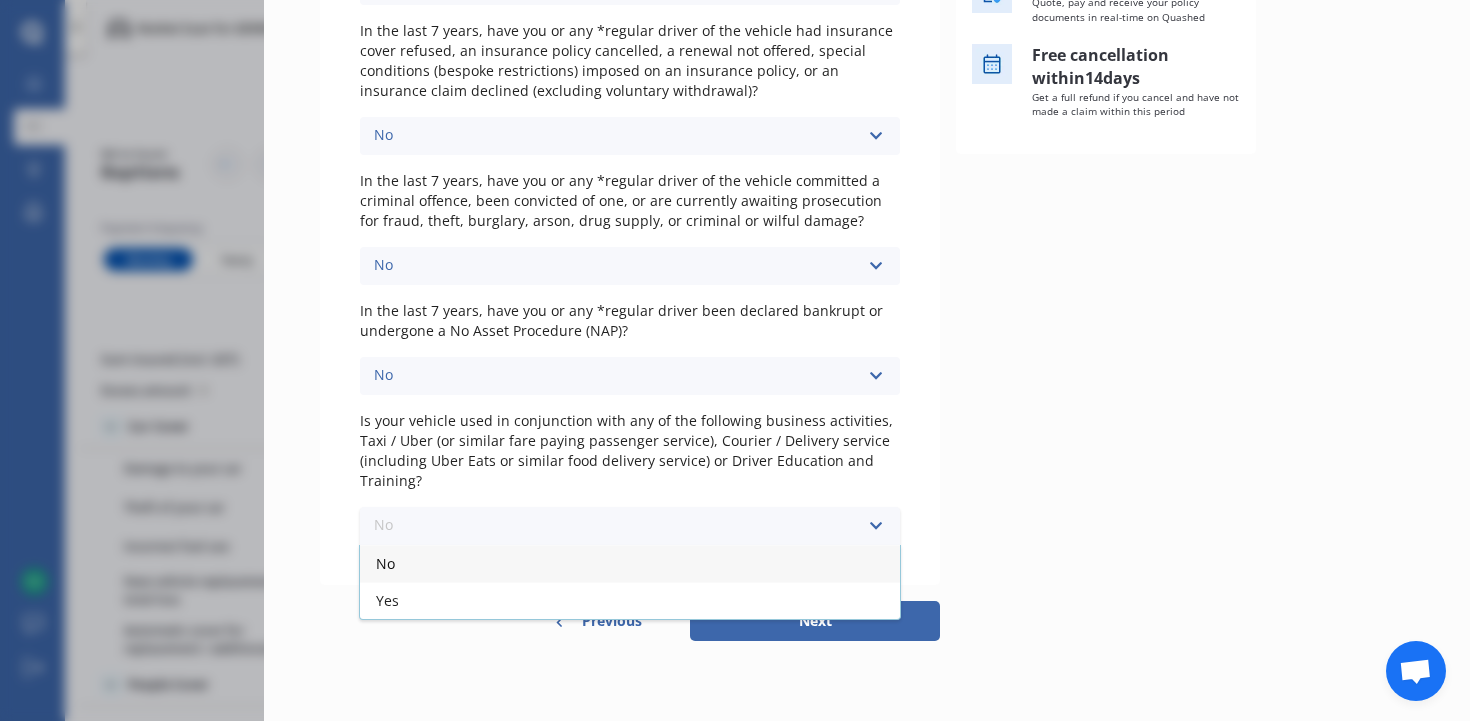 click on "No" at bounding box center (385, 563) 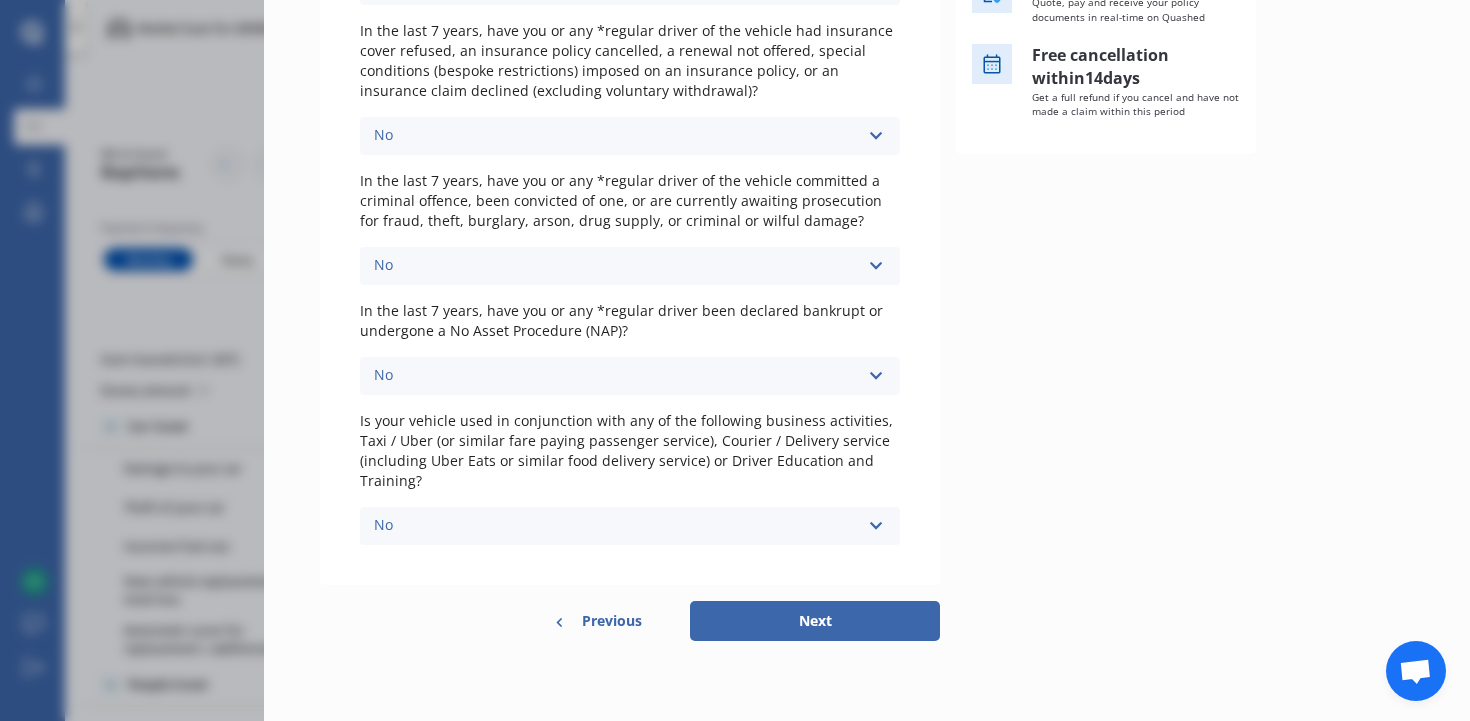 click on "Next" at bounding box center [815, 621] 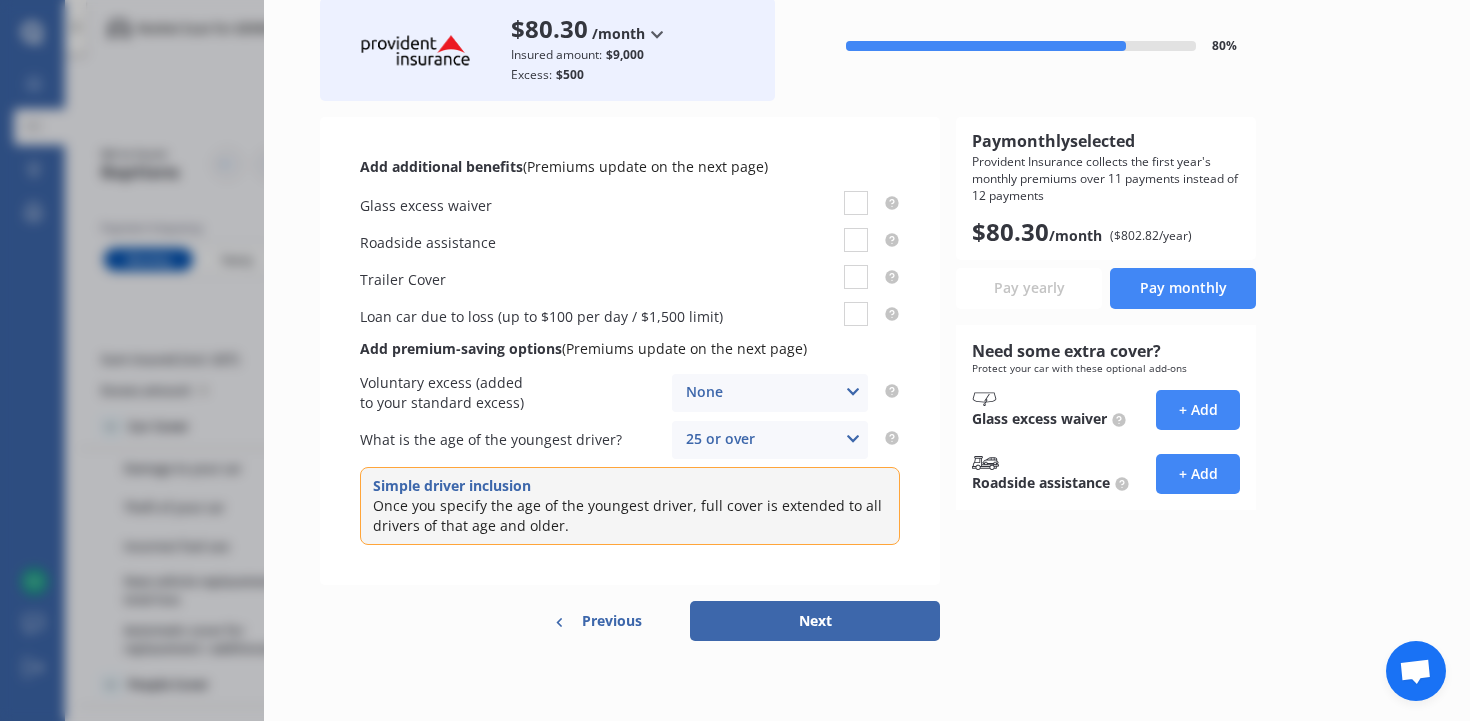 scroll, scrollTop: 0, scrollLeft: 0, axis: both 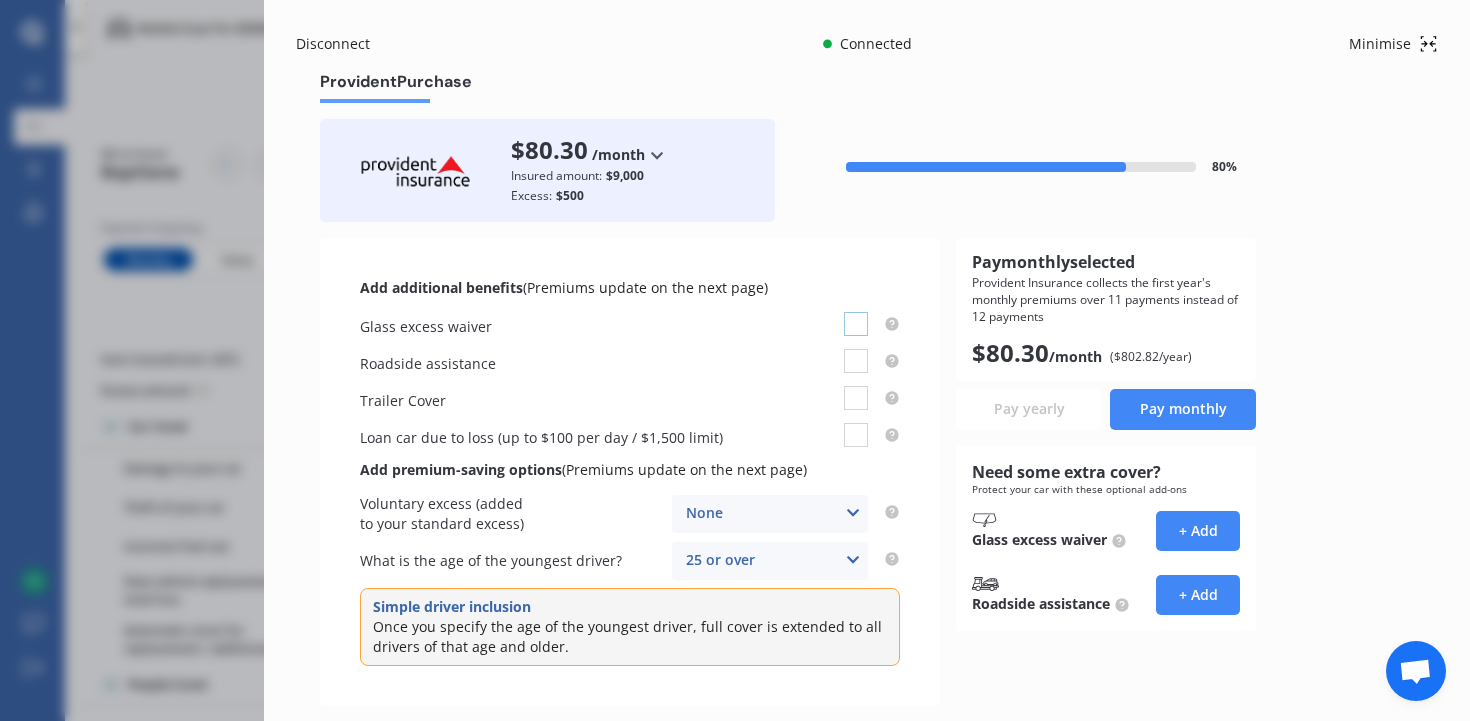 click at bounding box center (856, 312) 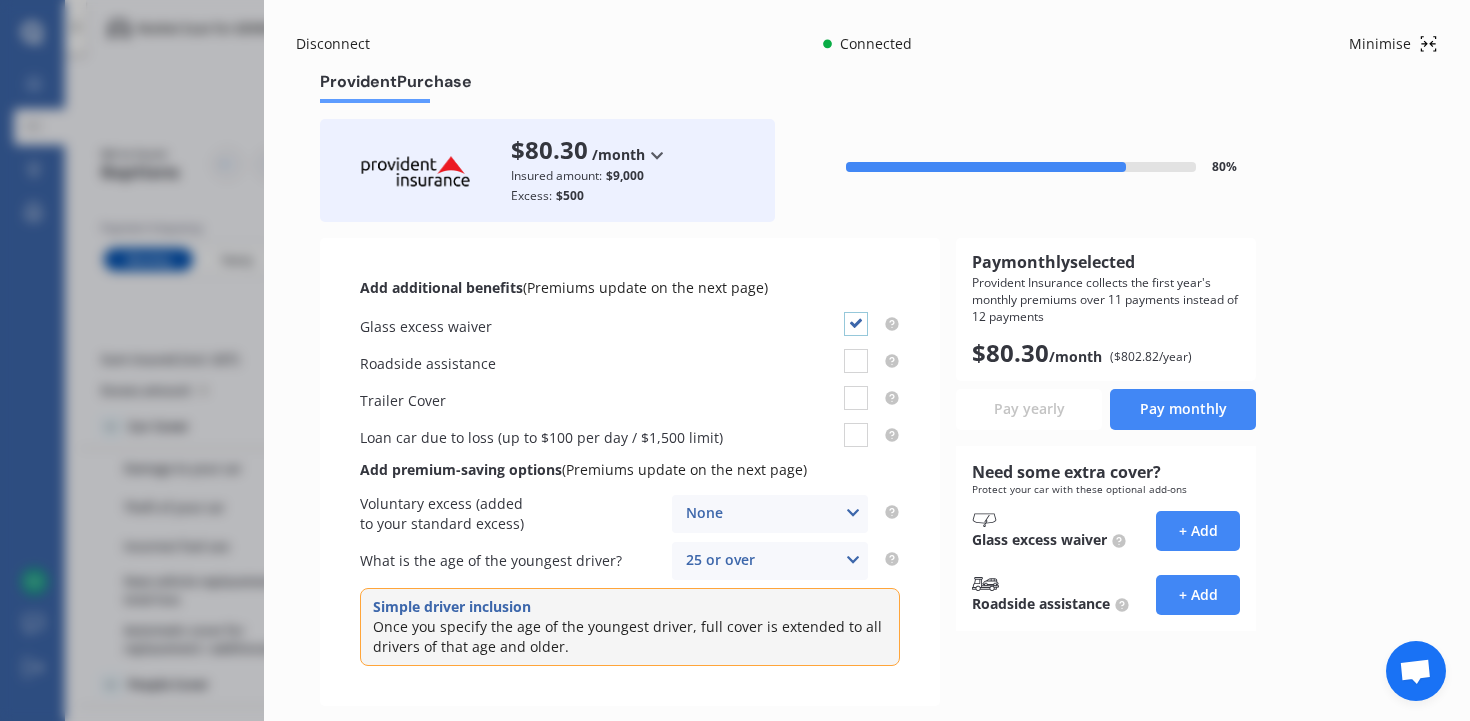 checkbox on "true" 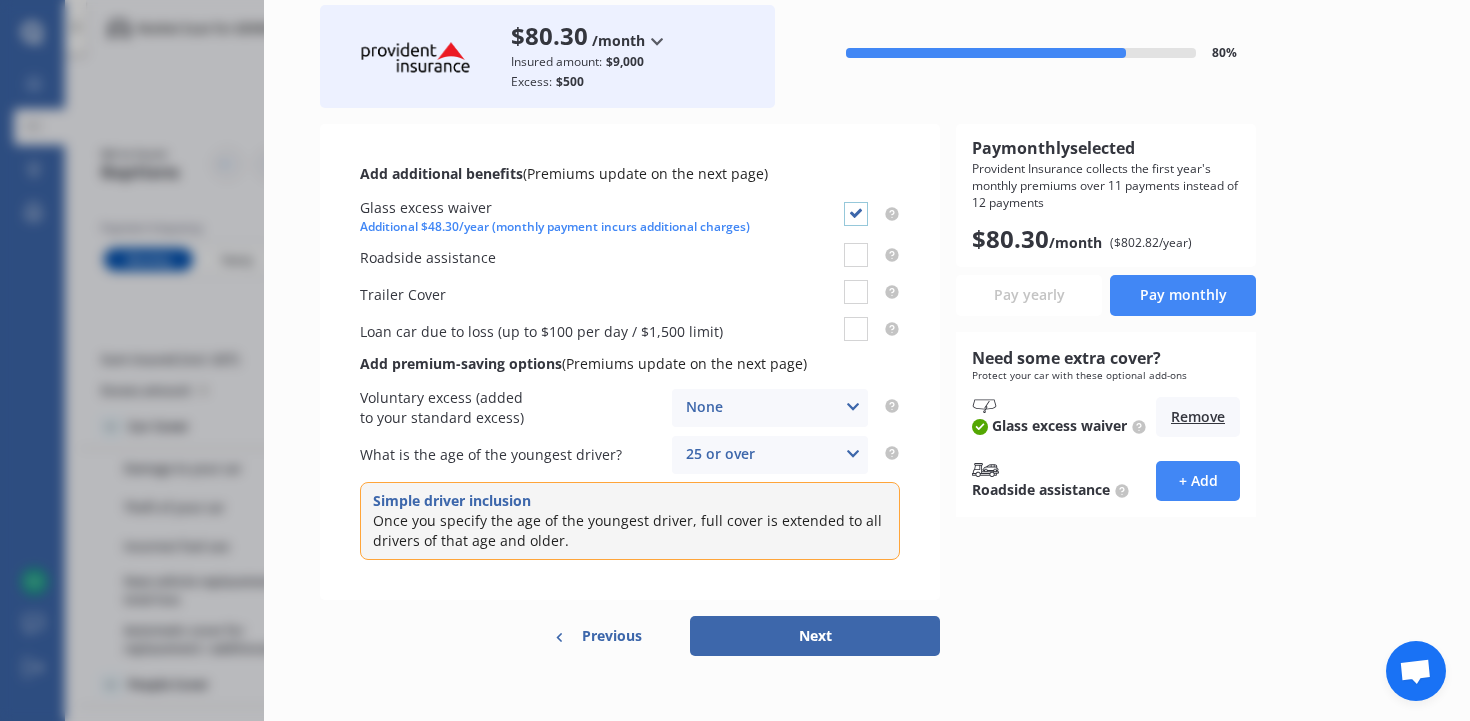 scroll, scrollTop: 127, scrollLeft: 0, axis: vertical 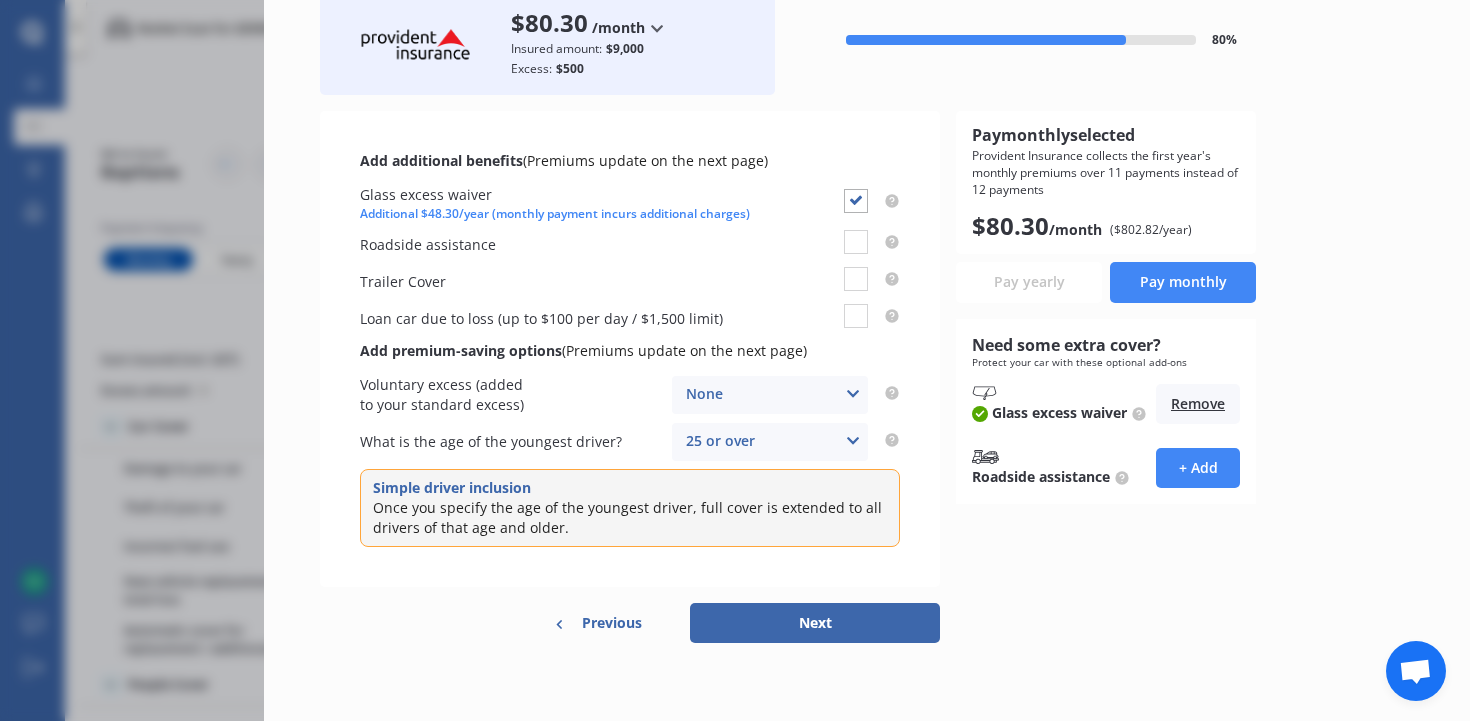 click at bounding box center (853, 441) 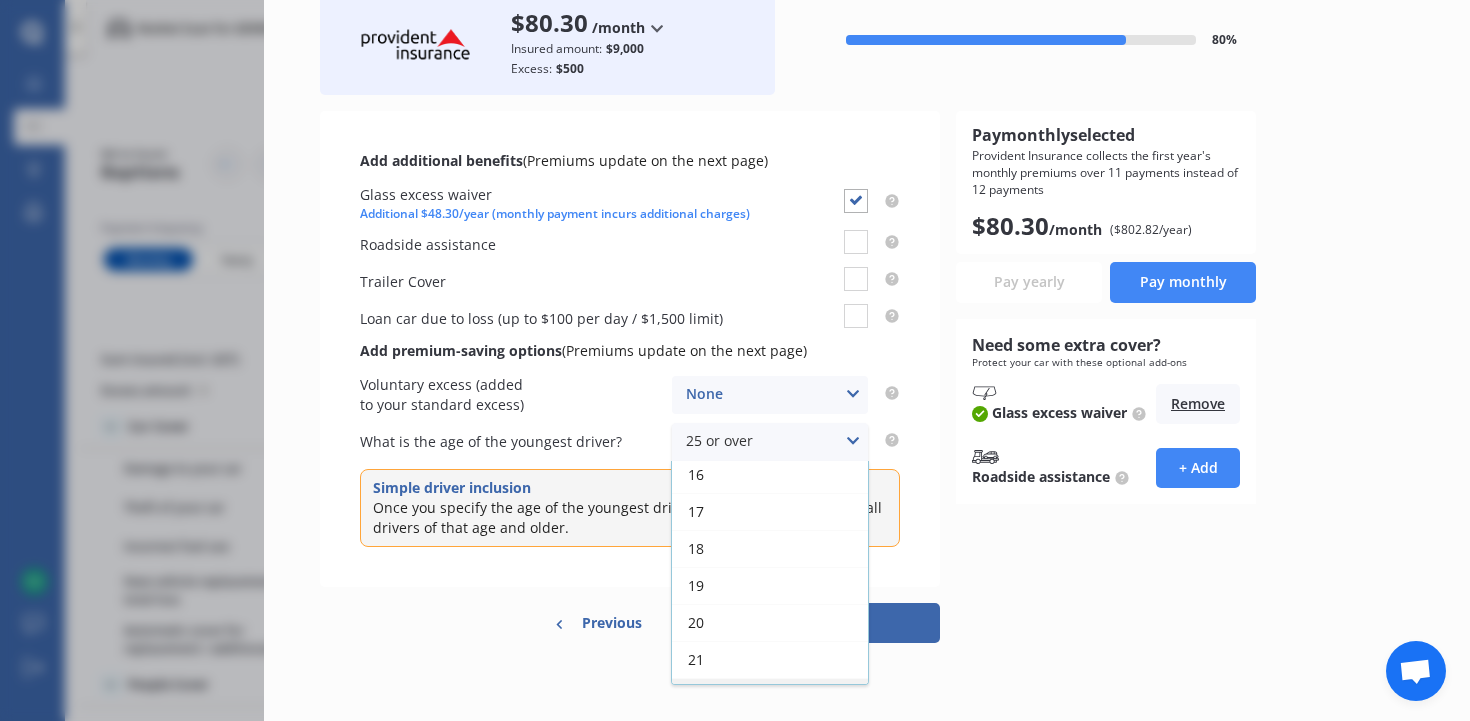 scroll, scrollTop: 0, scrollLeft: 0, axis: both 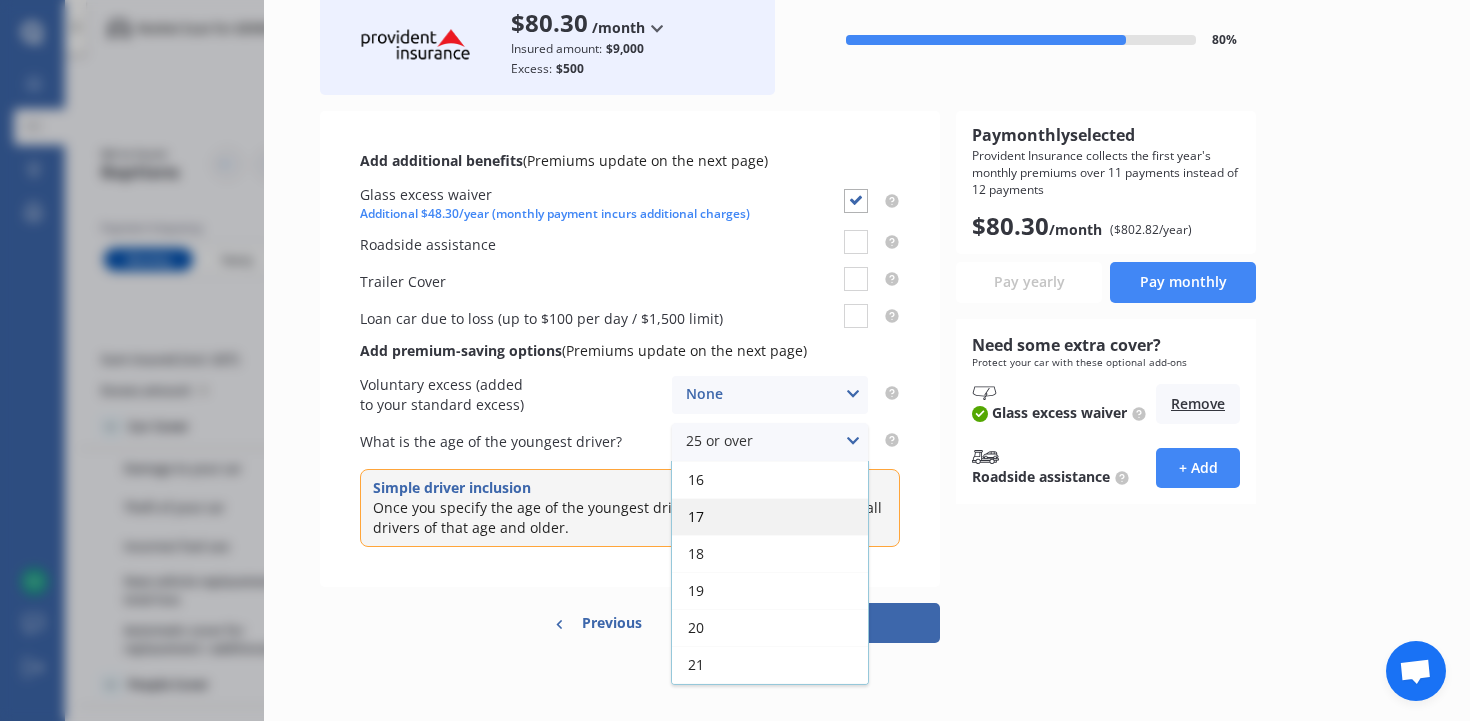 click on "17" at bounding box center [770, 516] 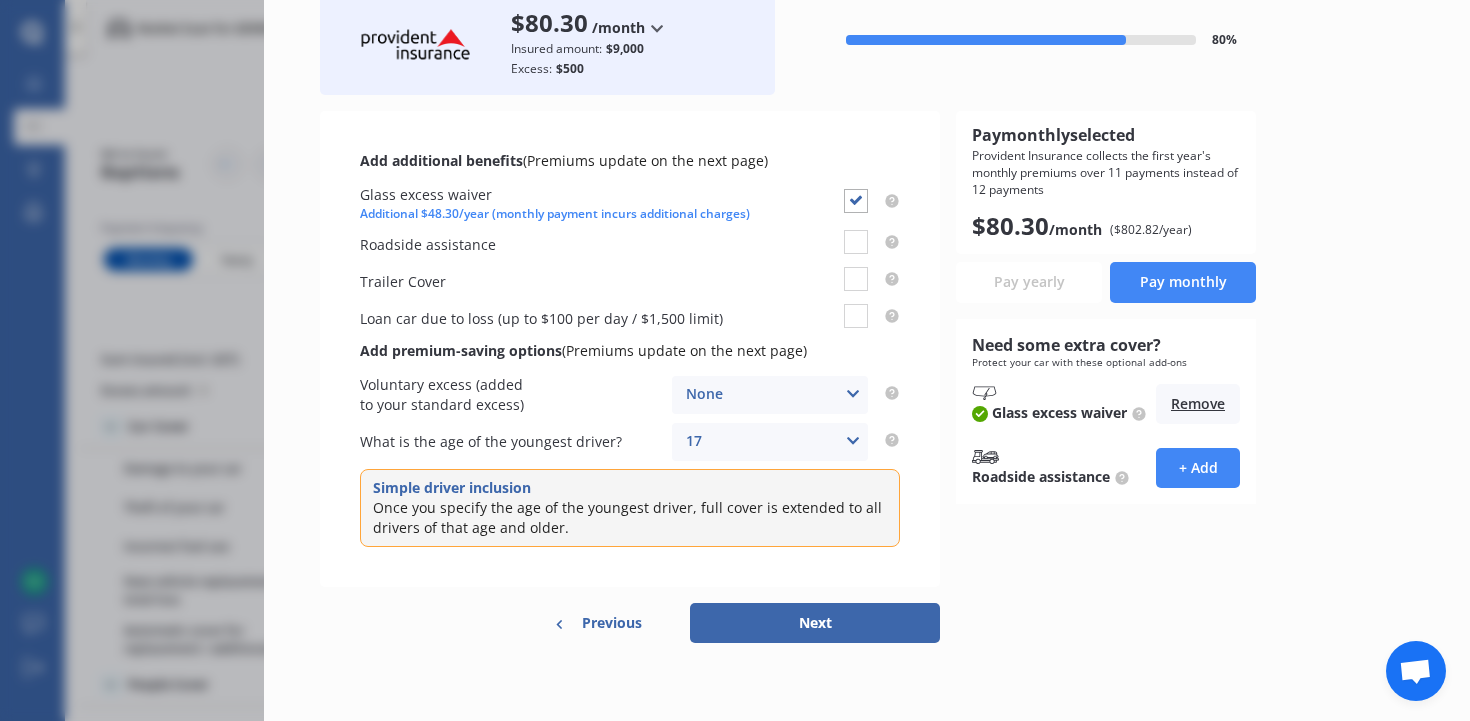 click on "Next" at bounding box center [815, 623] 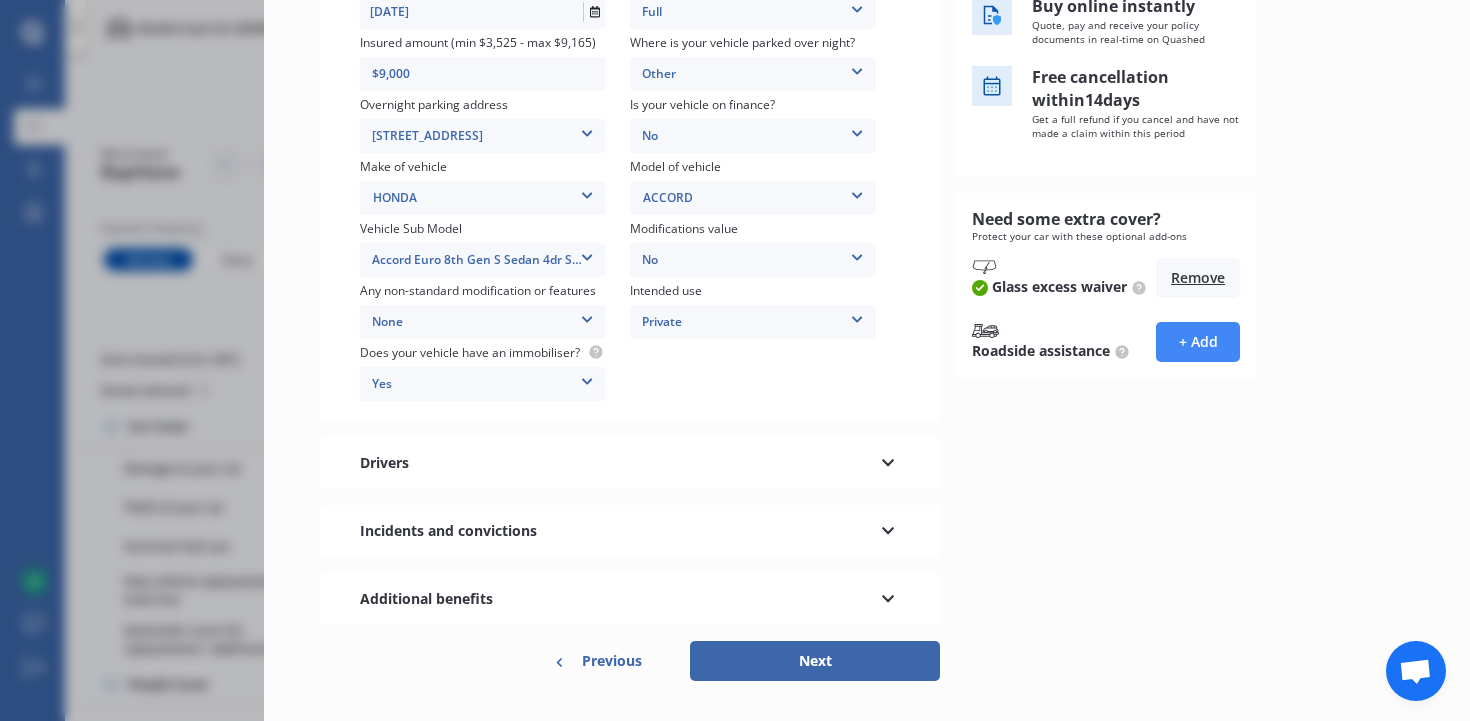scroll, scrollTop: 359, scrollLeft: 0, axis: vertical 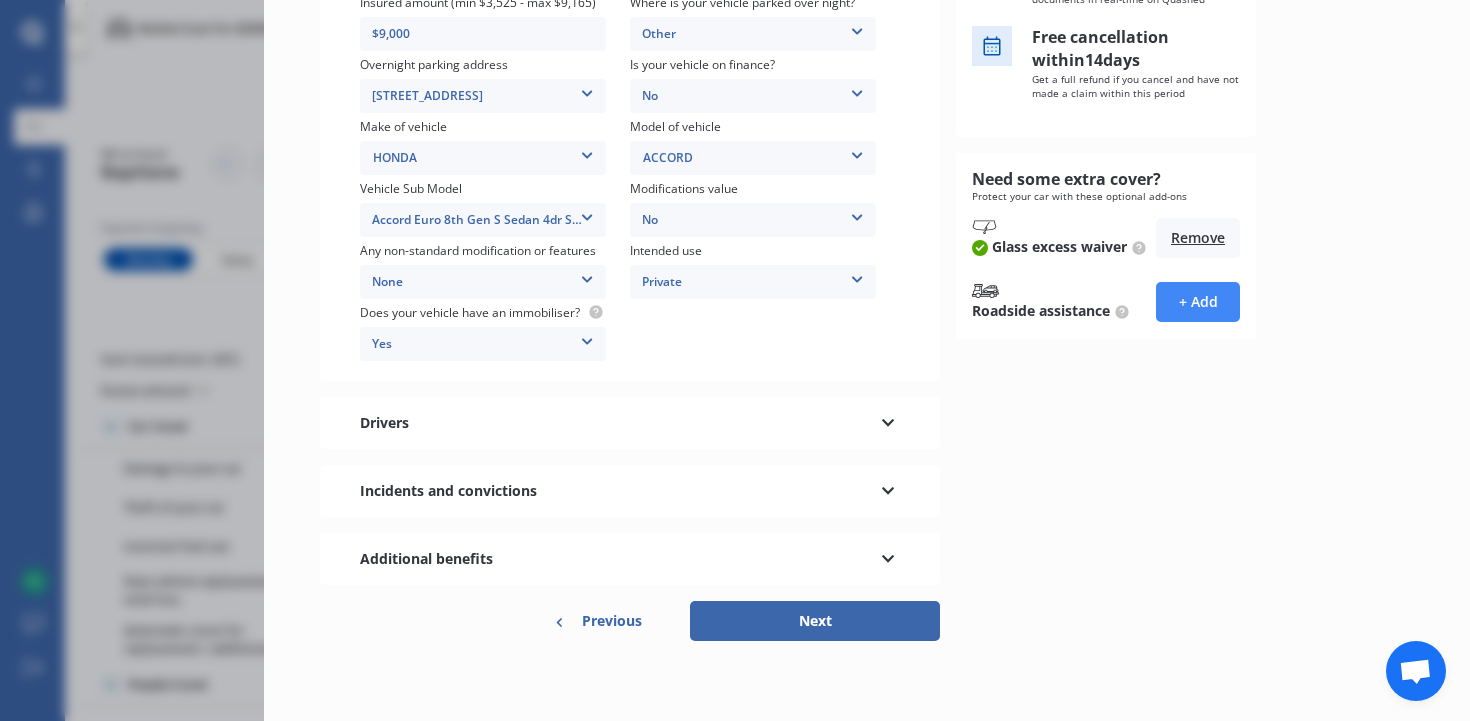 click at bounding box center (888, 420) 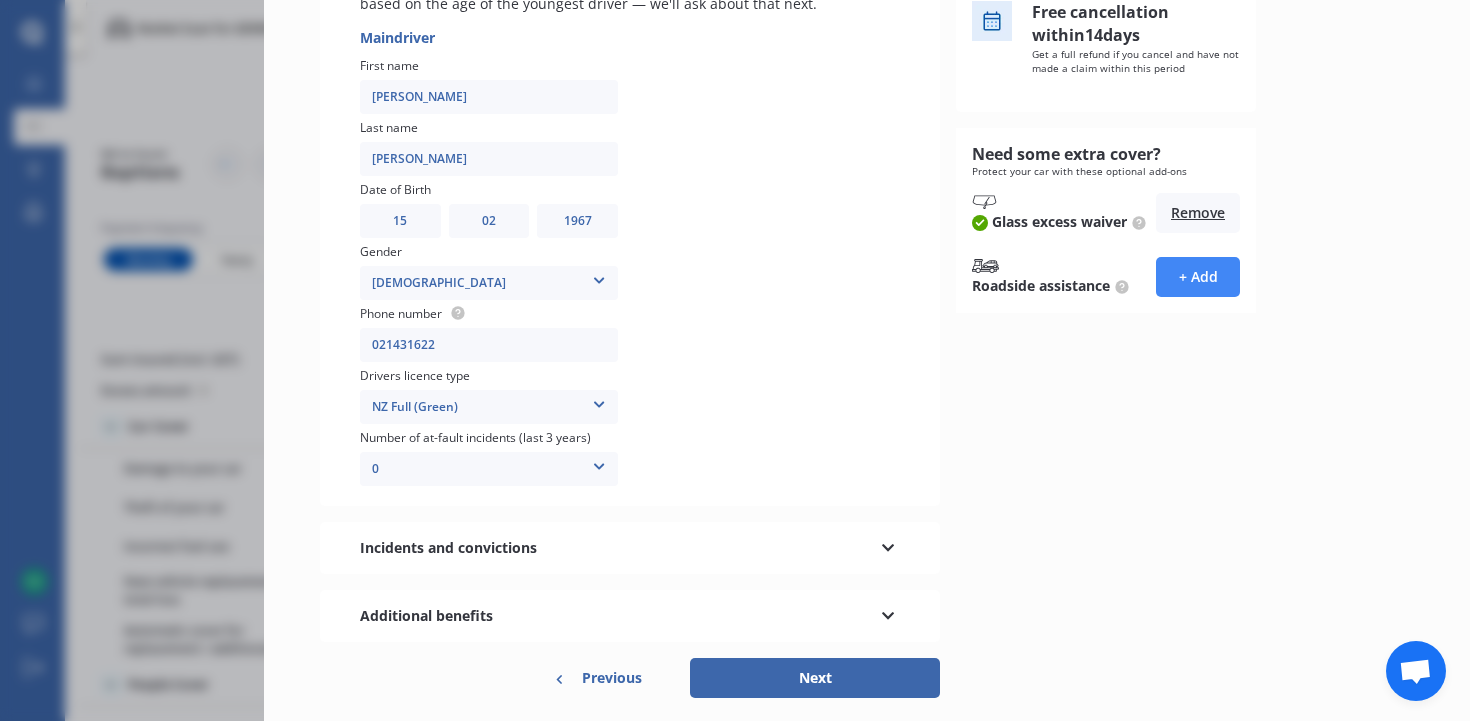 scroll, scrollTop: 441, scrollLeft: 0, axis: vertical 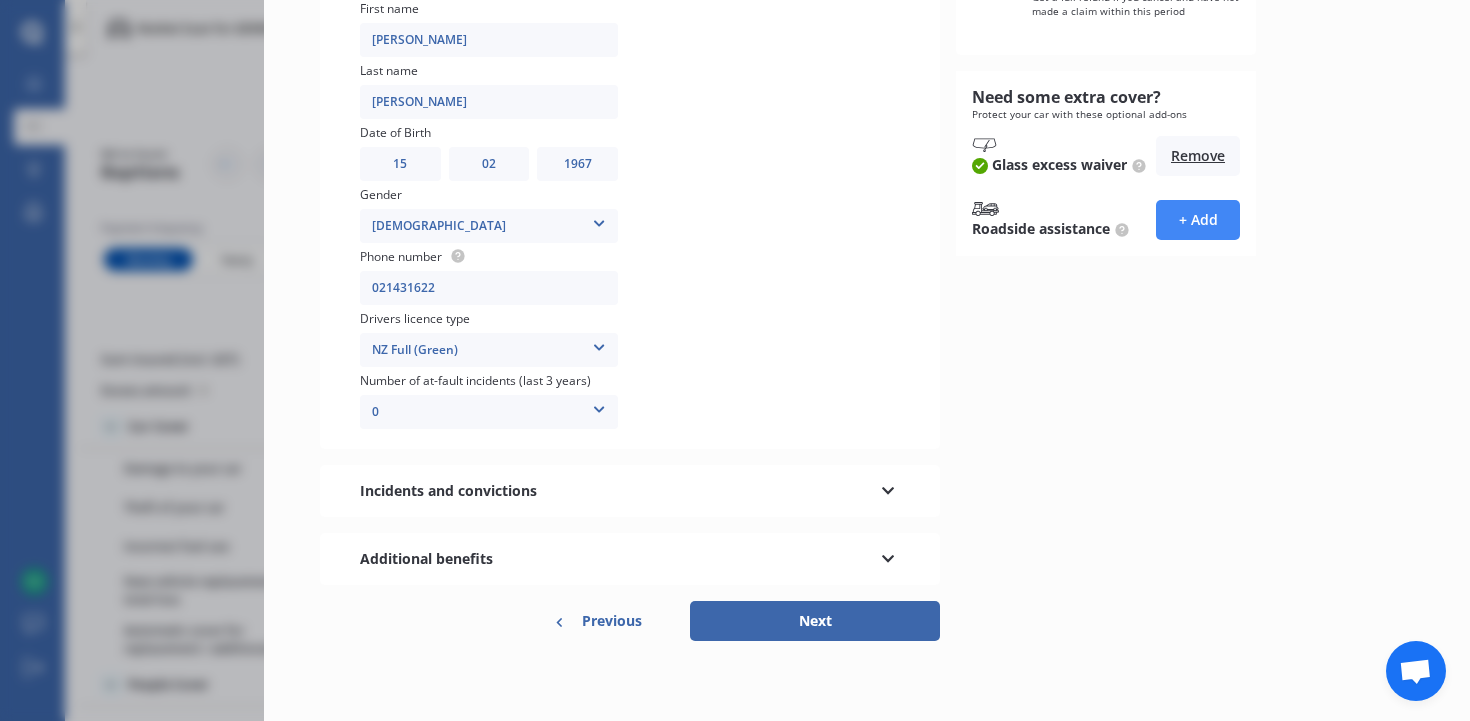 click at bounding box center [888, 488] 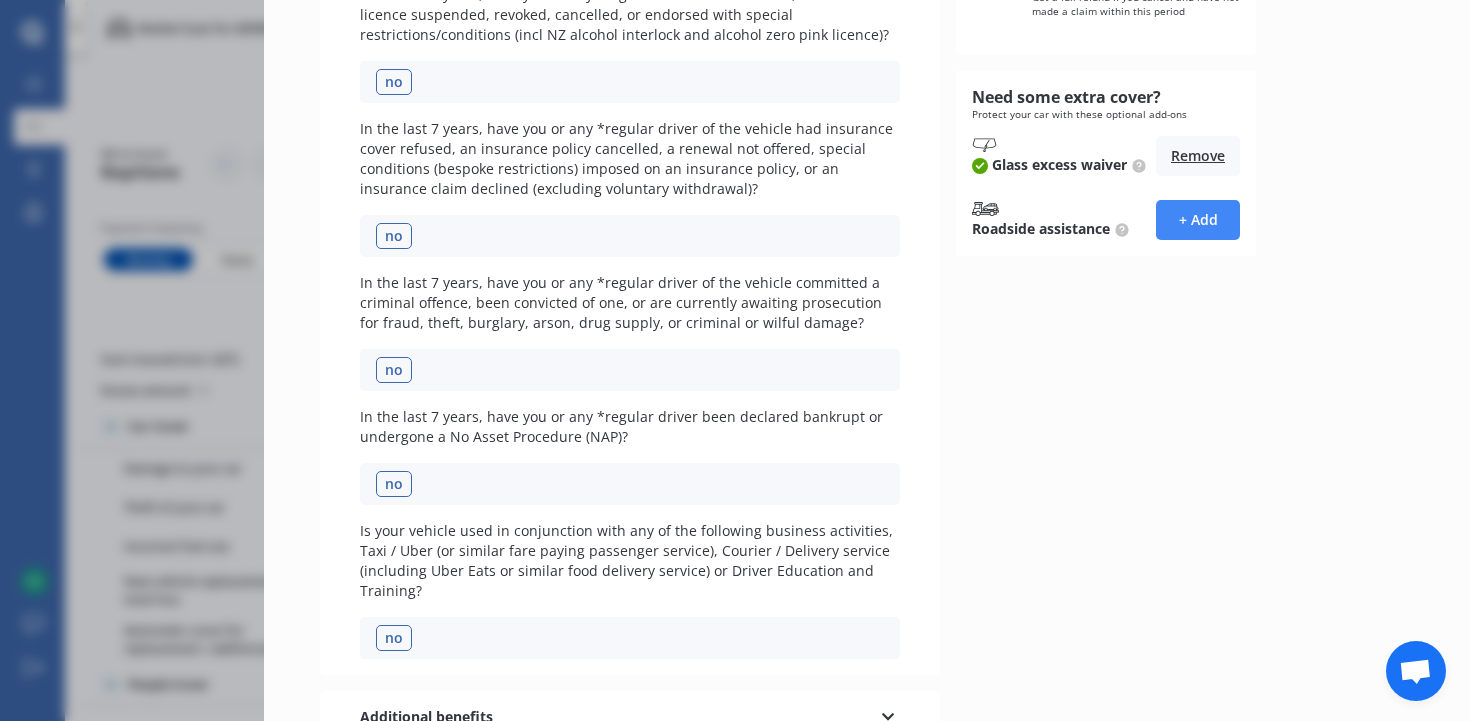 scroll, scrollTop: 599, scrollLeft: 0, axis: vertical 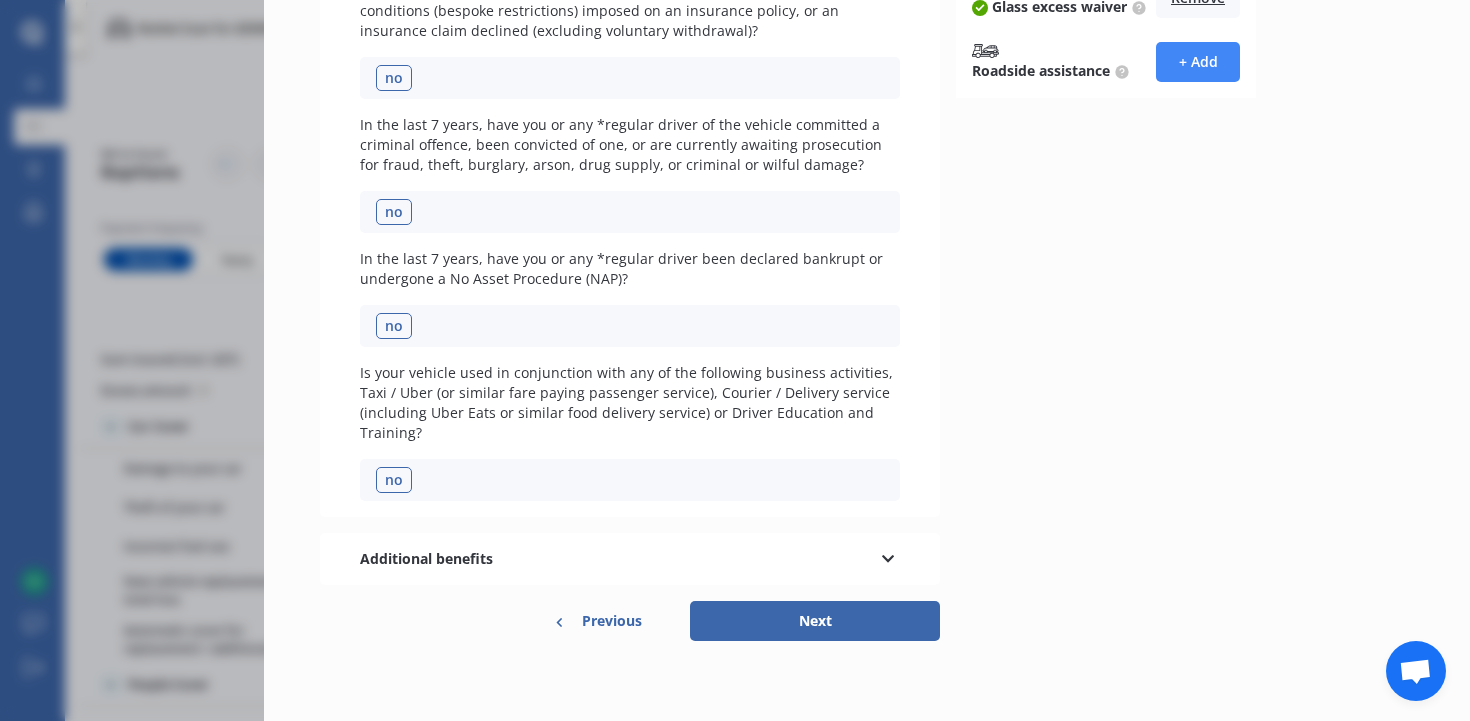 click at bounding box center [888, 556] 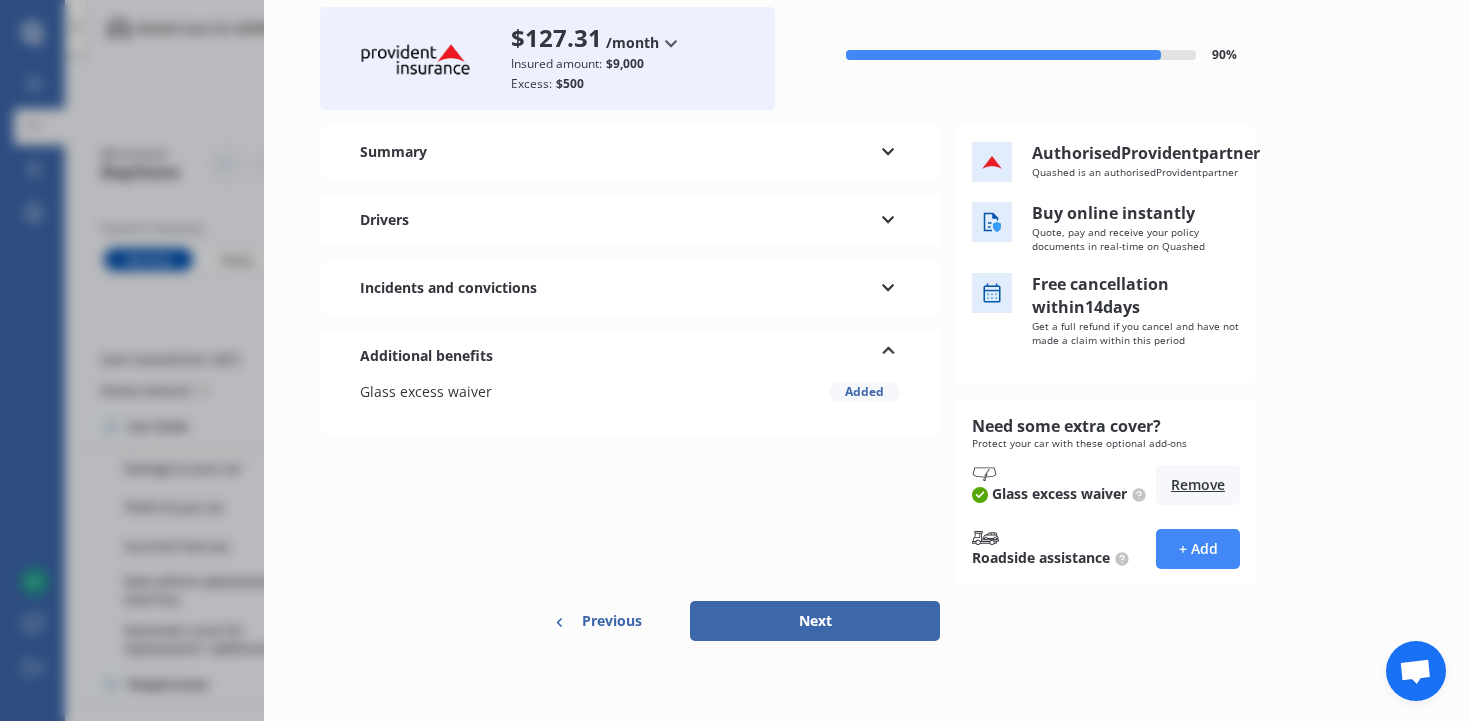 scroll, scrollTop: 130, scrollLeft: 0, axis: vertical 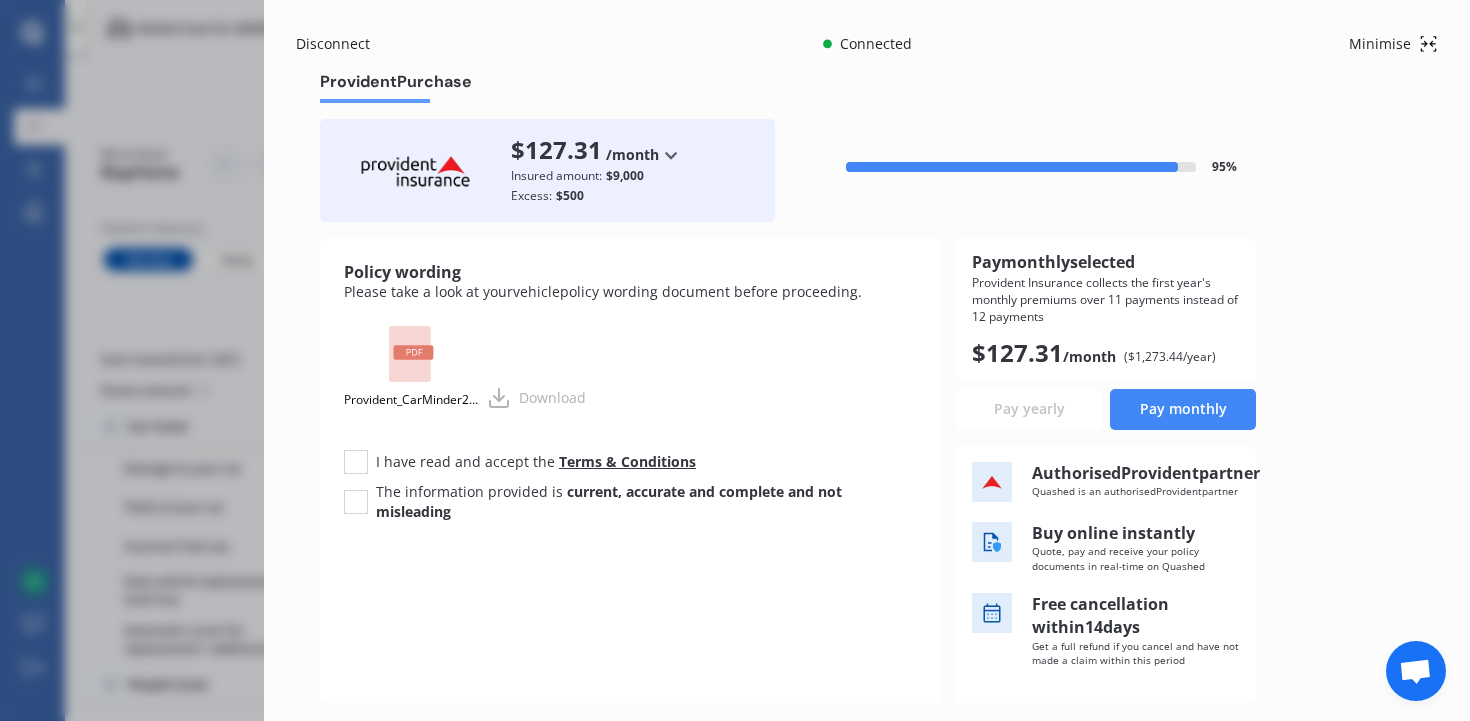 click on "Pay yearly" at bounding box center [1029, 409] 